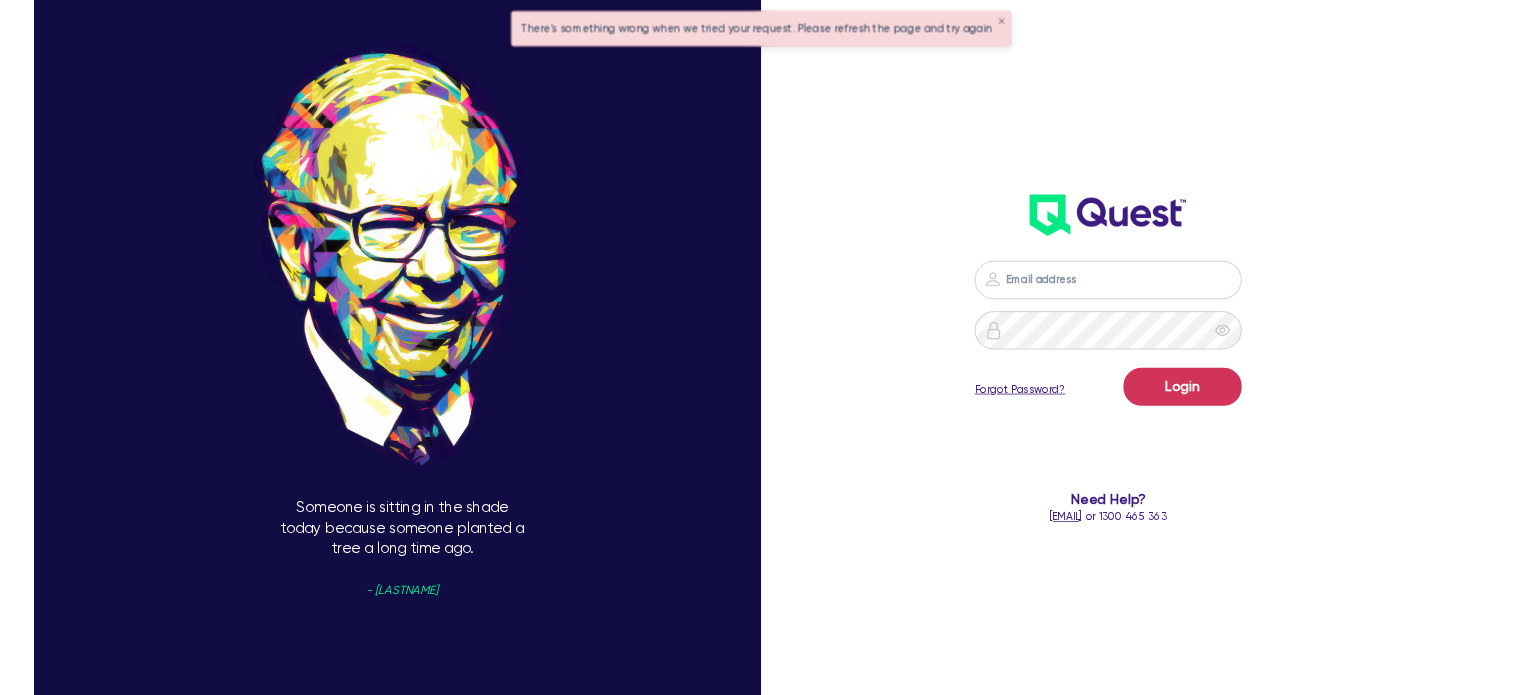 scroll, scrollTop: 0, scrollLeft: 0, axis: both 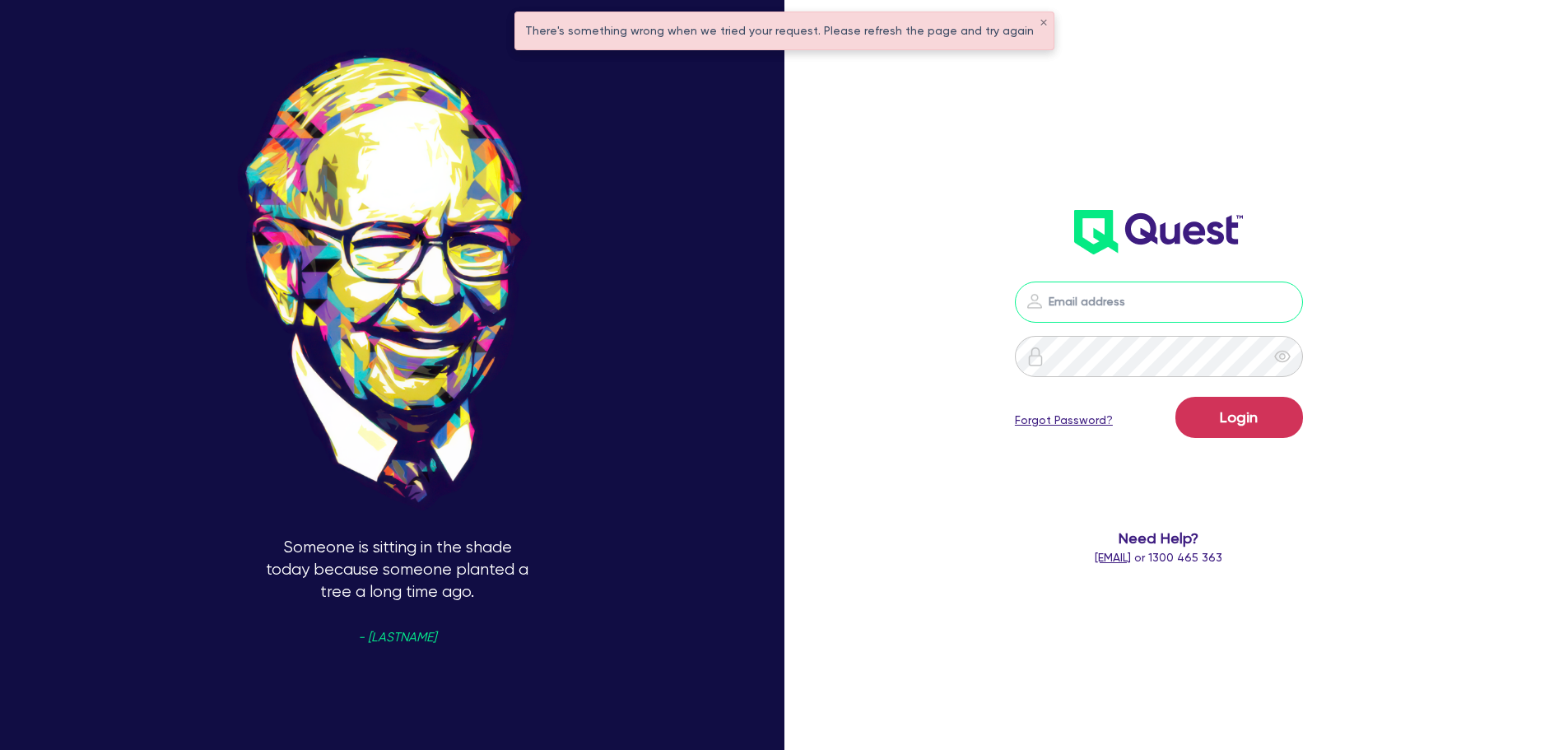 click at bounding box center [1159, 302] 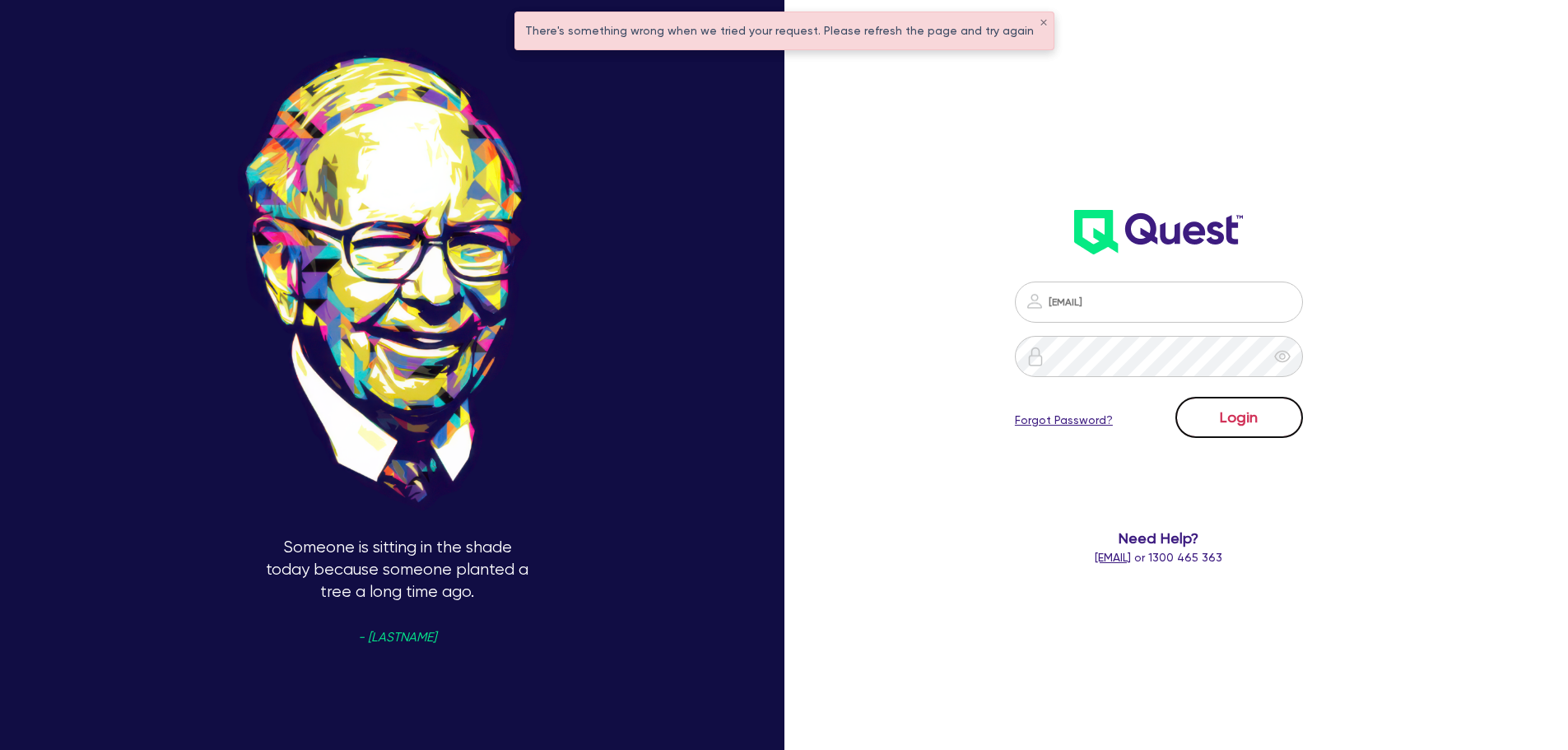 click on "Login" at bounding box center (1239, 417) 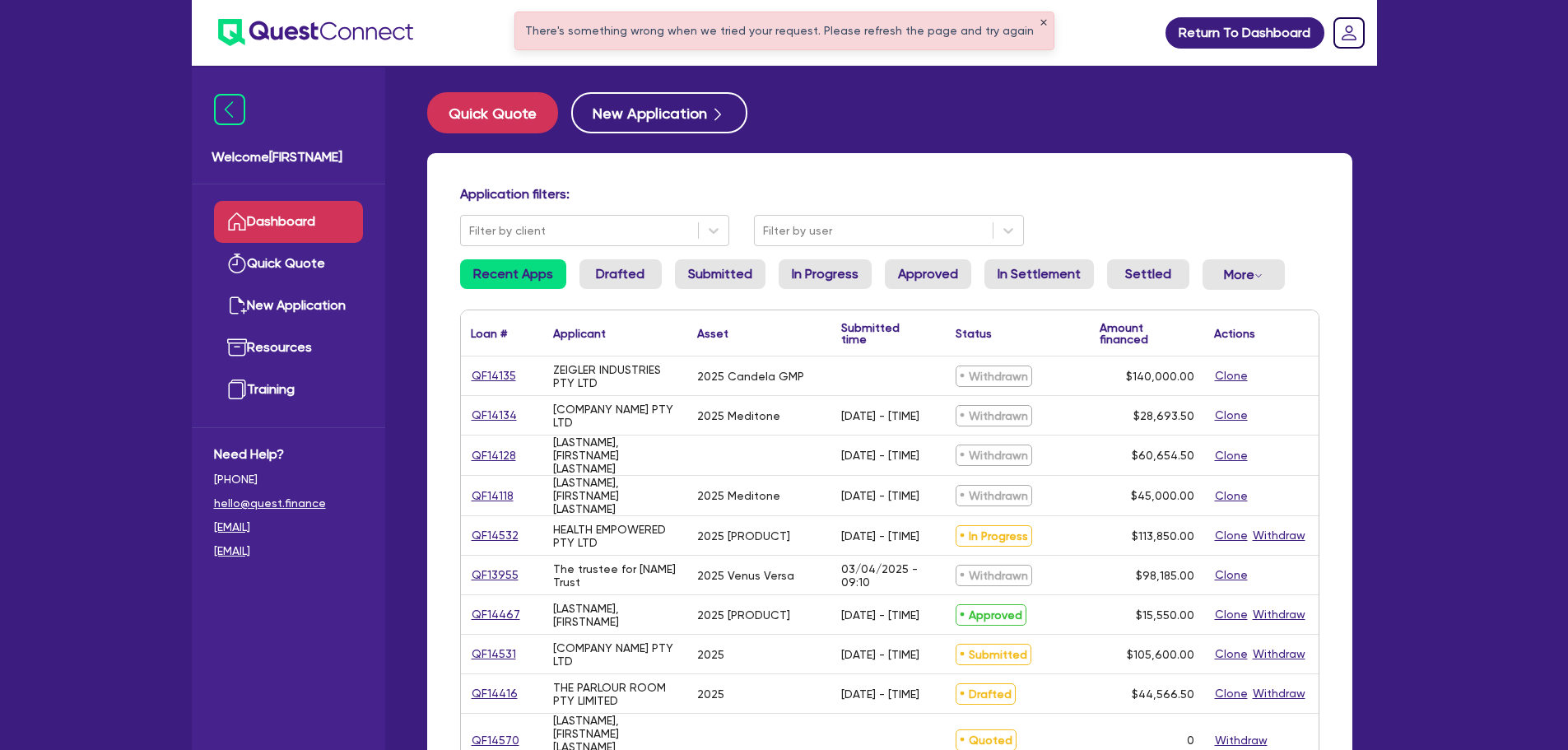 click on "✕" at bounding box center (1044, 23) 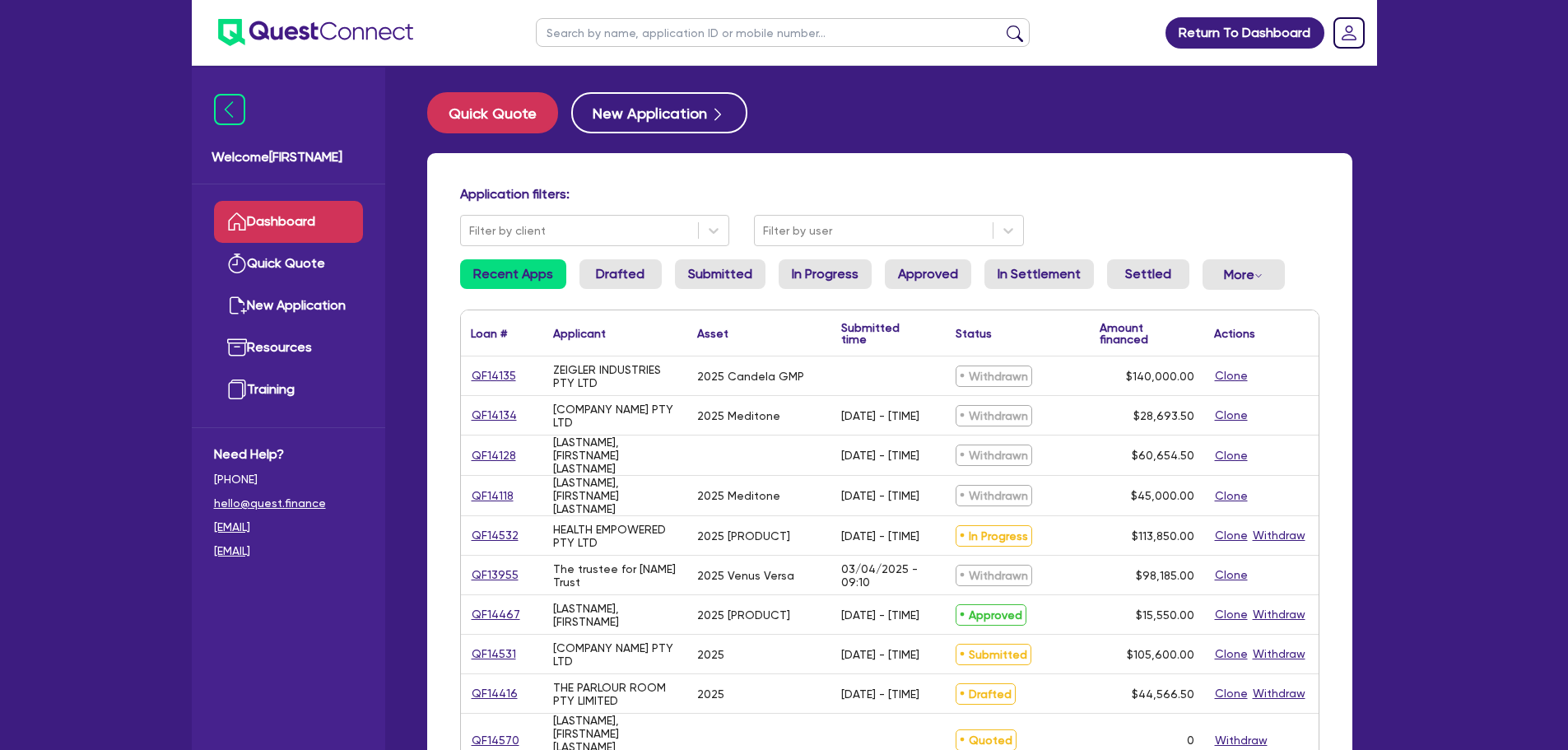 click at bounding box center [783, 32] 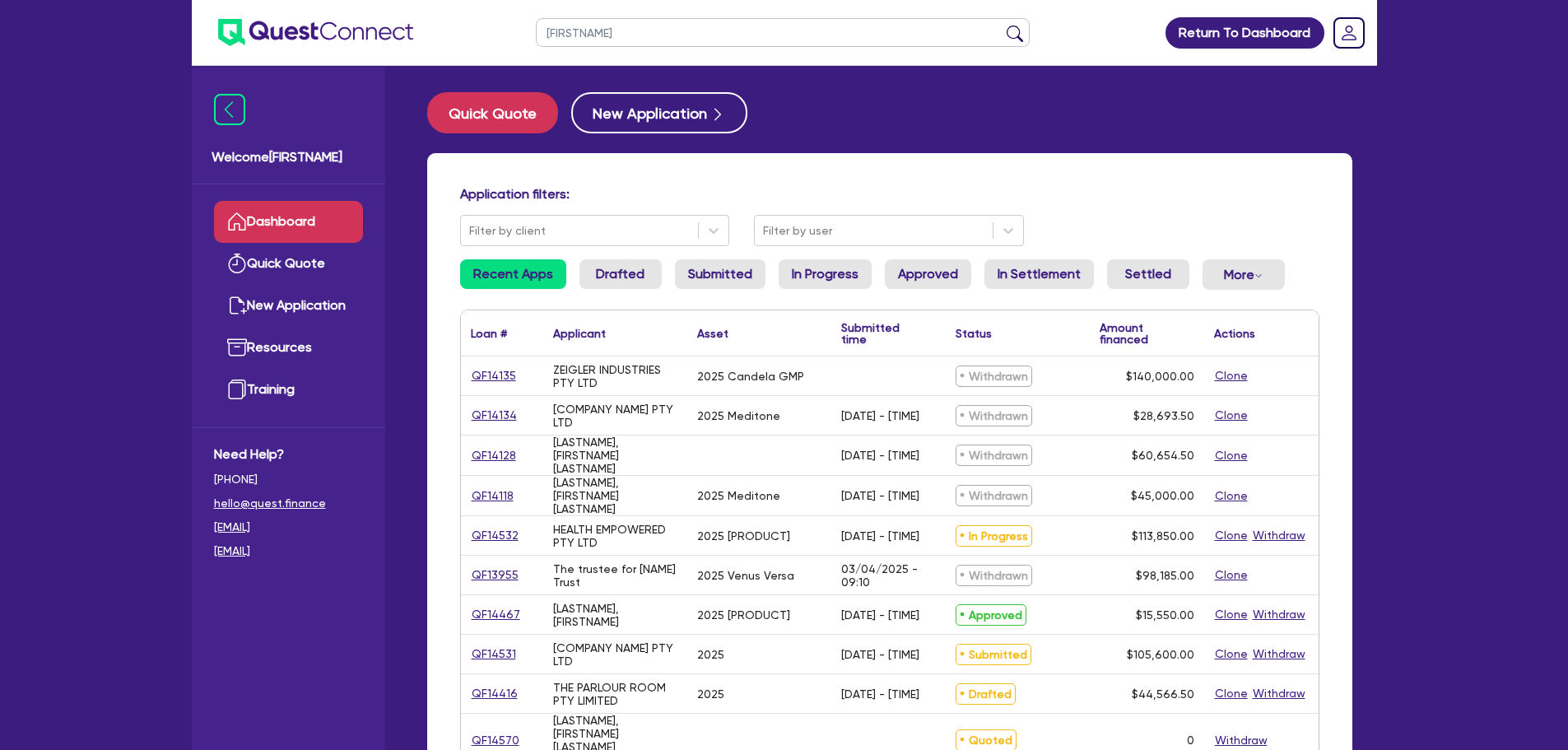 type on "[FIRSTNAME]" 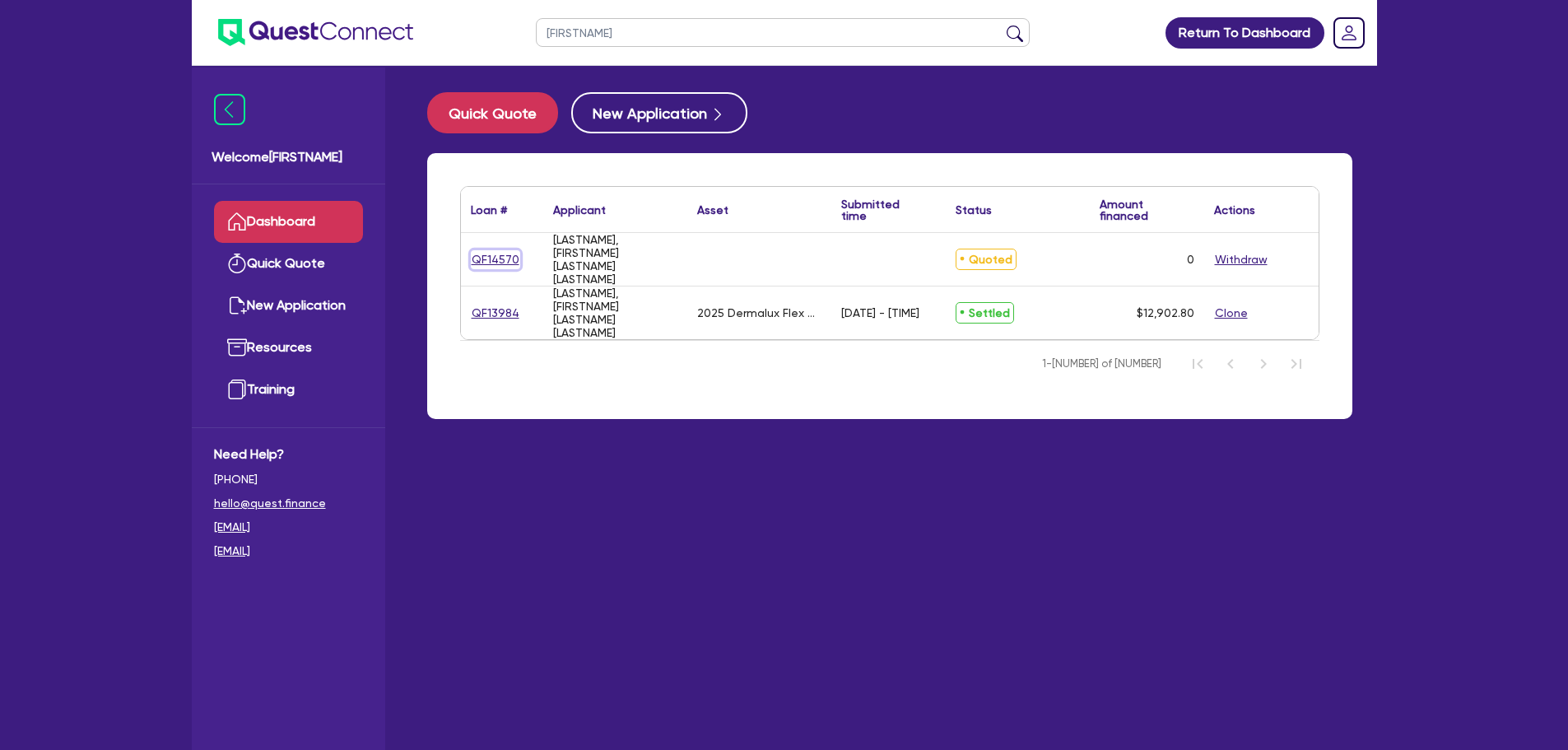 click on "QF14570" at bounding box center [496, 259] 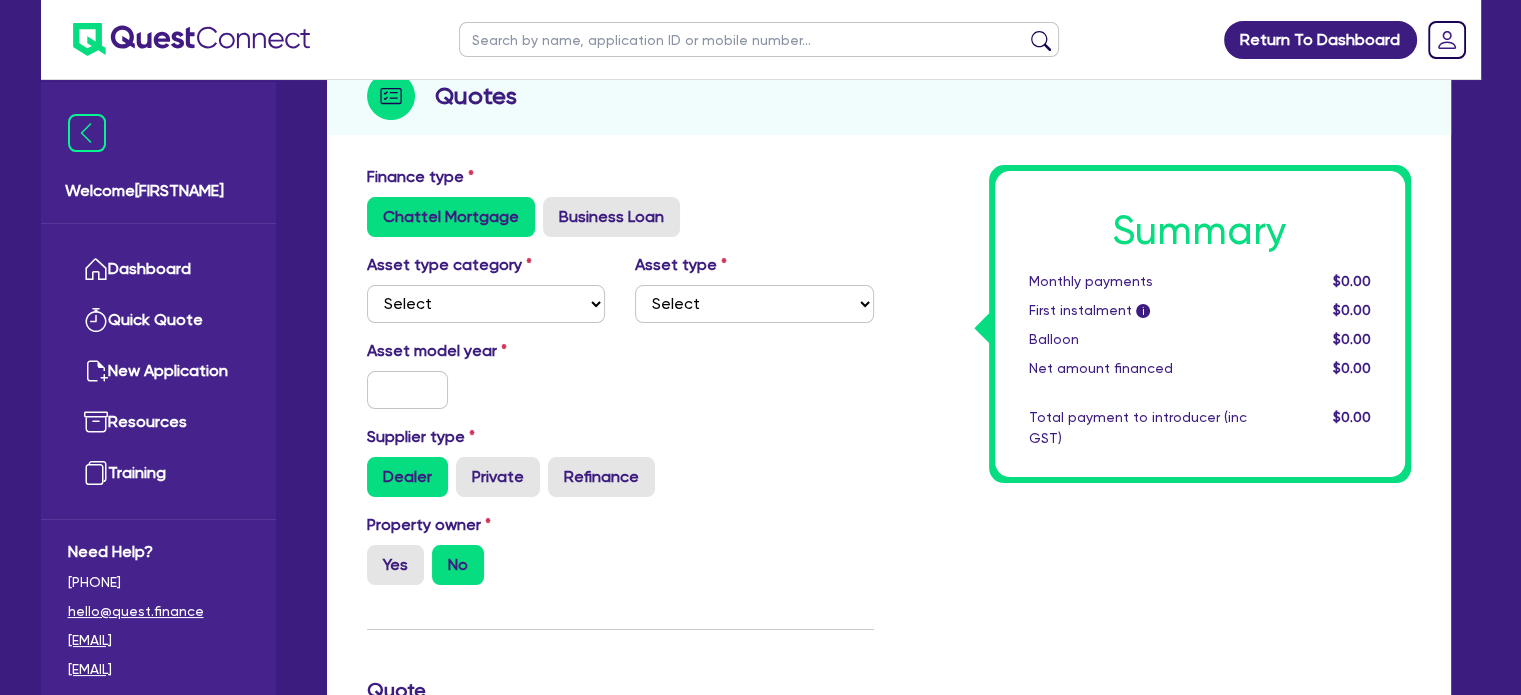 scroll, scrollTop: 0, scrollLeft: 0, axis: both 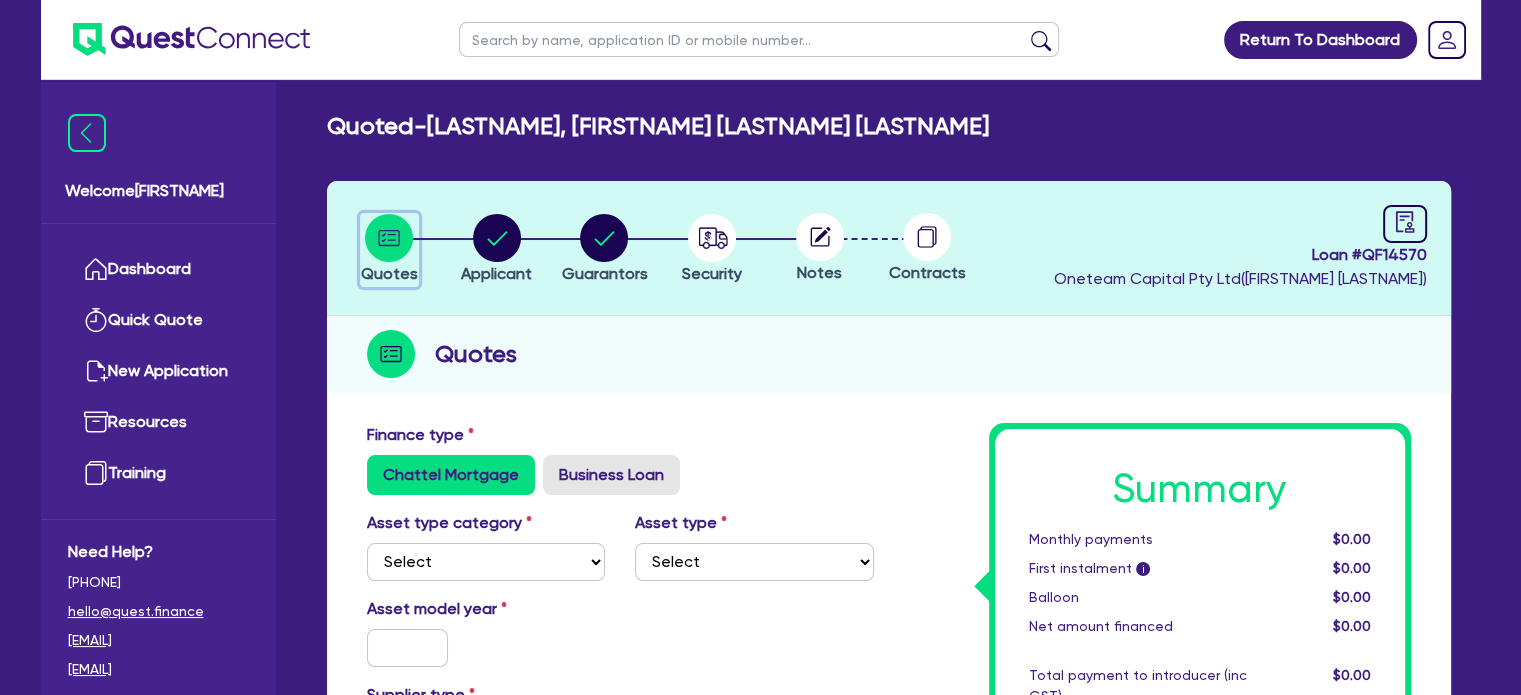 click at bounding box center (389, 238) 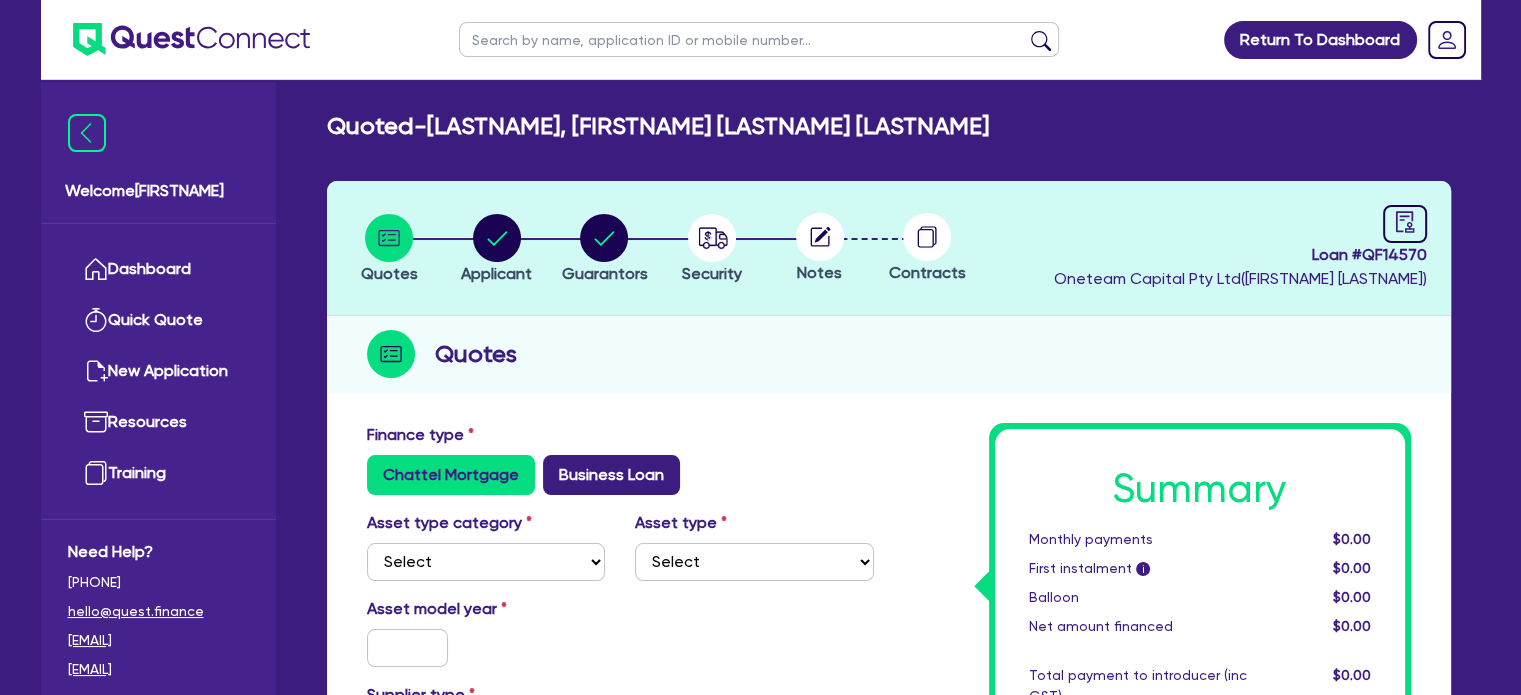 click on "Business Loan" at bounding box center [611, 475] 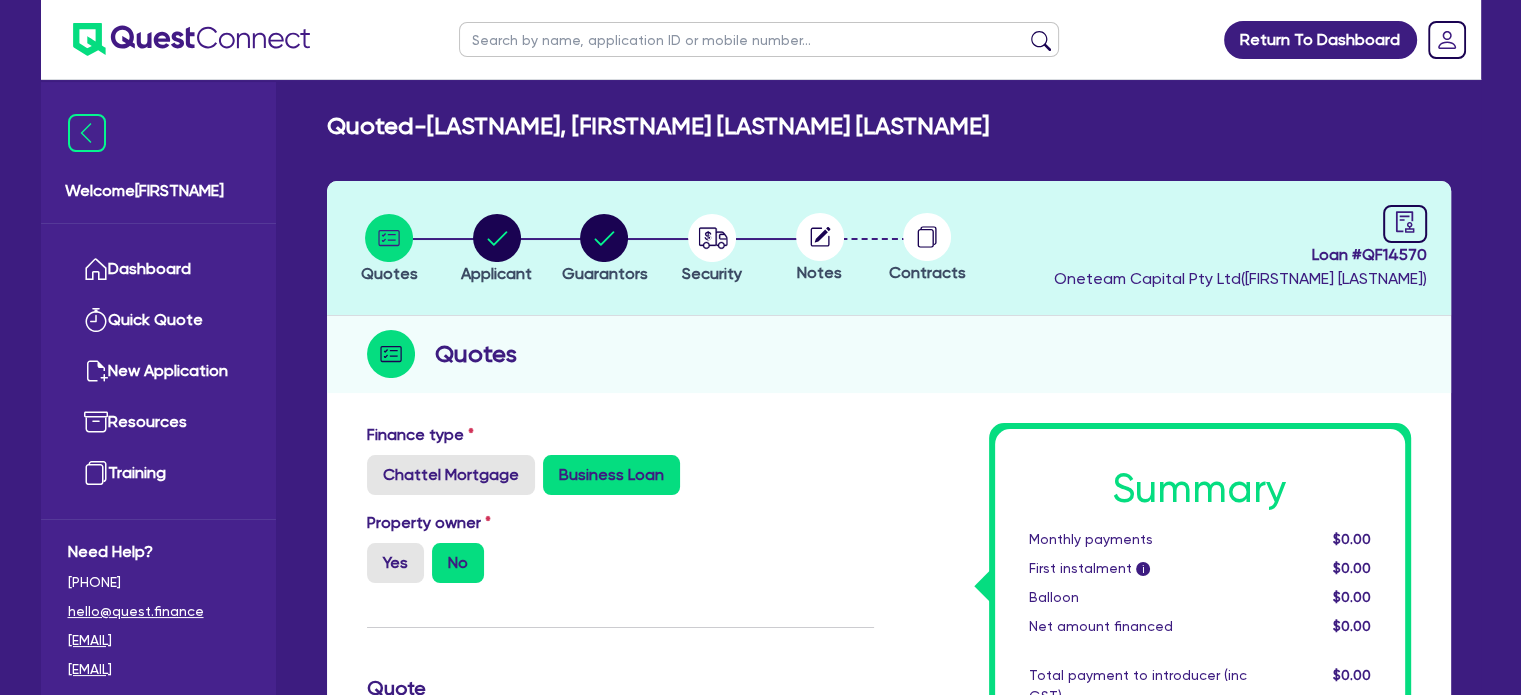 scroll, scrollTop: 280, scrollLeft: 0, axis: vertical 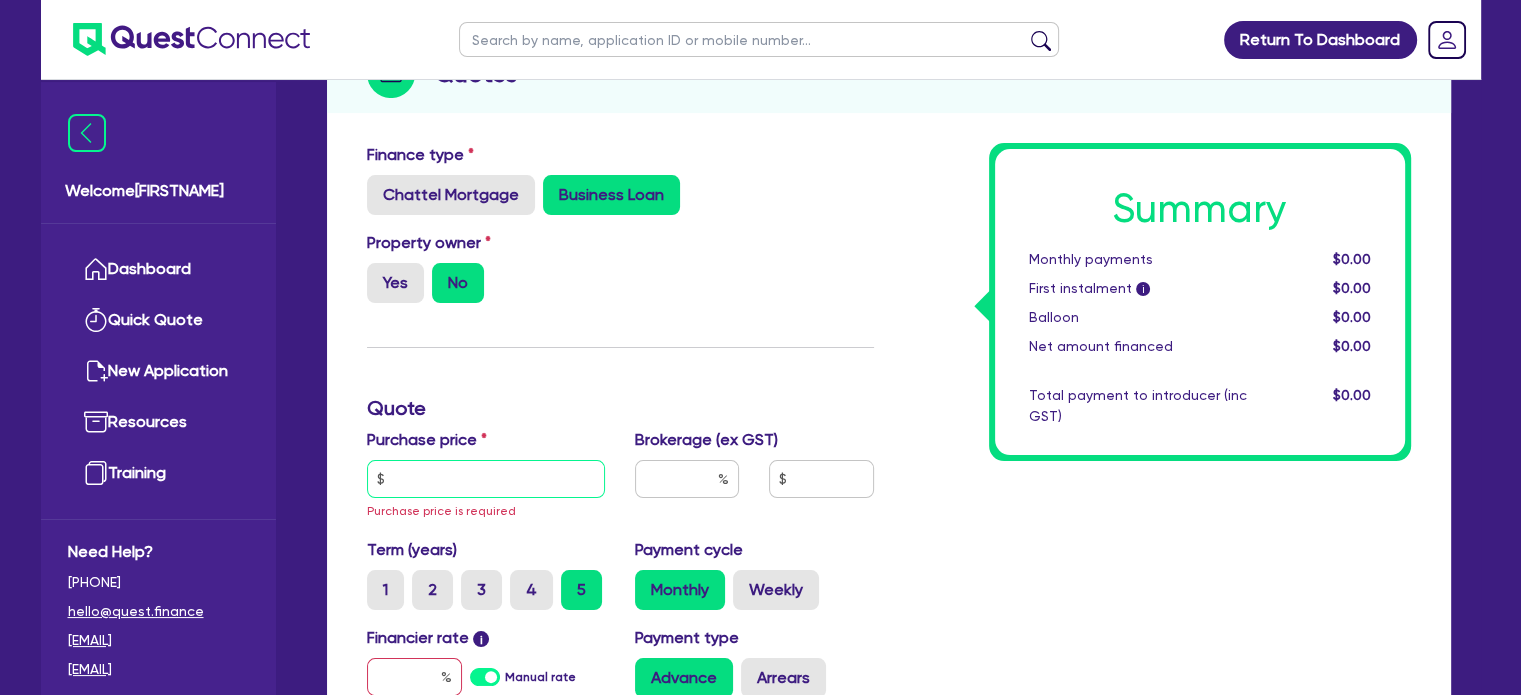 click at bounding box center (486, 479) 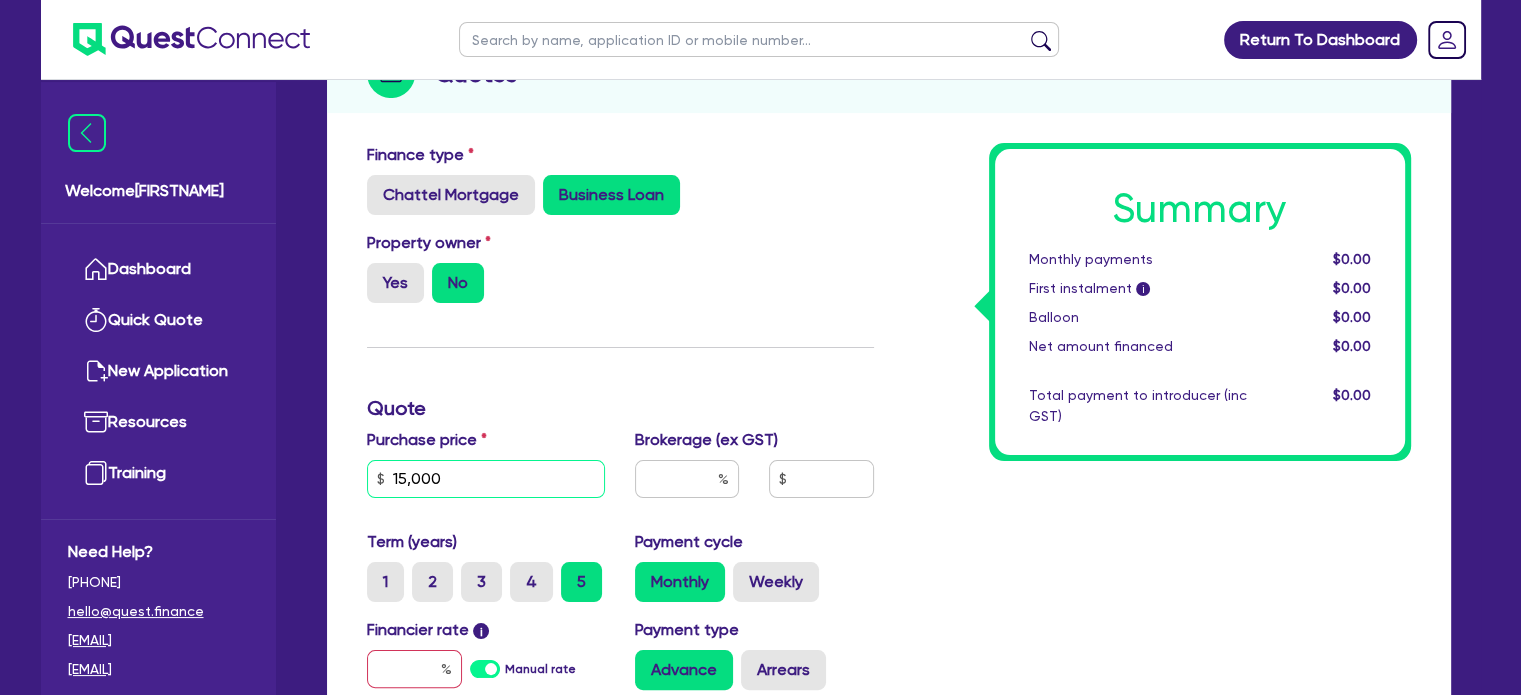 type on "15,000" 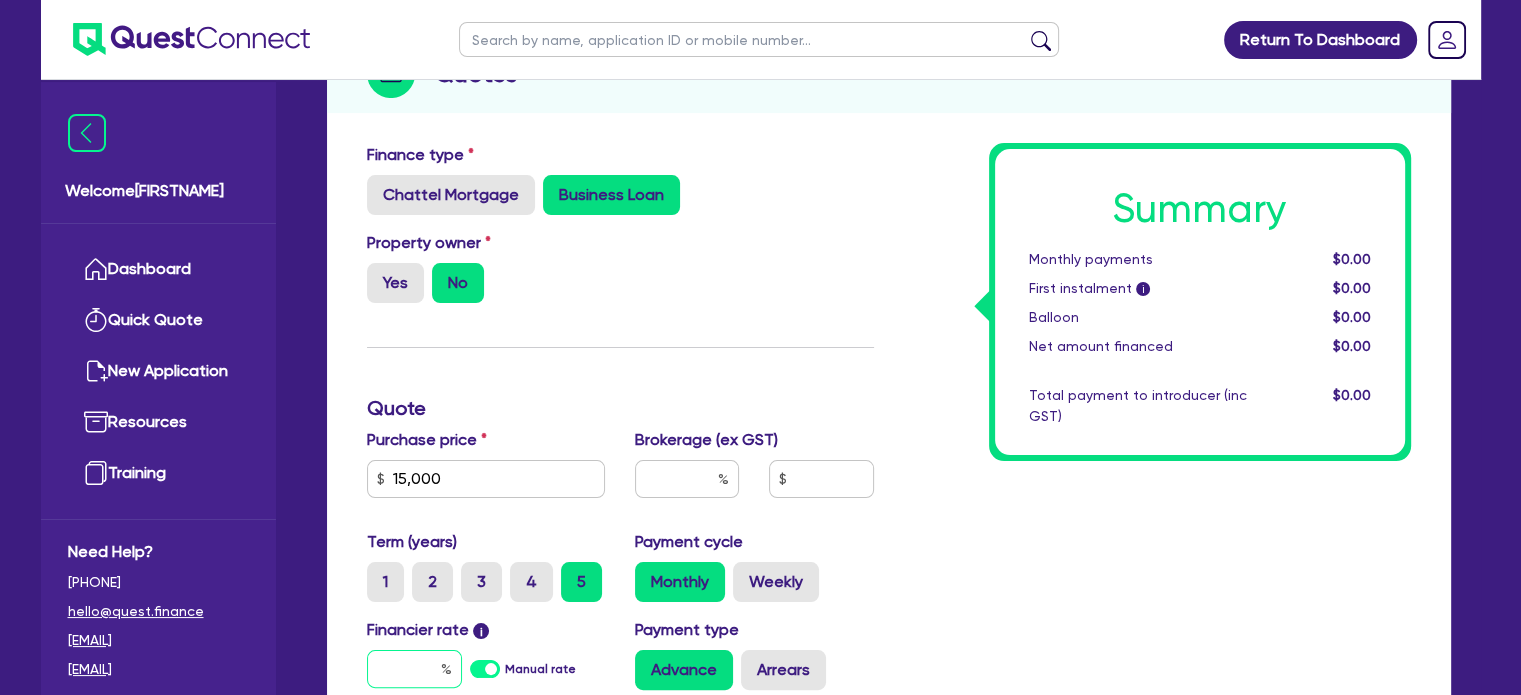 click at bounding box center (414, 669) 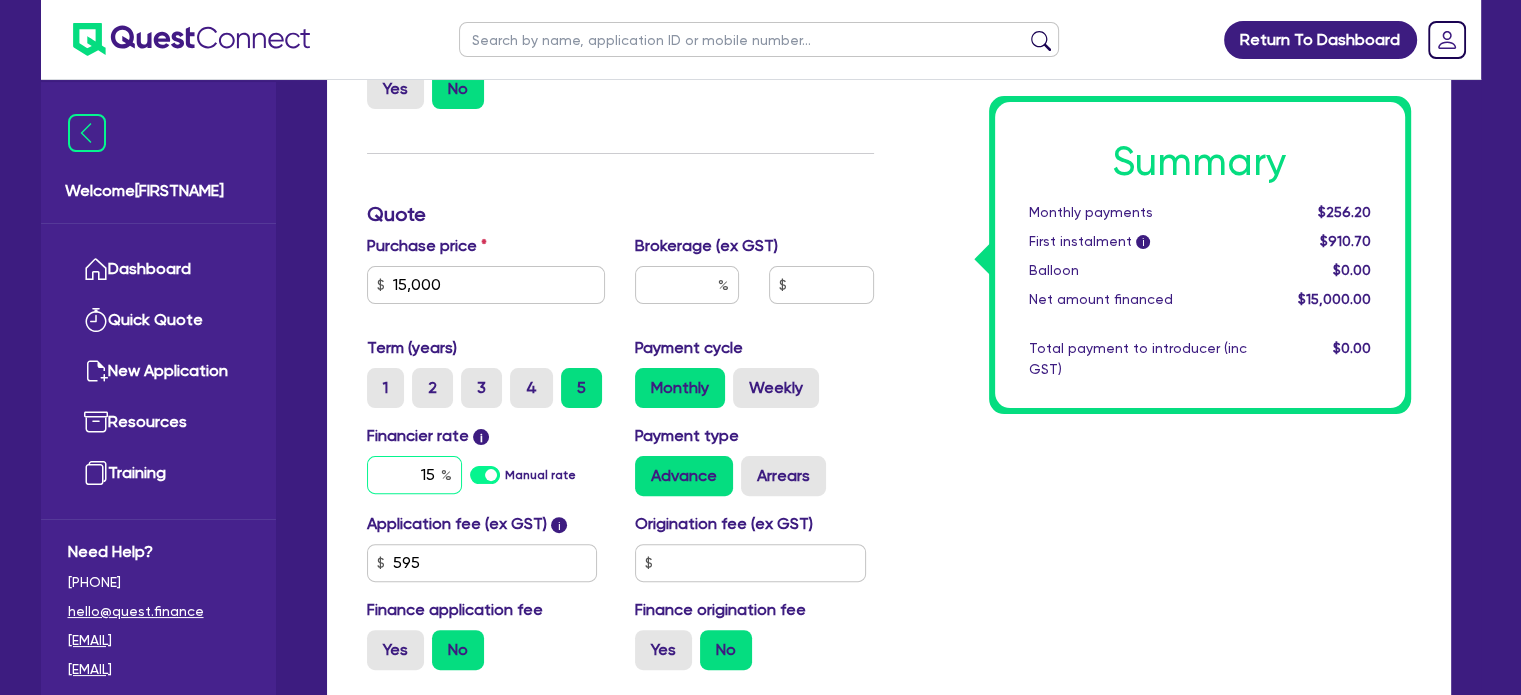 scroll, scrollTop: 488, scrollLeft: 0, axis: vertical 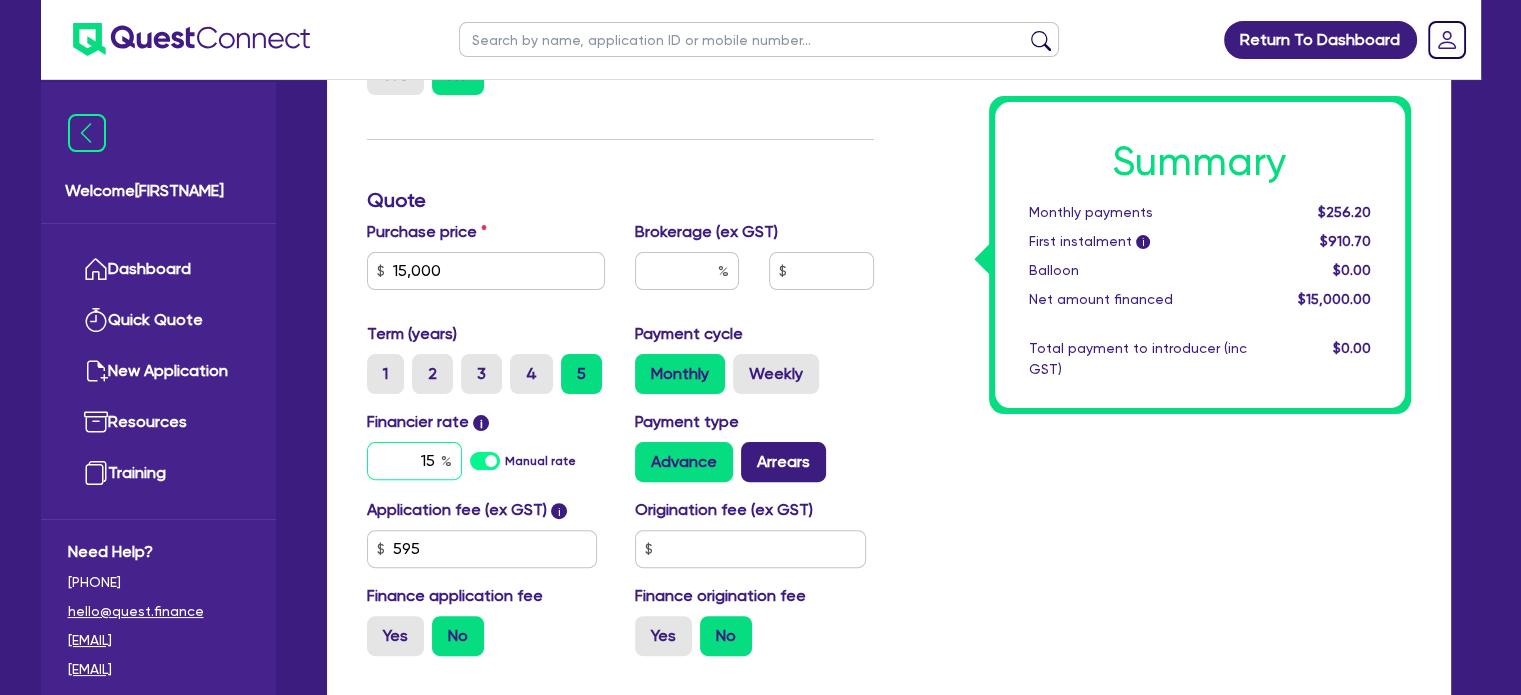 type on "15" 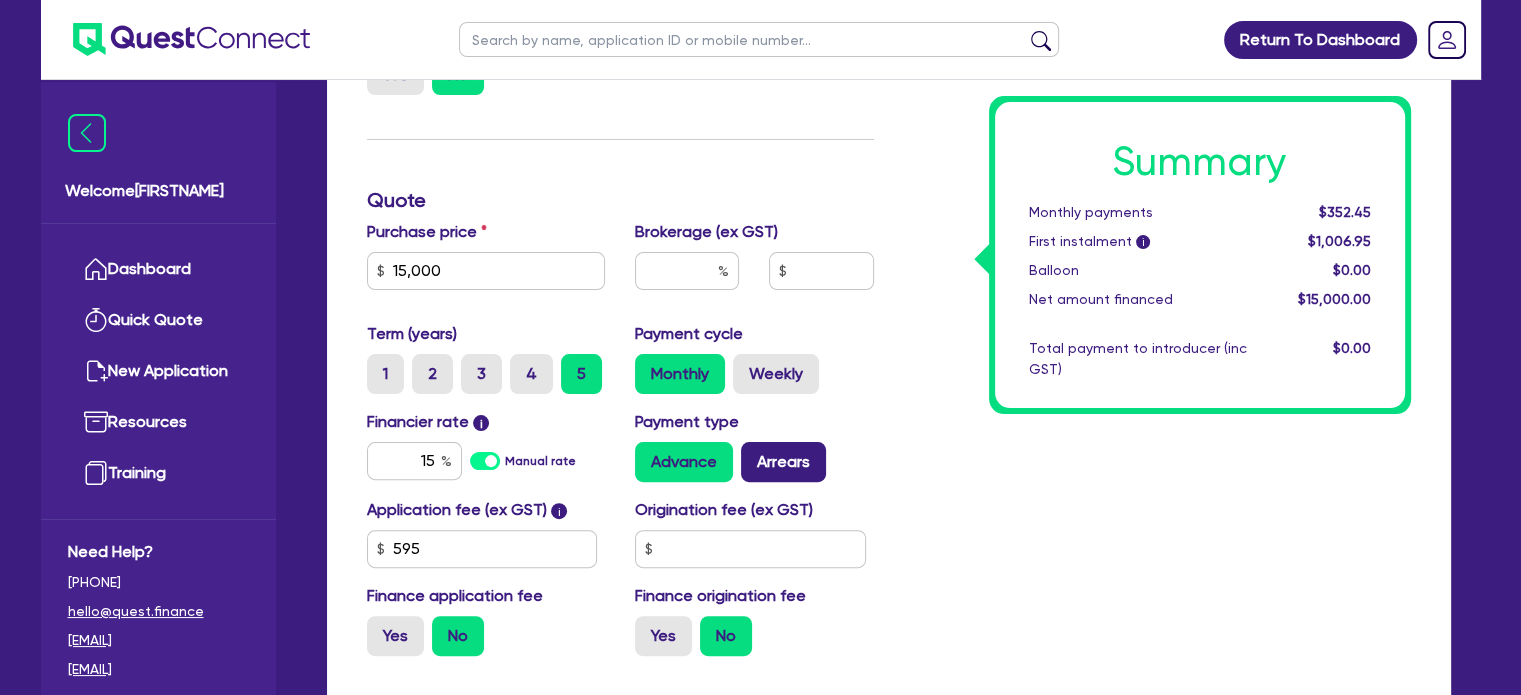 click on "Arrears" at bounding box center [783, 462] 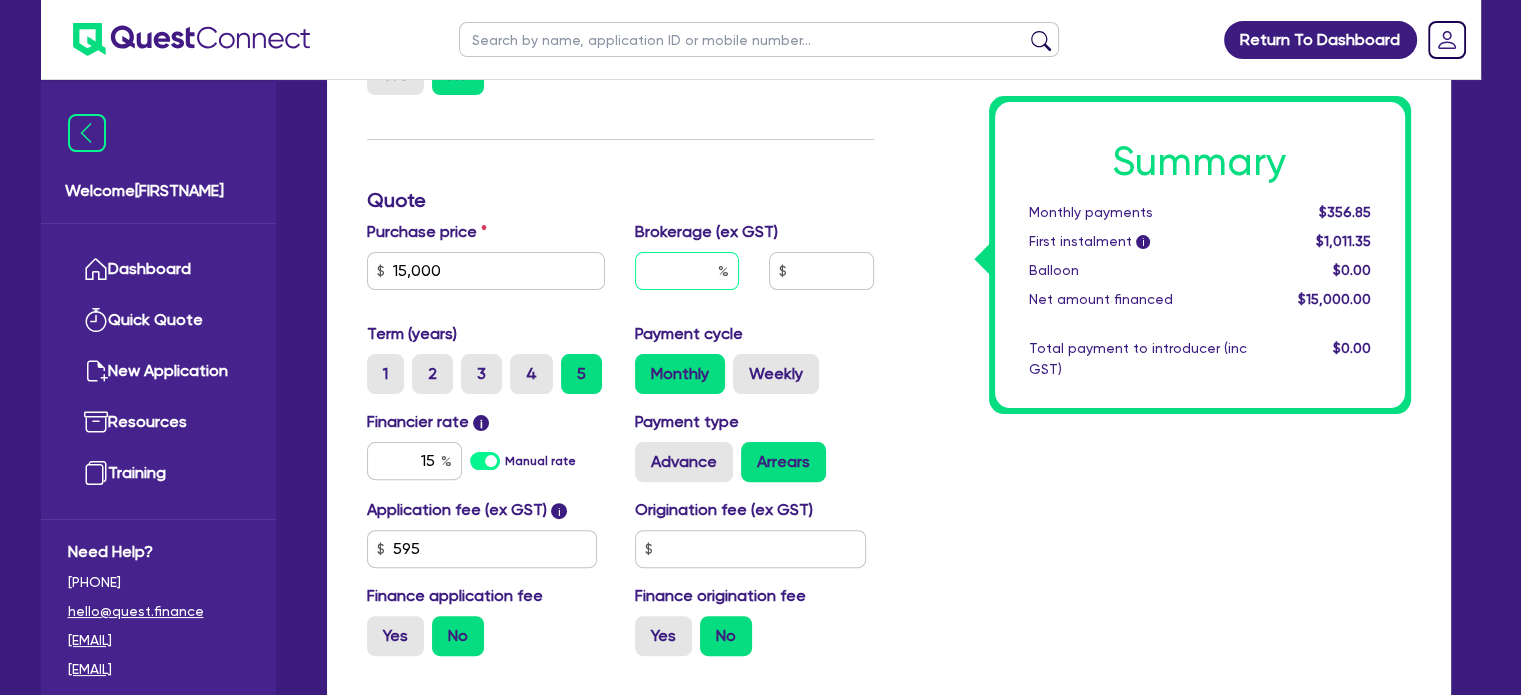 click at bounding box center (687, 271) 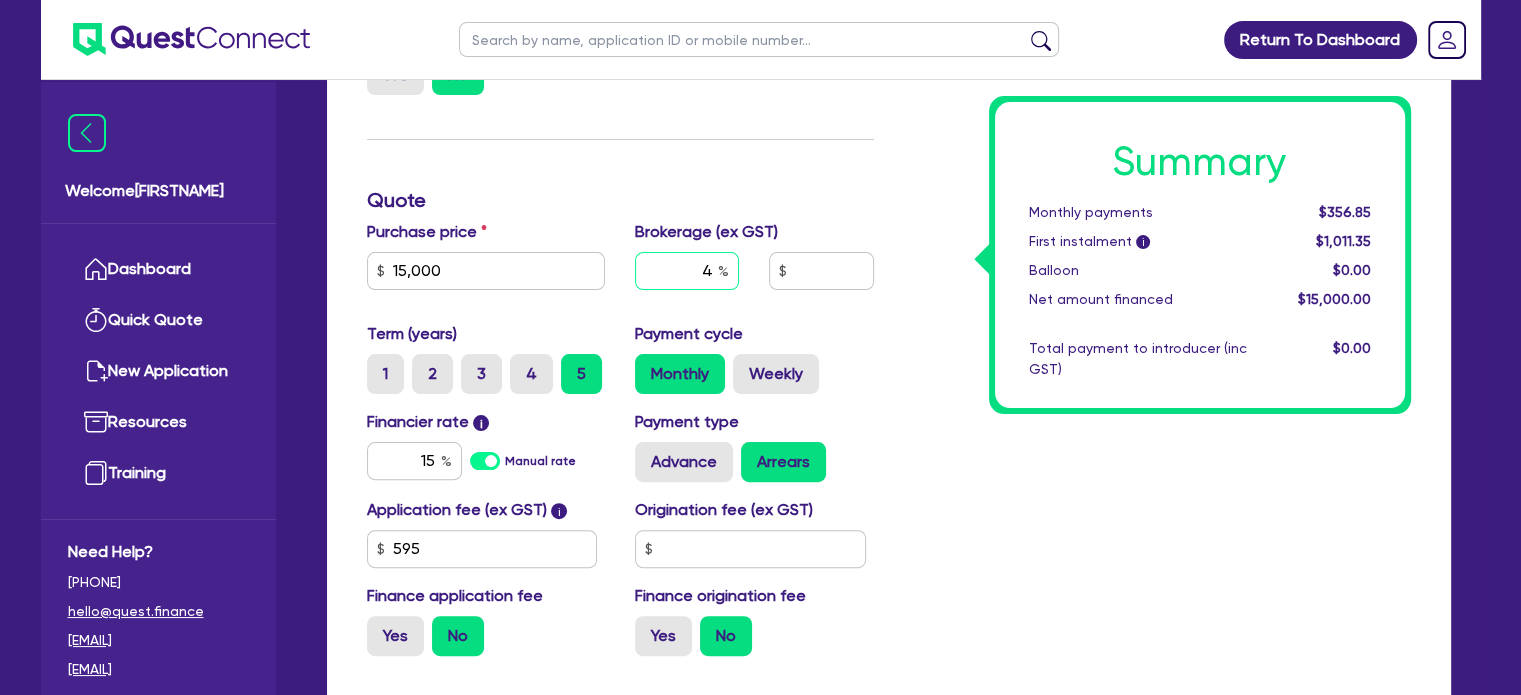 type on "4" 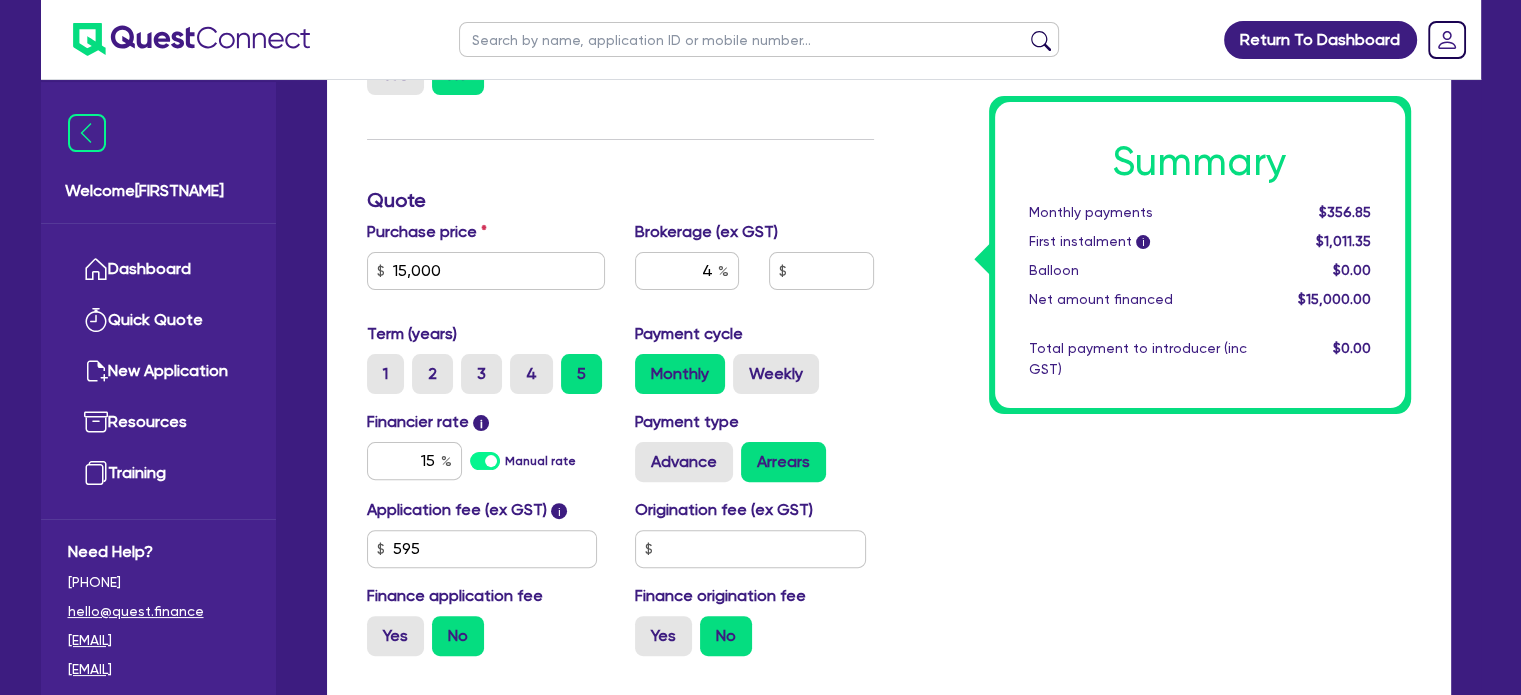 click on "Summary Monthly   payments $356.85 First instalment i $1,011.35 Balloon $0.00 Net amount financed $15,000.00 Total payment to introducer (inc GST) $0.00" at bounding box center (1157, 303) 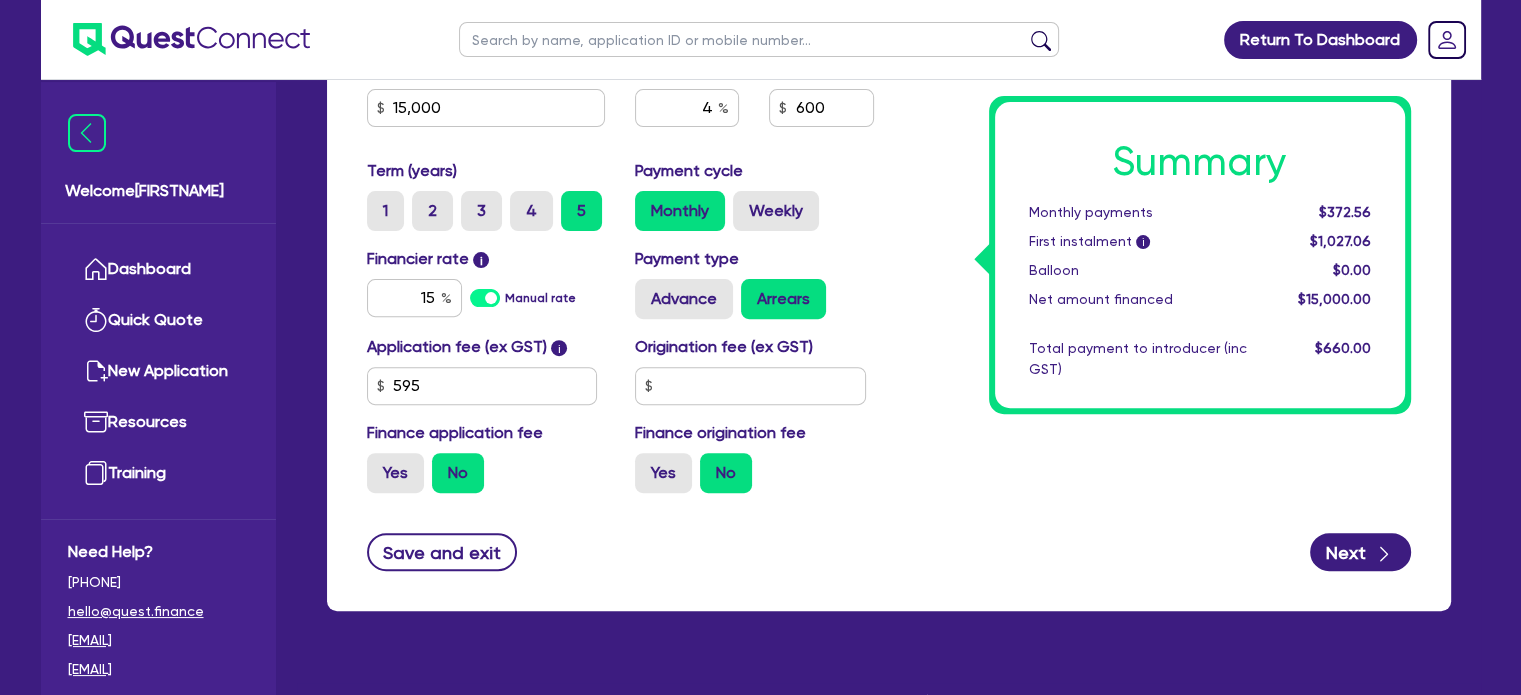 scroll, scrollTop: 652, scrollLeft: 0, axis: vertical 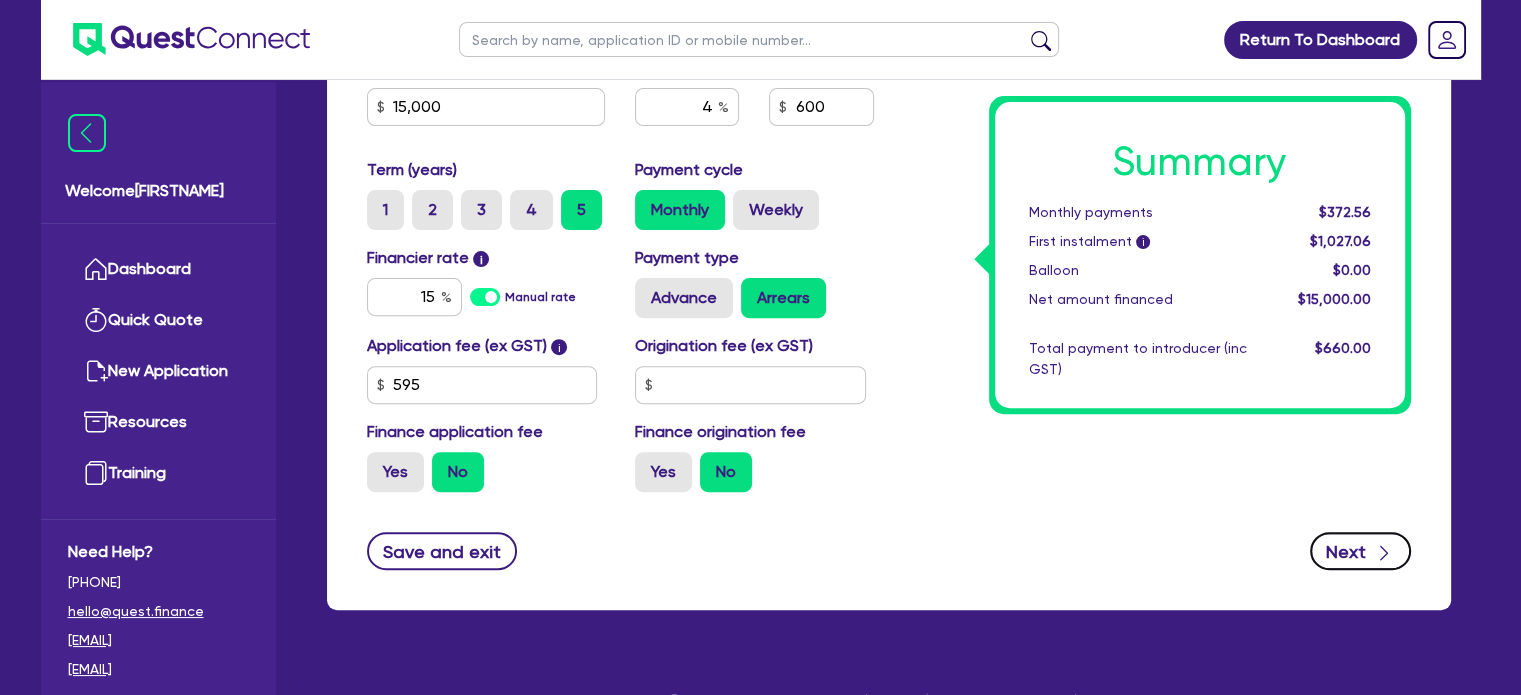 click on "Next" at bounding box center (1360, 551) 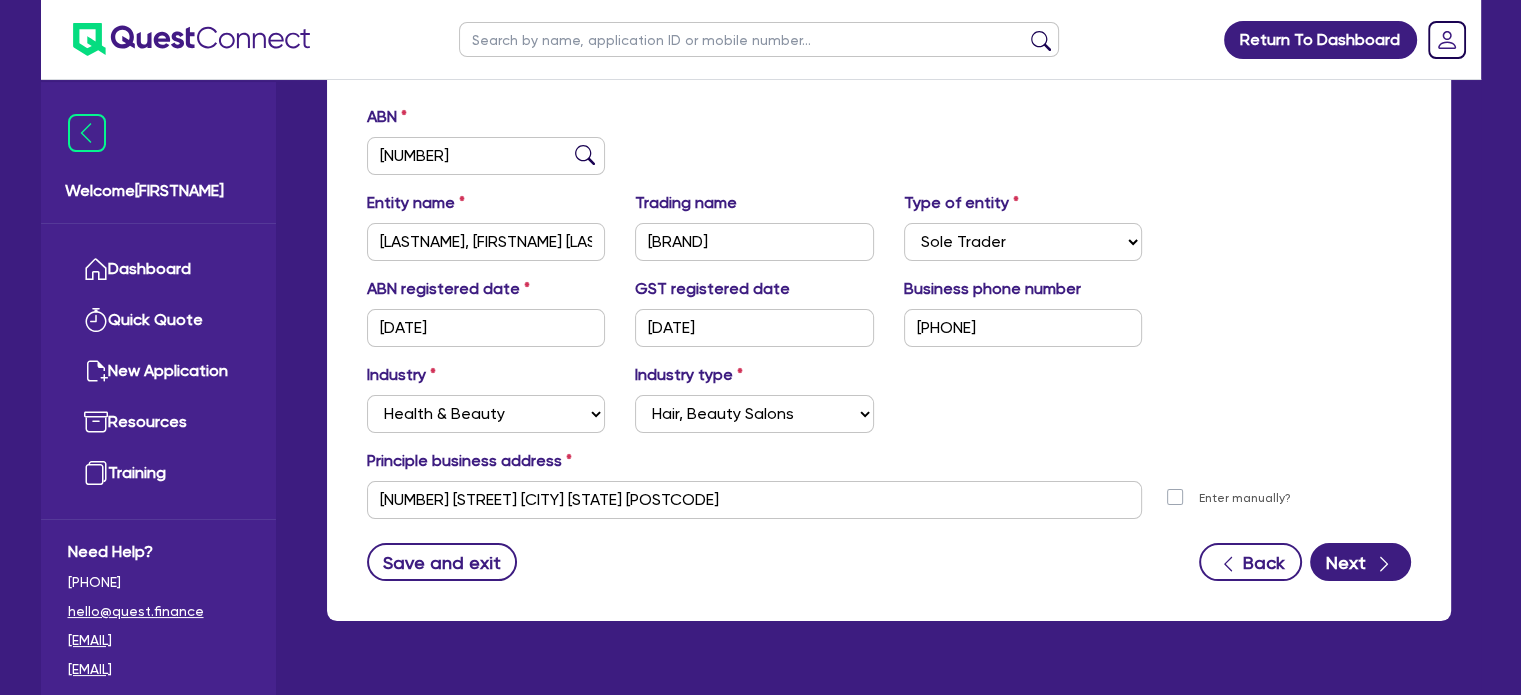 scroll, scrollTop: 356, scrollLeft: 0, axis: vertical 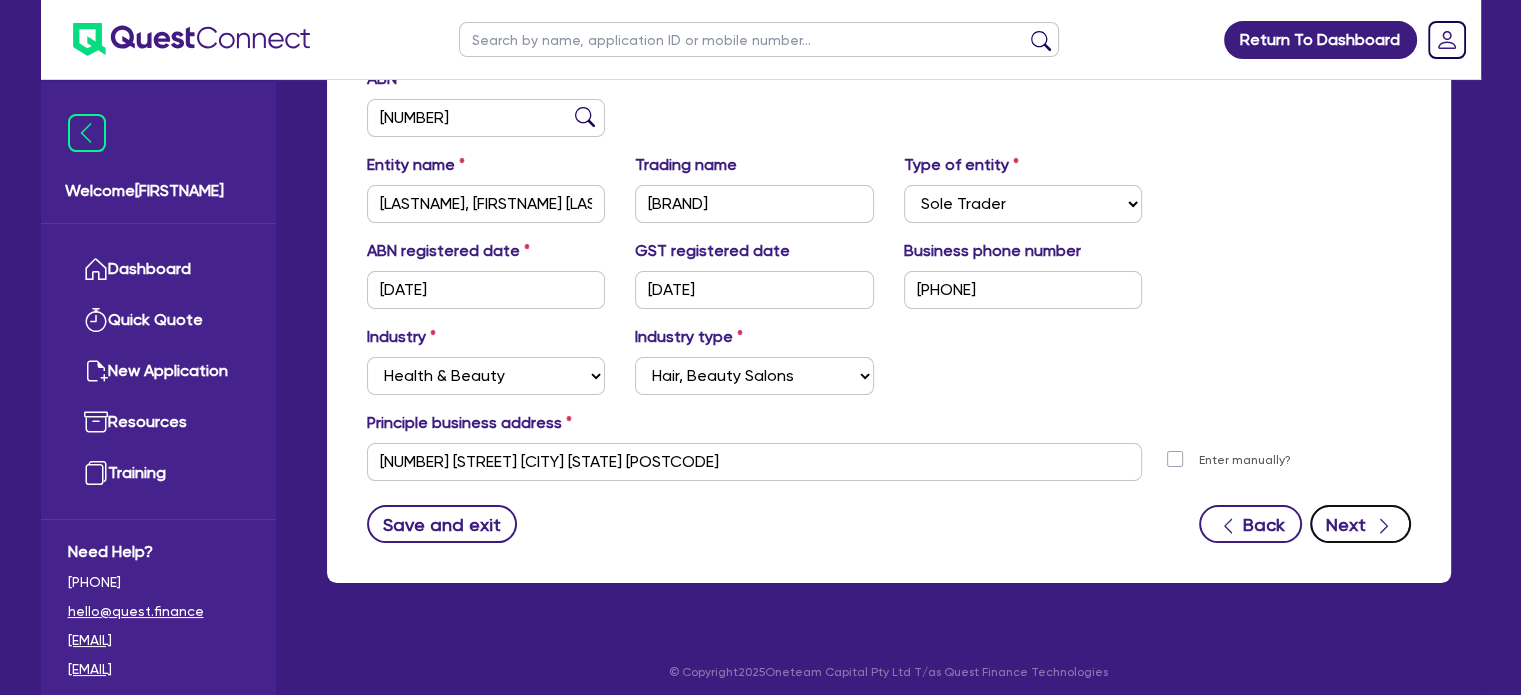 click on "Next" at bounding box center [1360, 524] 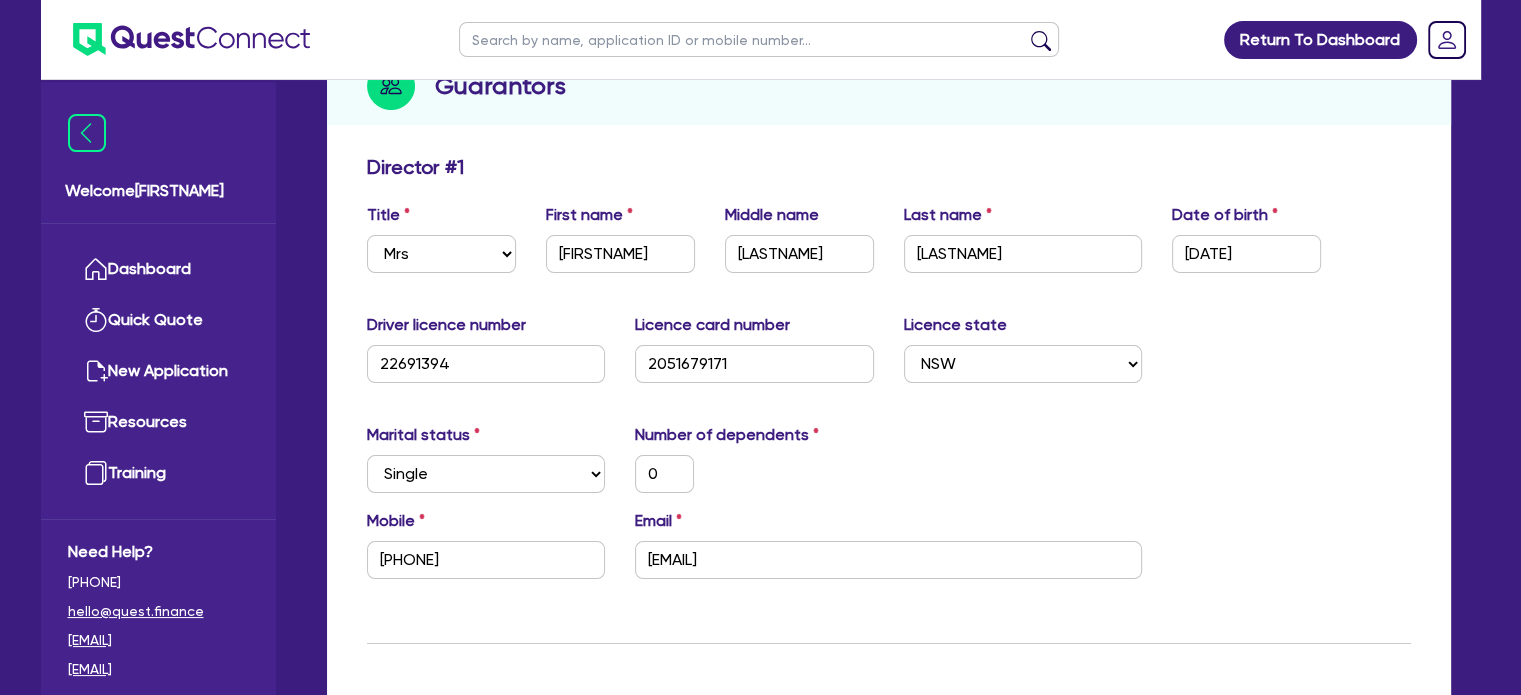 scroll, scrollTop: 0, scrollLeft: 0, axis: both 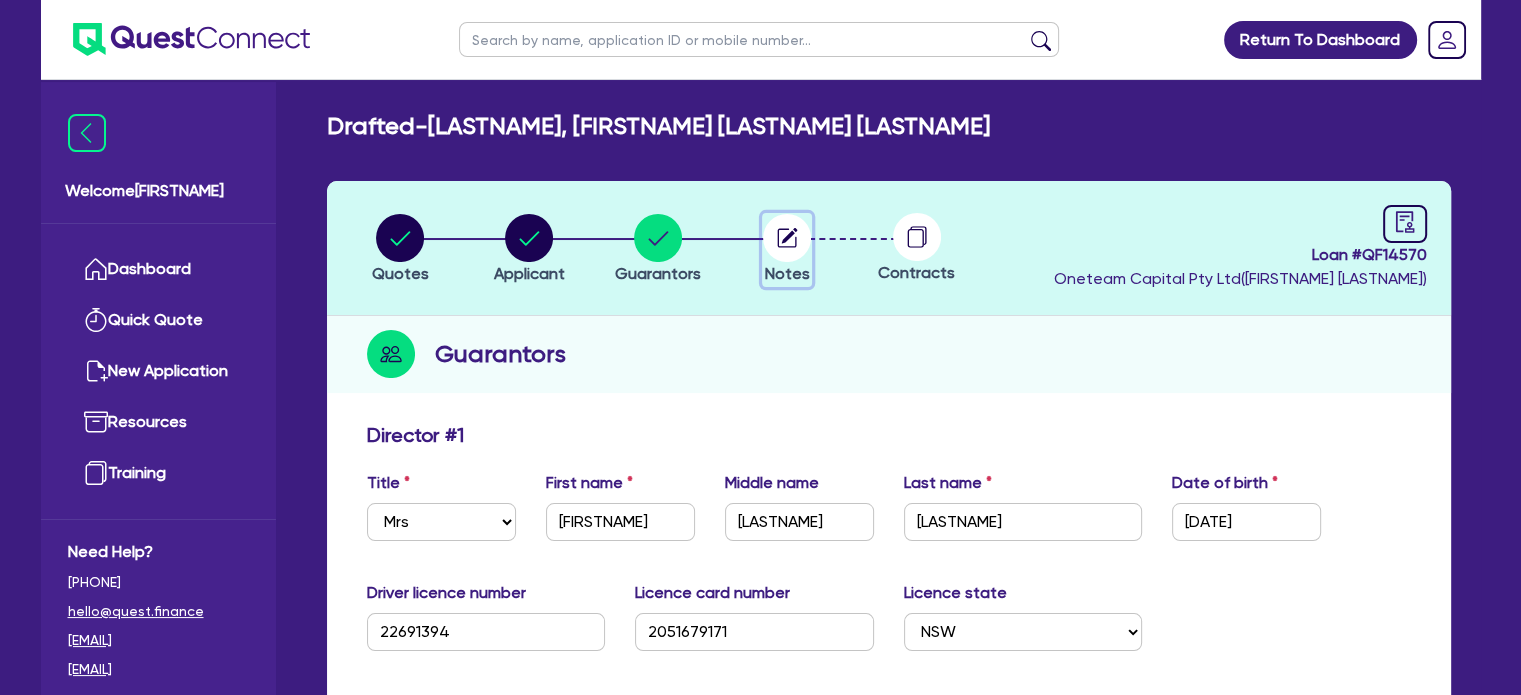 click at bounding box center [790, 236] 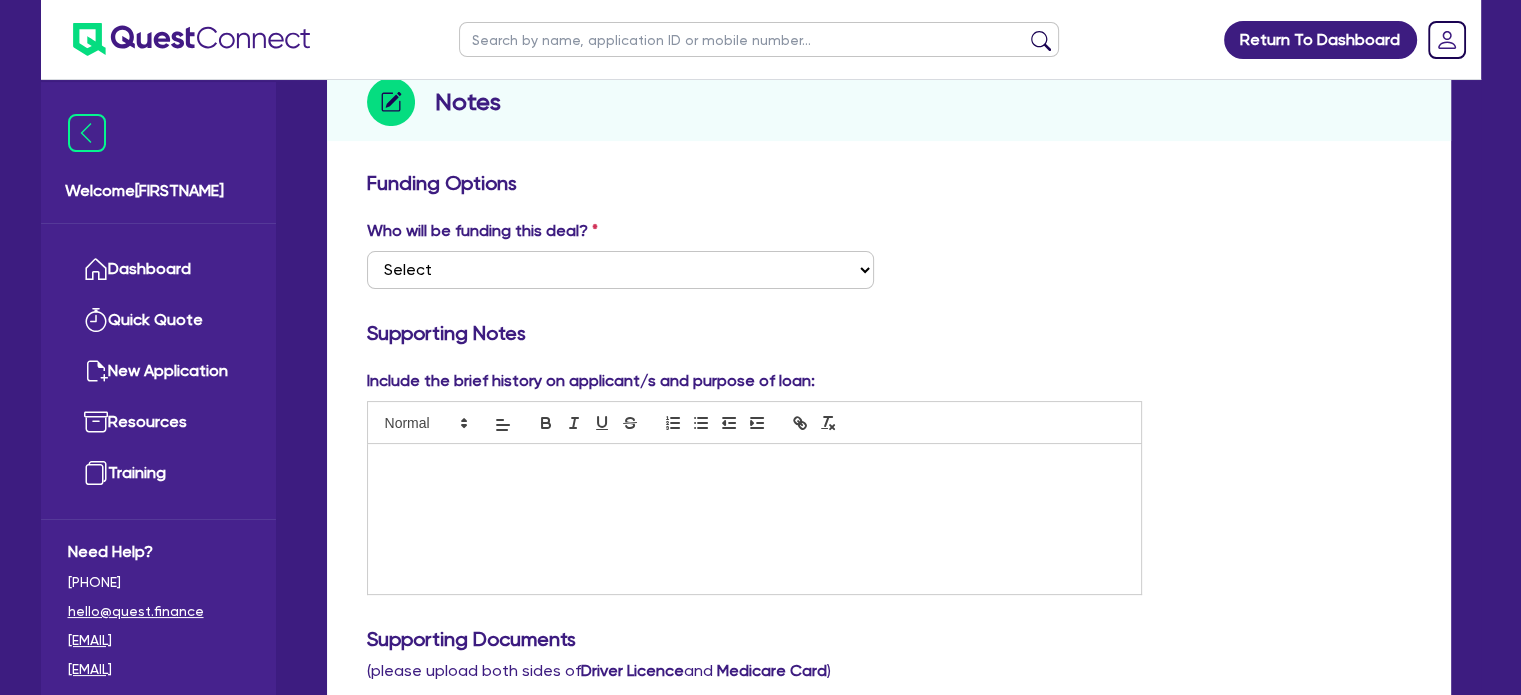 scroll, scrollTop: 254, scrollLeft: 0, axis: vertical 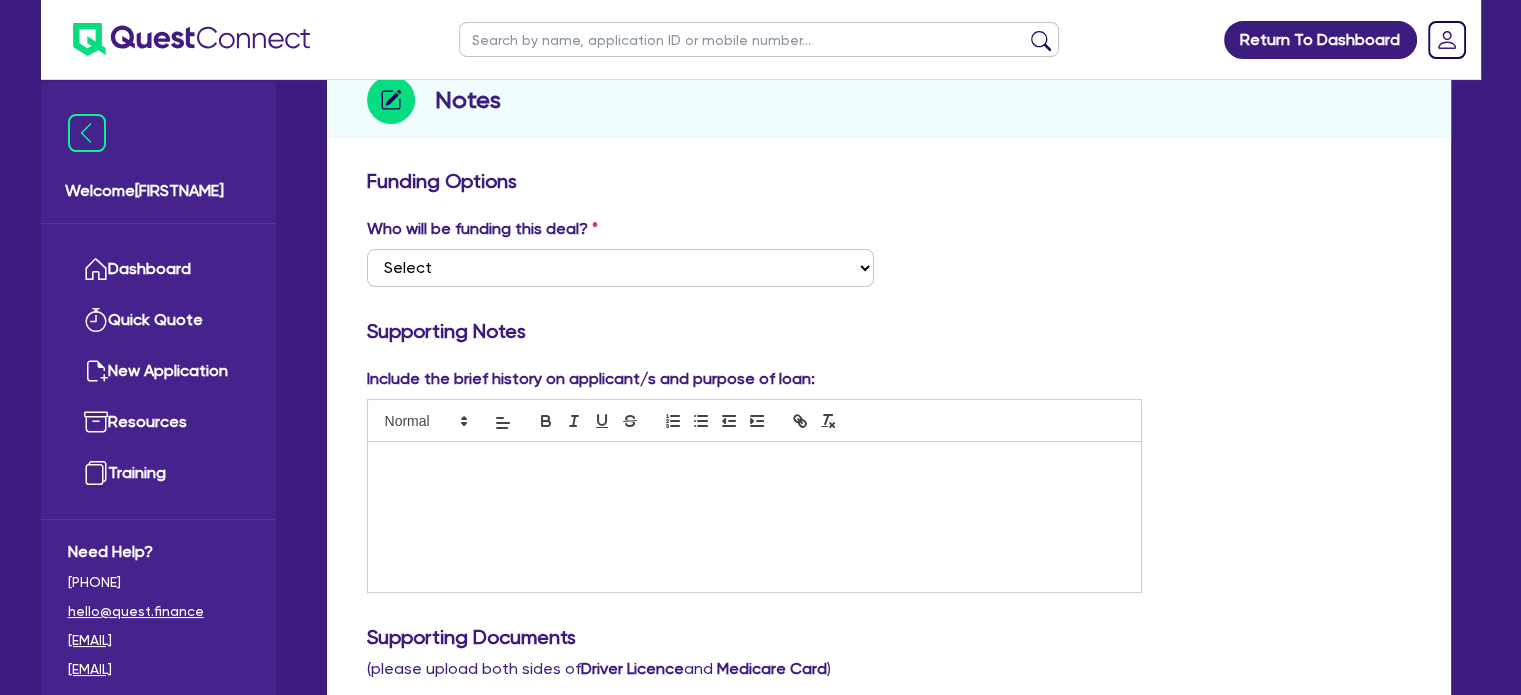 click at bounding box center (755, 517) 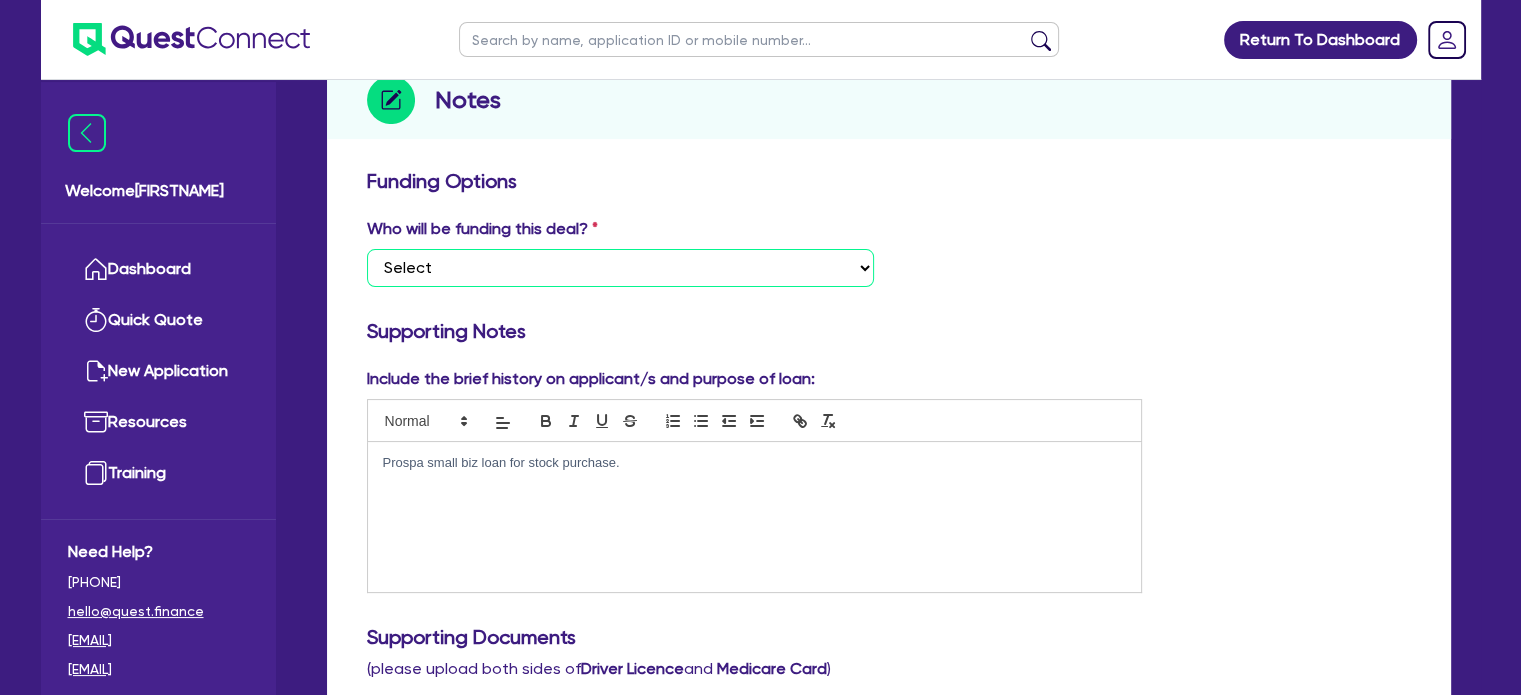 click on "Select I want Quest to fund 100% I will fund 100% I will co-fund with Quest Other - I am referring this deal in" at bounding box center [620, 268] 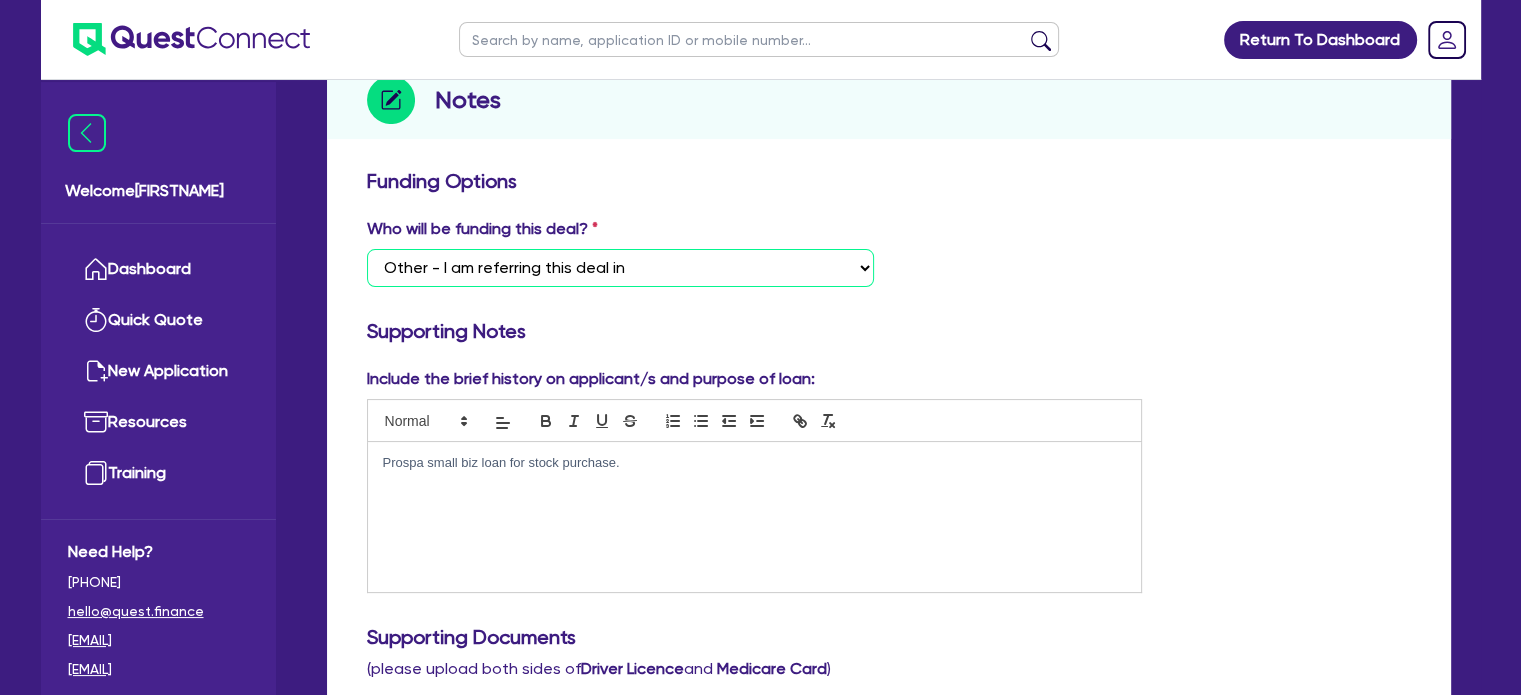 click on "Select I want Quest to fund 100% I will fund 100% I will co-fund with Quest Other - I am referring this deal in" at bounding box center (620, 268) 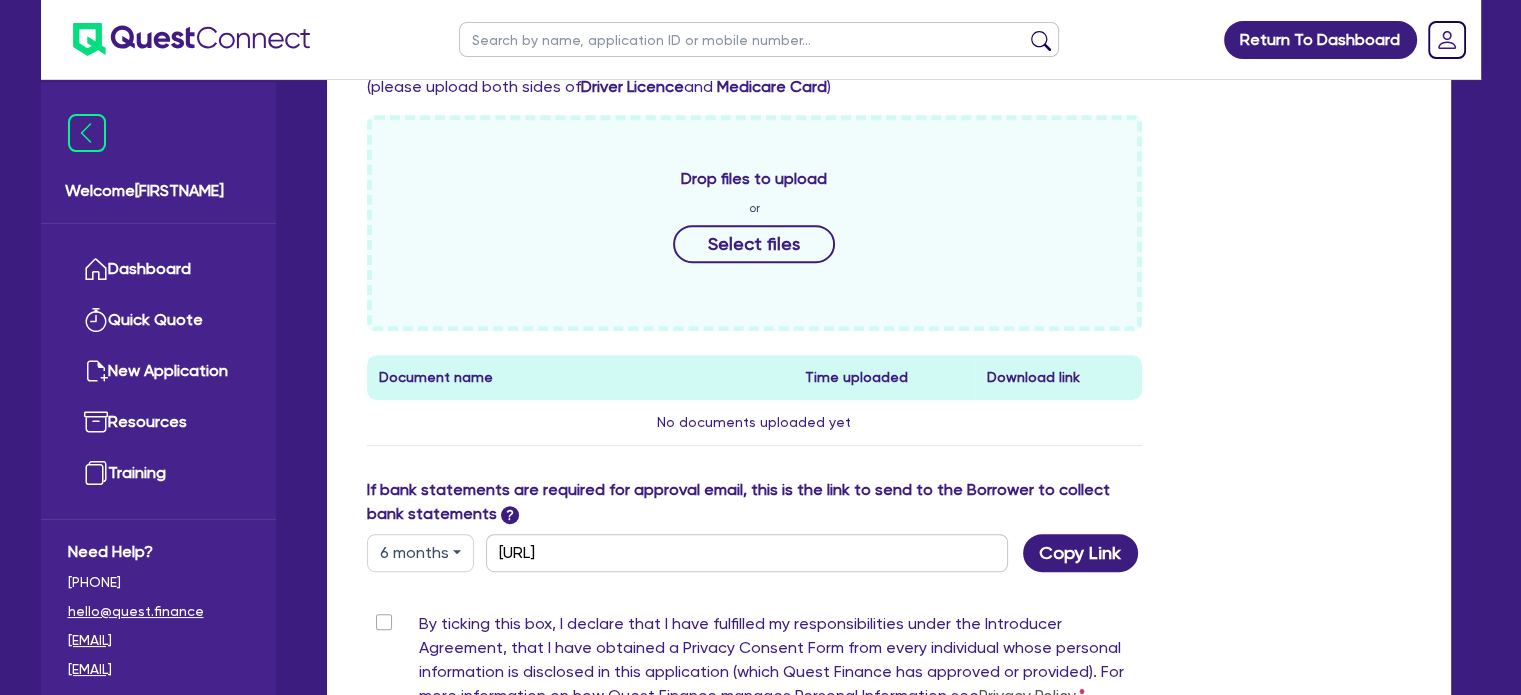 scroll, scrollTop: 1103, scrollLeft: 0, axis: vertical 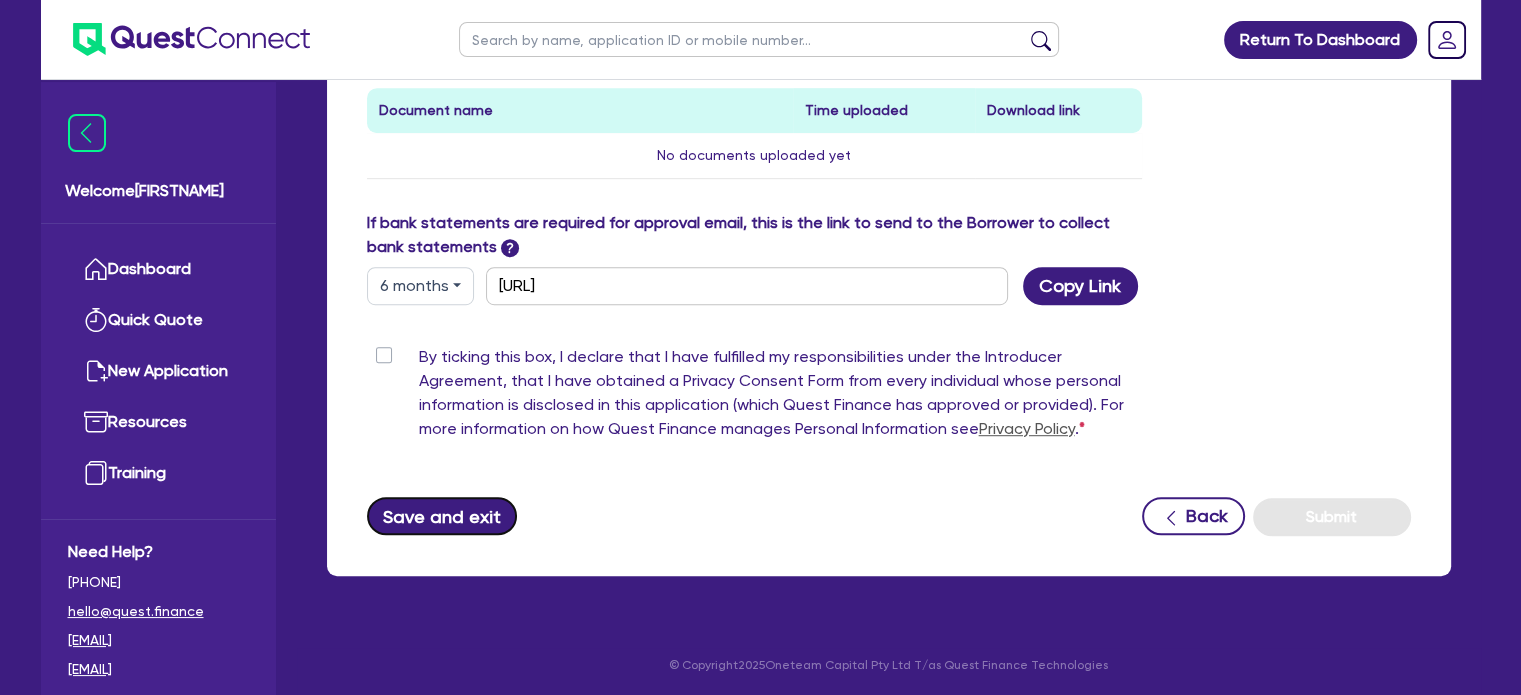 click on "Save and exit" at bounding box center [442, 516] 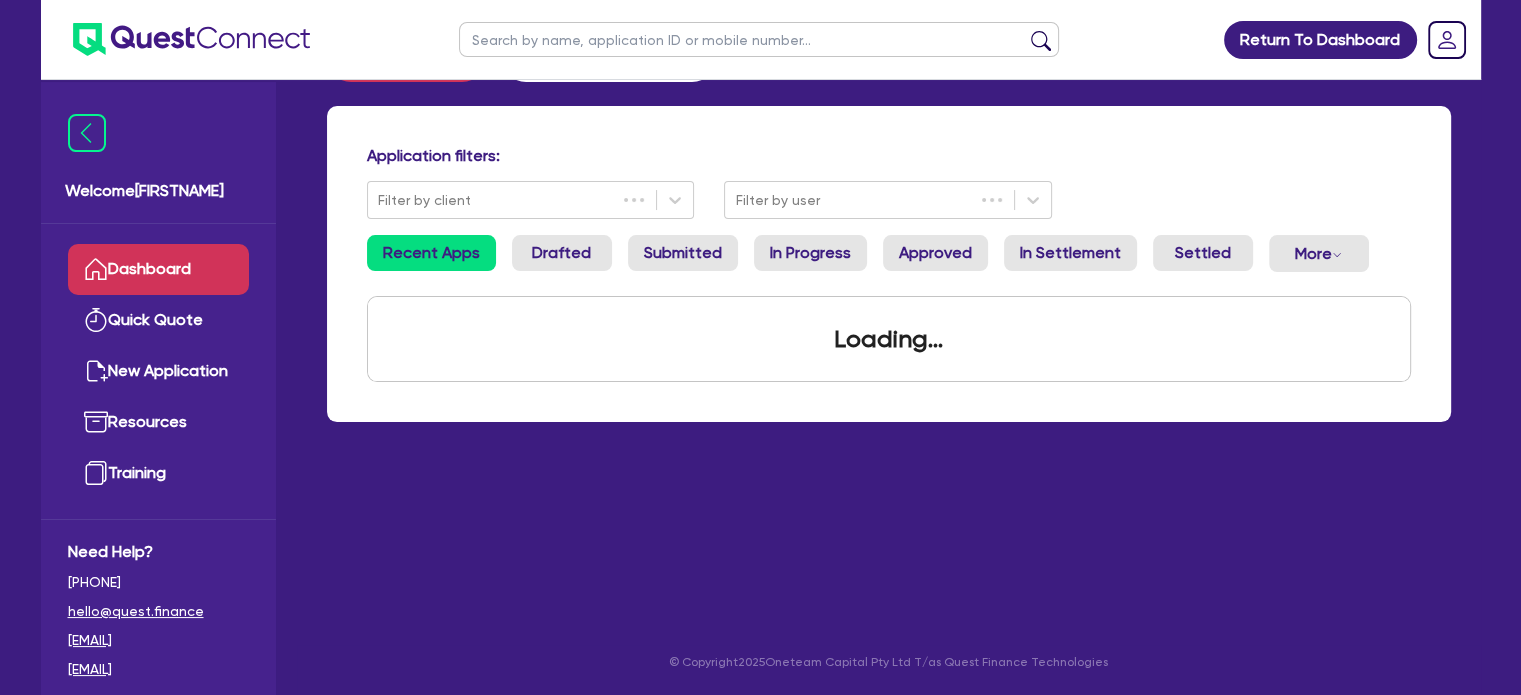 scroll, scrollTop: 0, scrollLeft: 0, axis: both 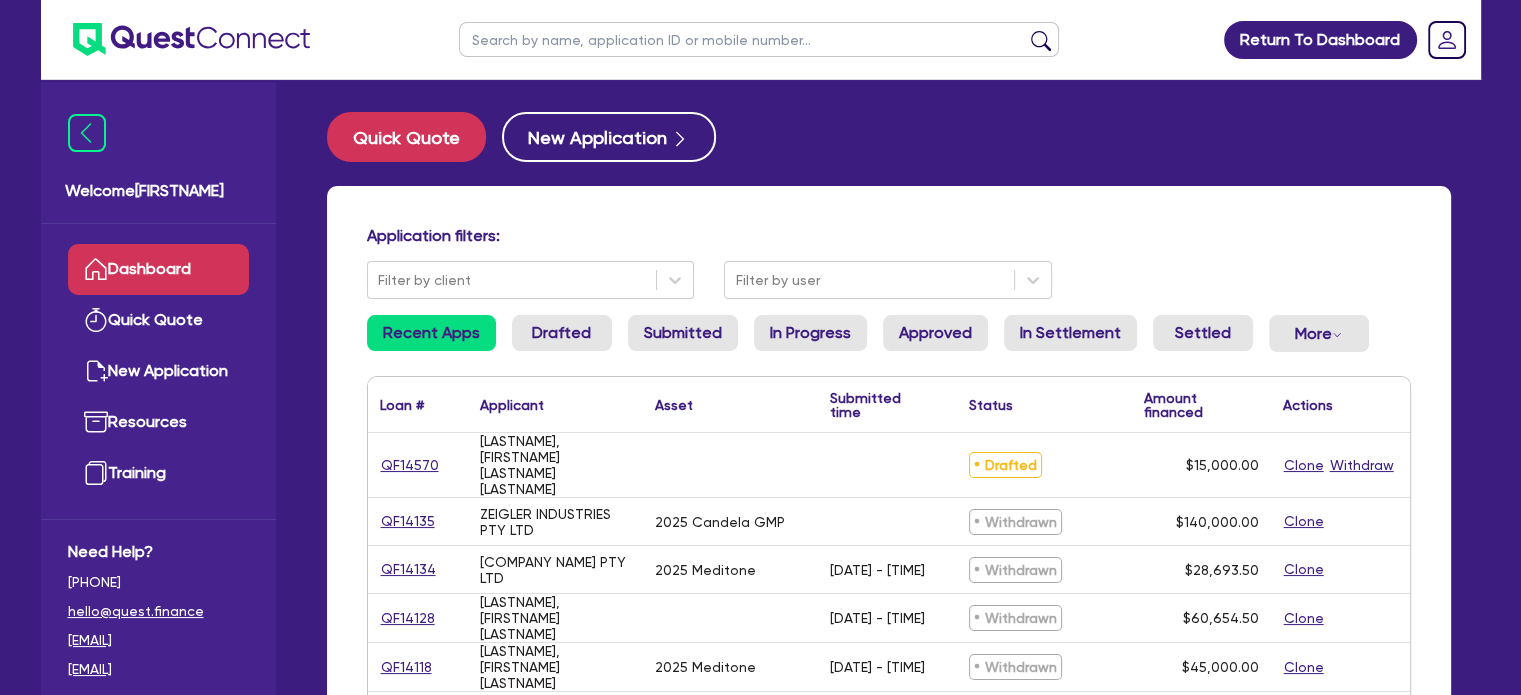 click at bounding box center [759, 39] 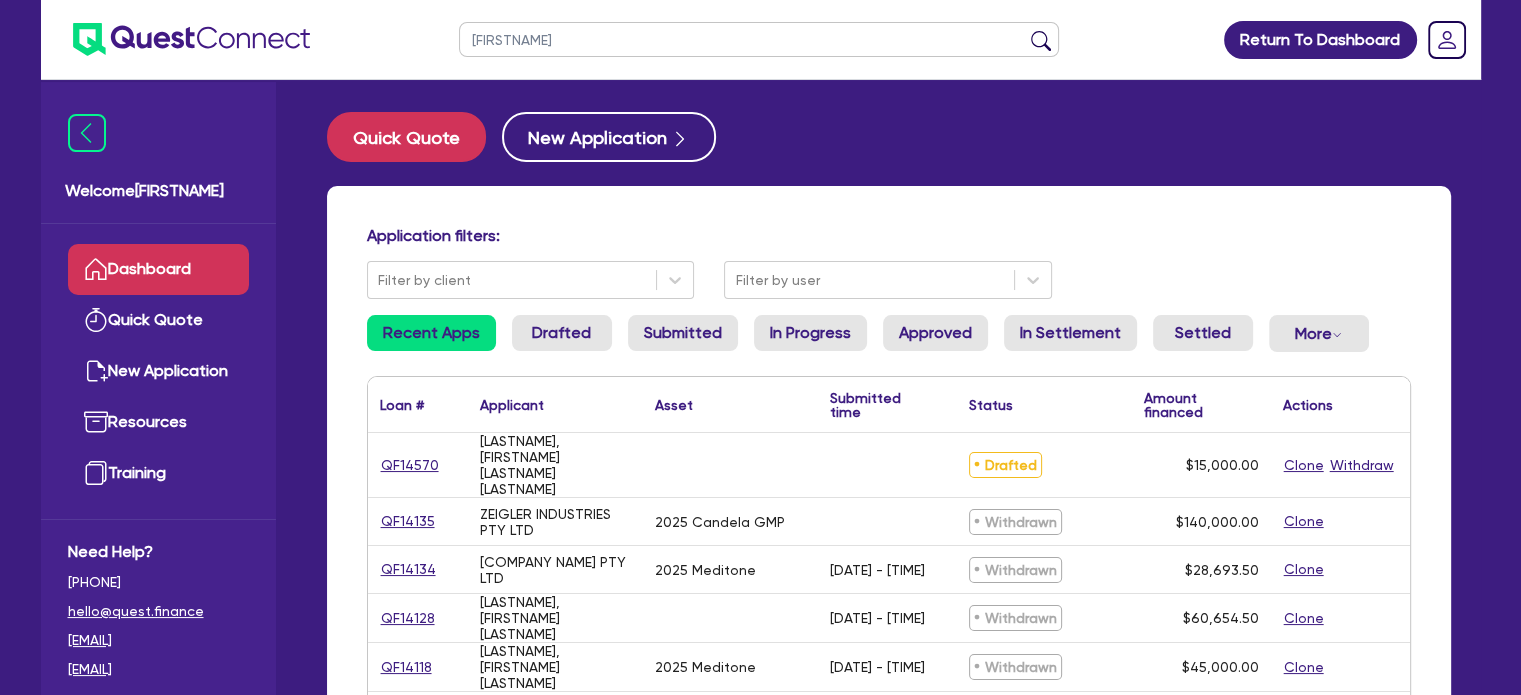 type on "[FIRSTNAME]" 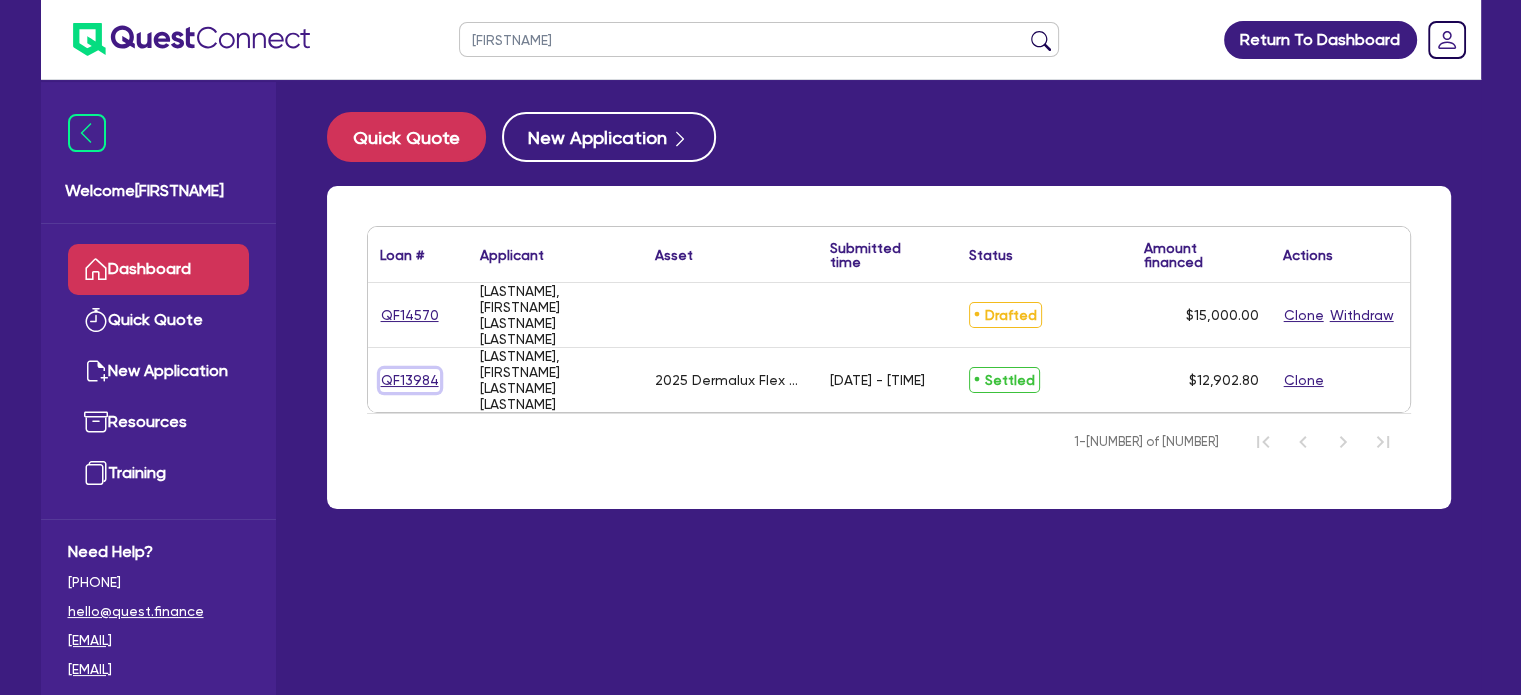 click on "QF13984" at bounding box center (410, 380) 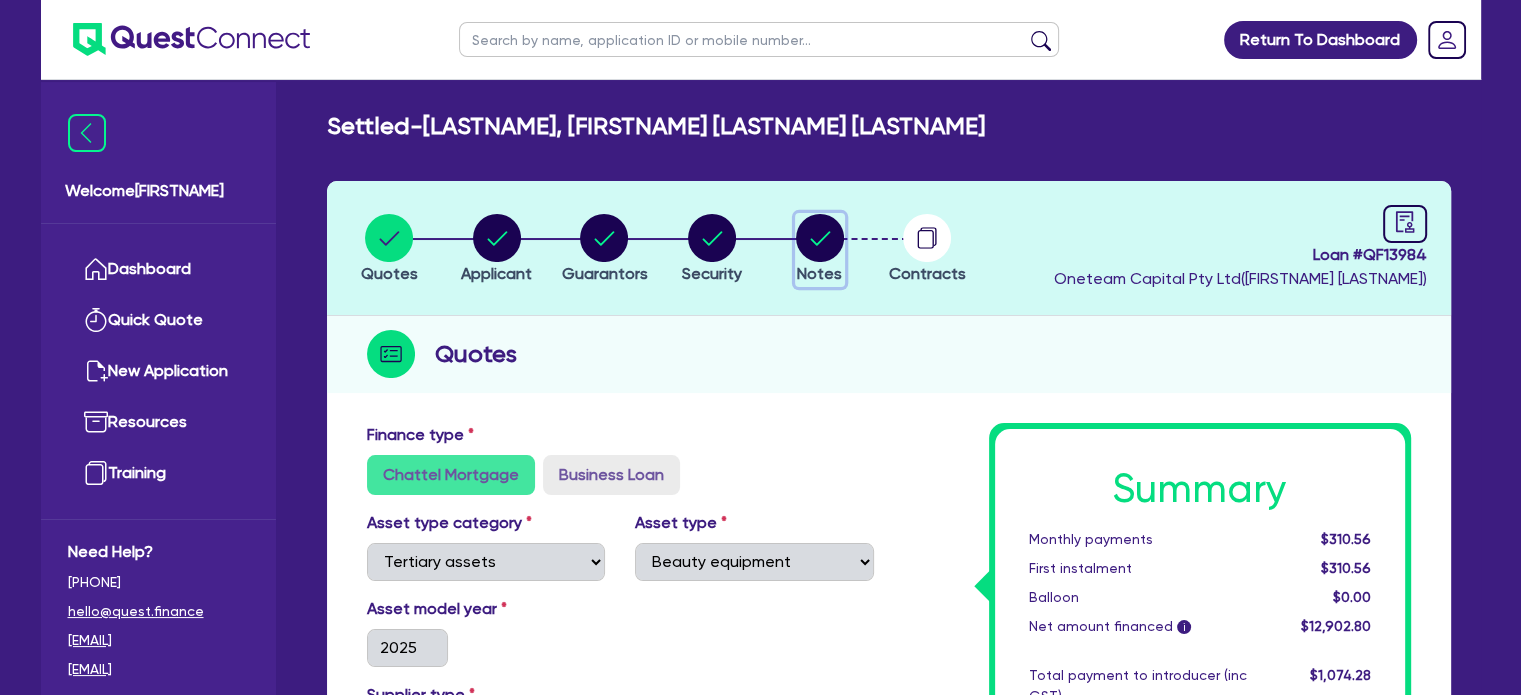 click at bounding box center [820, 238] 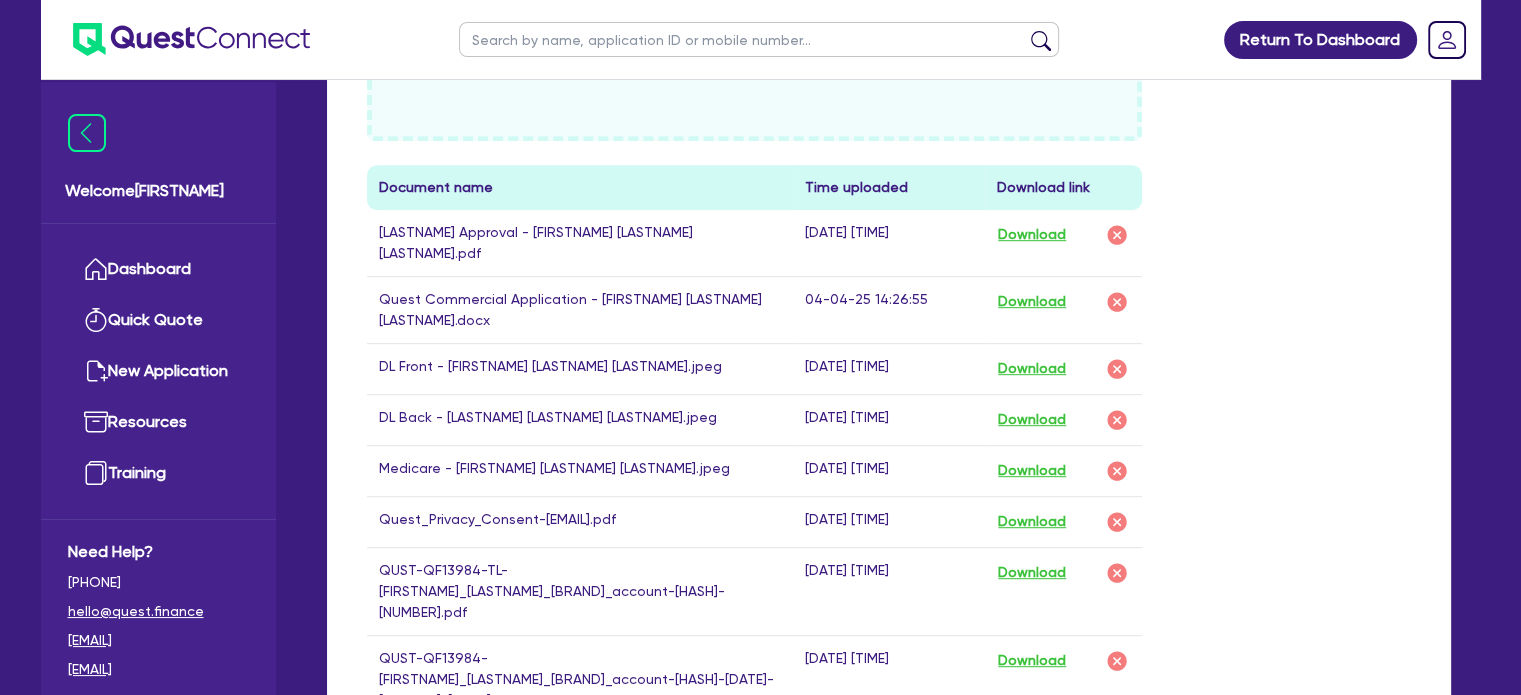 scroll, scrollTop: 1027, scrollLeft: 0, axis: vertical 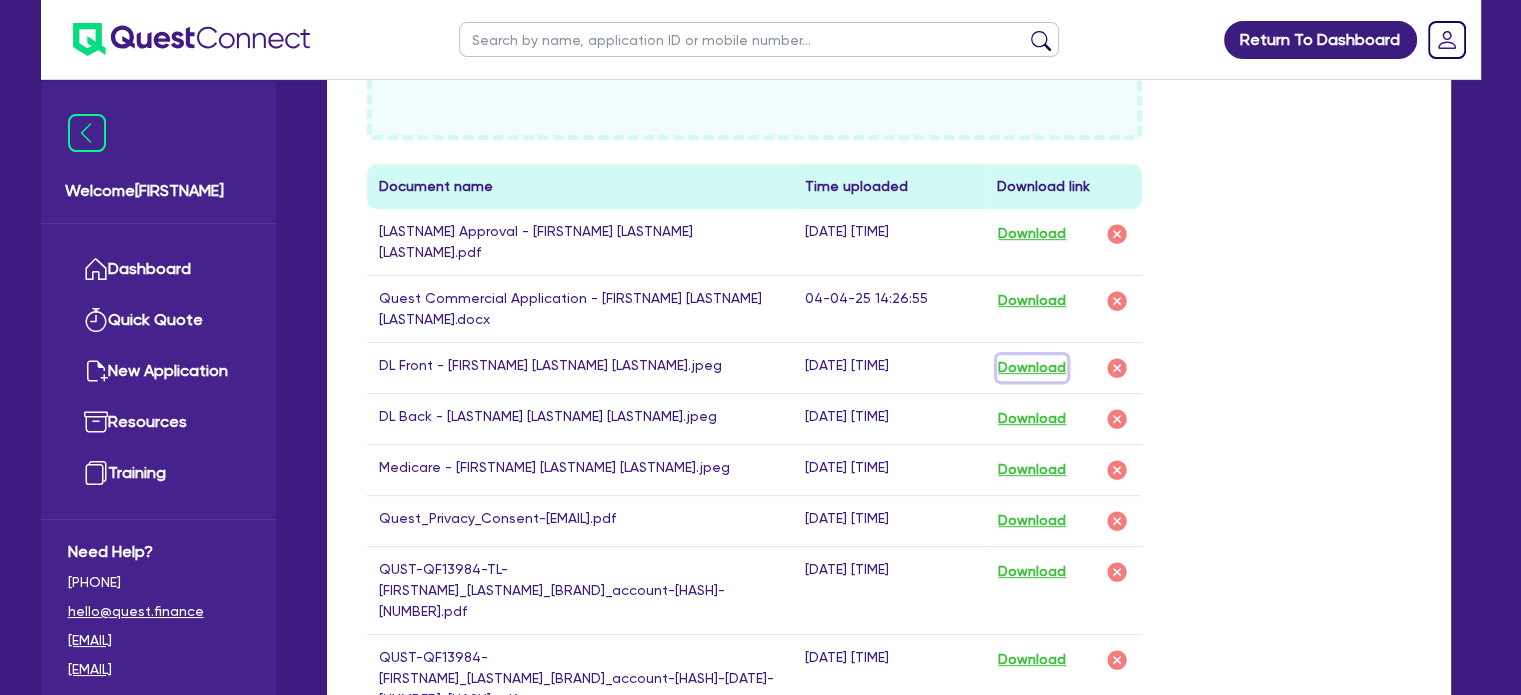 click on "Download" at bounding box center (1032, 368) 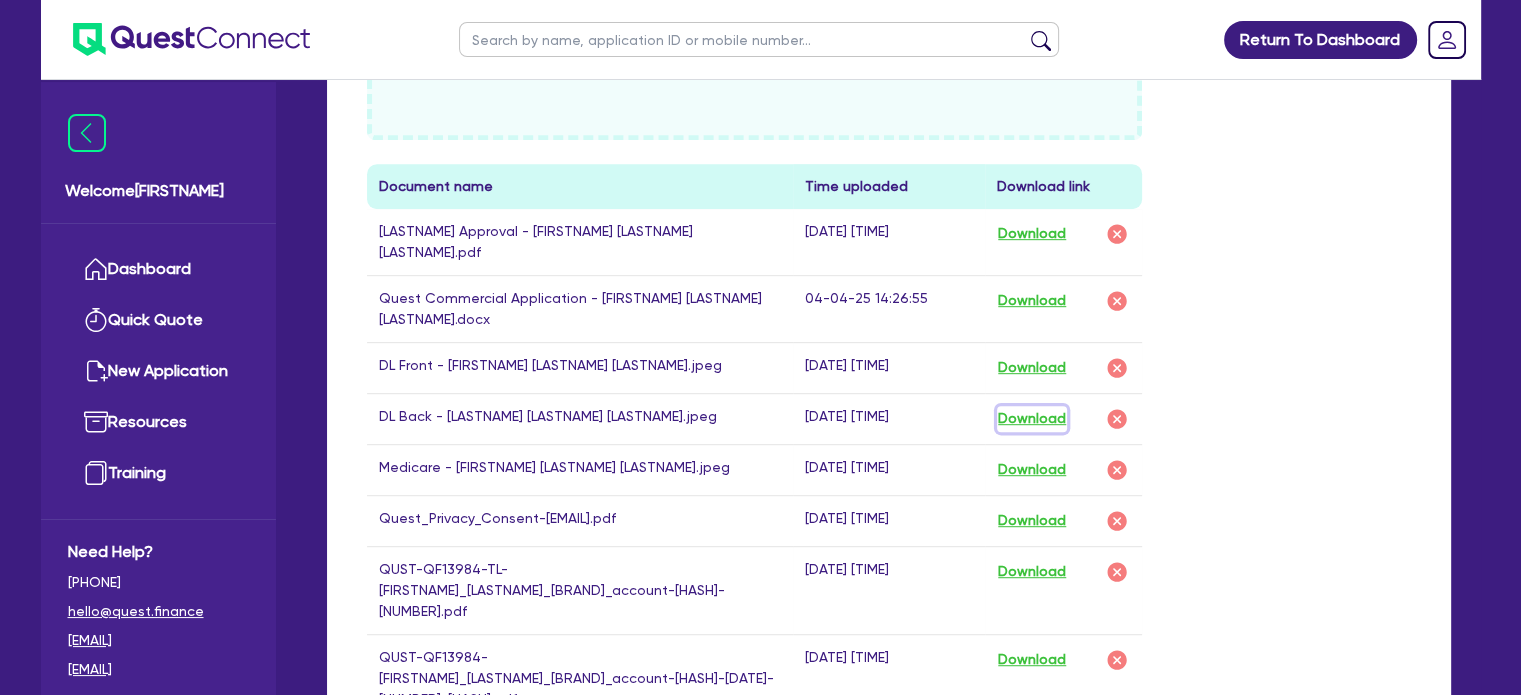 click on "Download" at bounding box center (1032, 419) 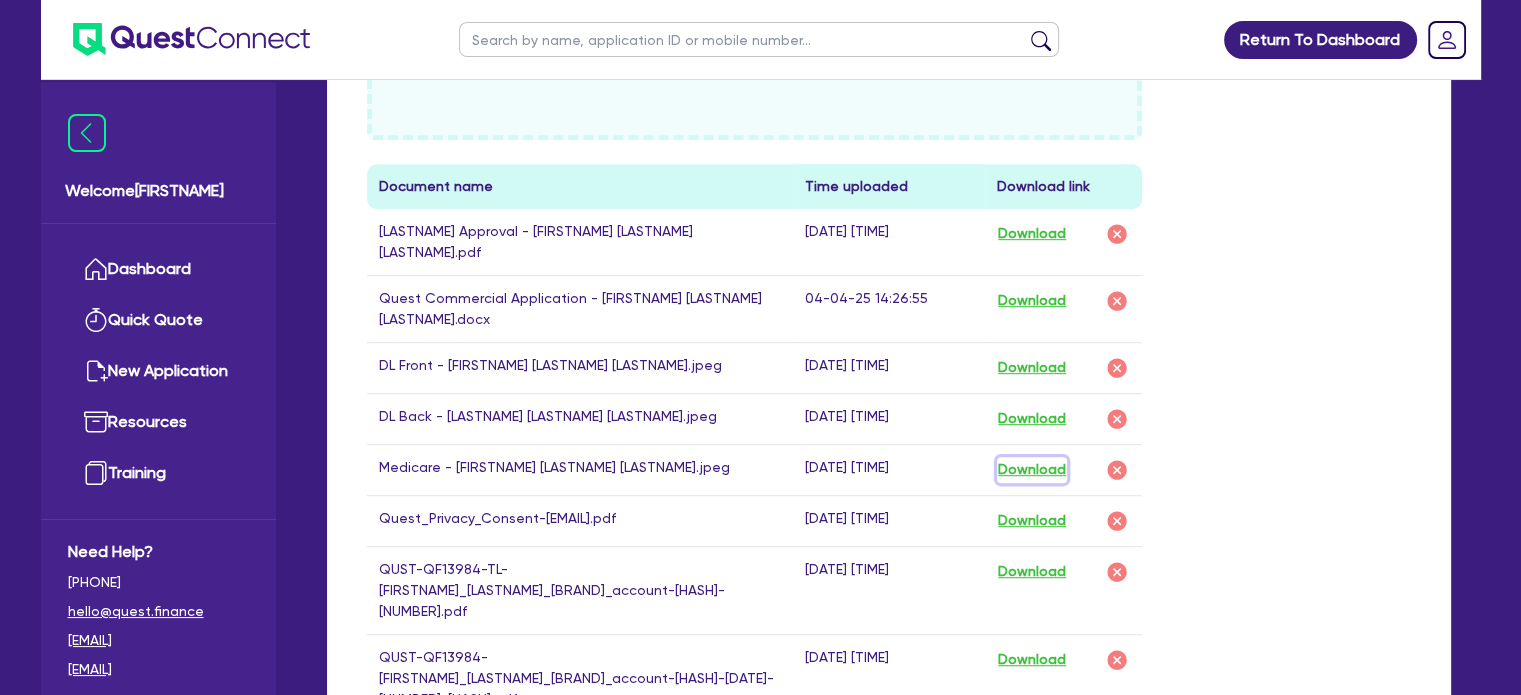 click on "Download" at bounding box center [1032, 470] 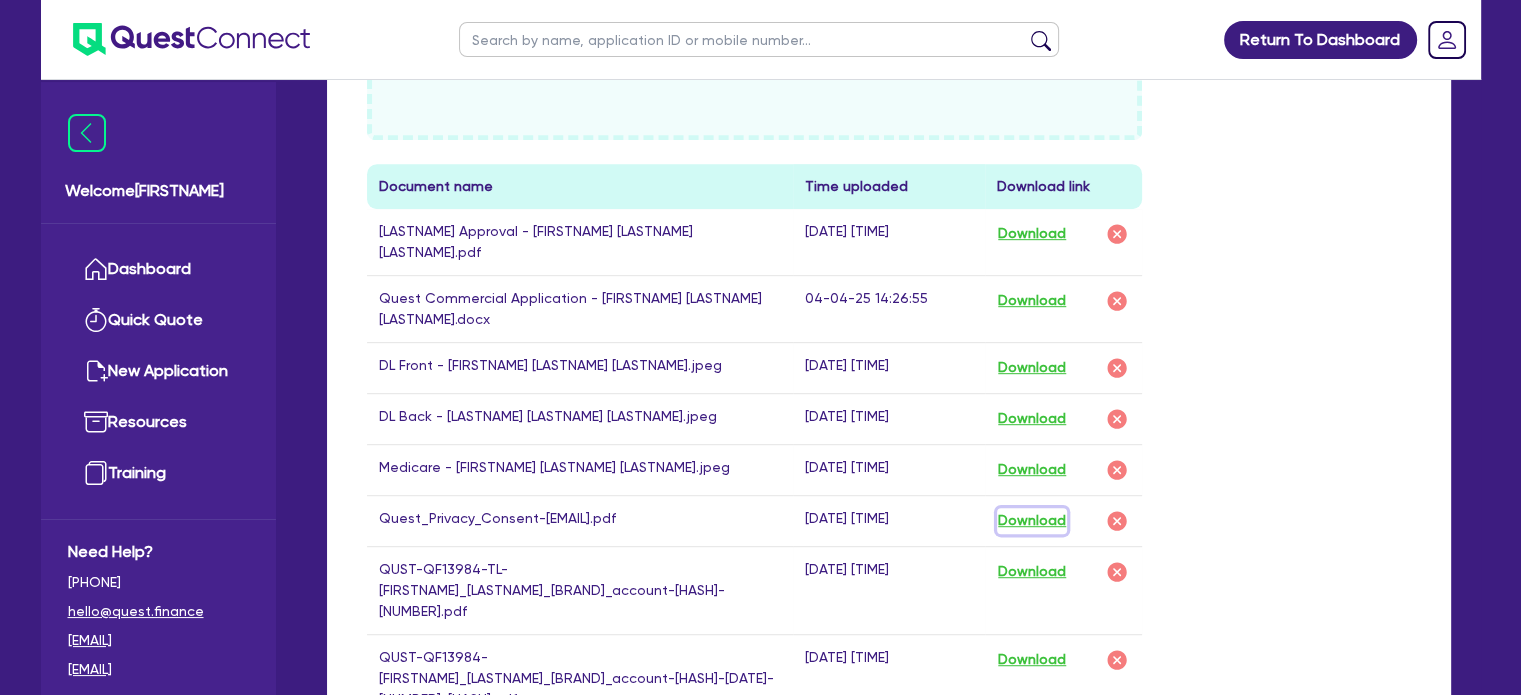 click on "Download" at bounding box center (1032, 521) 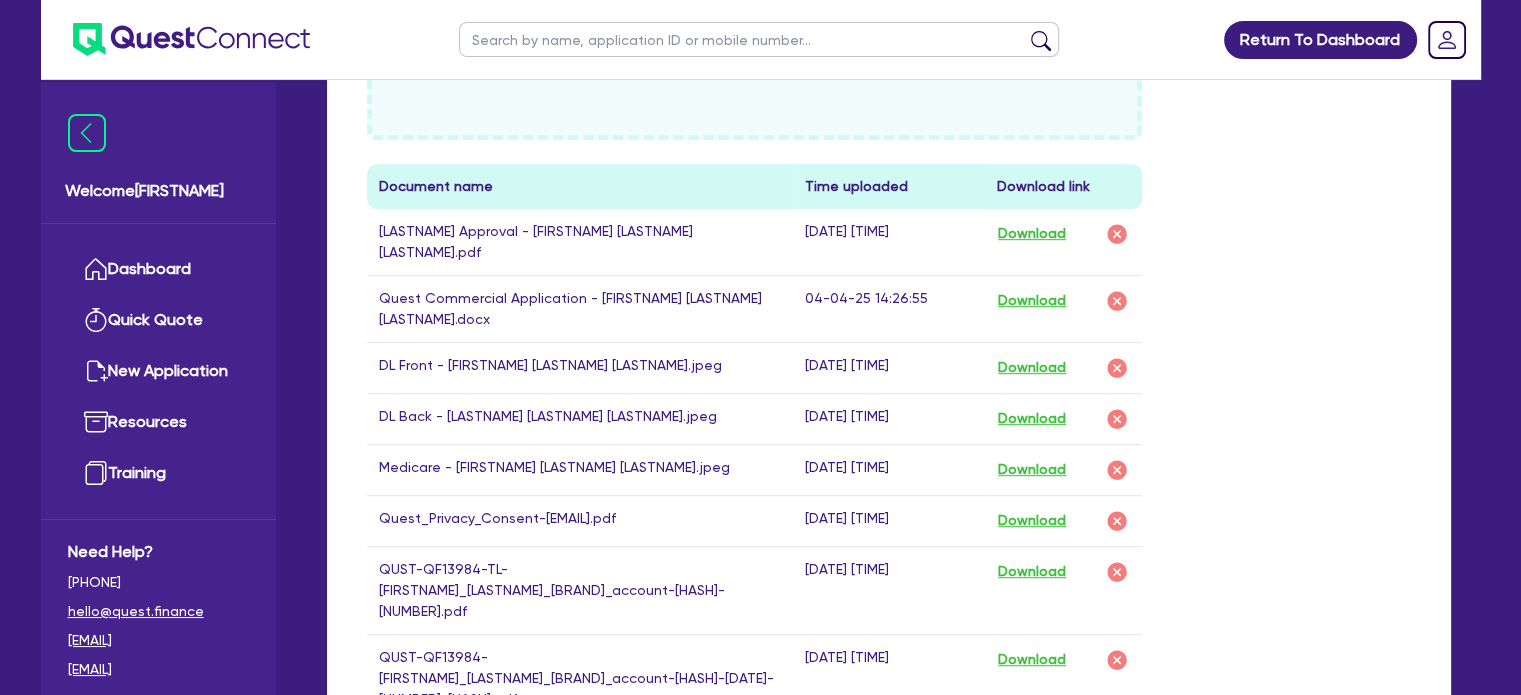 click at bounding box center (759, 39) 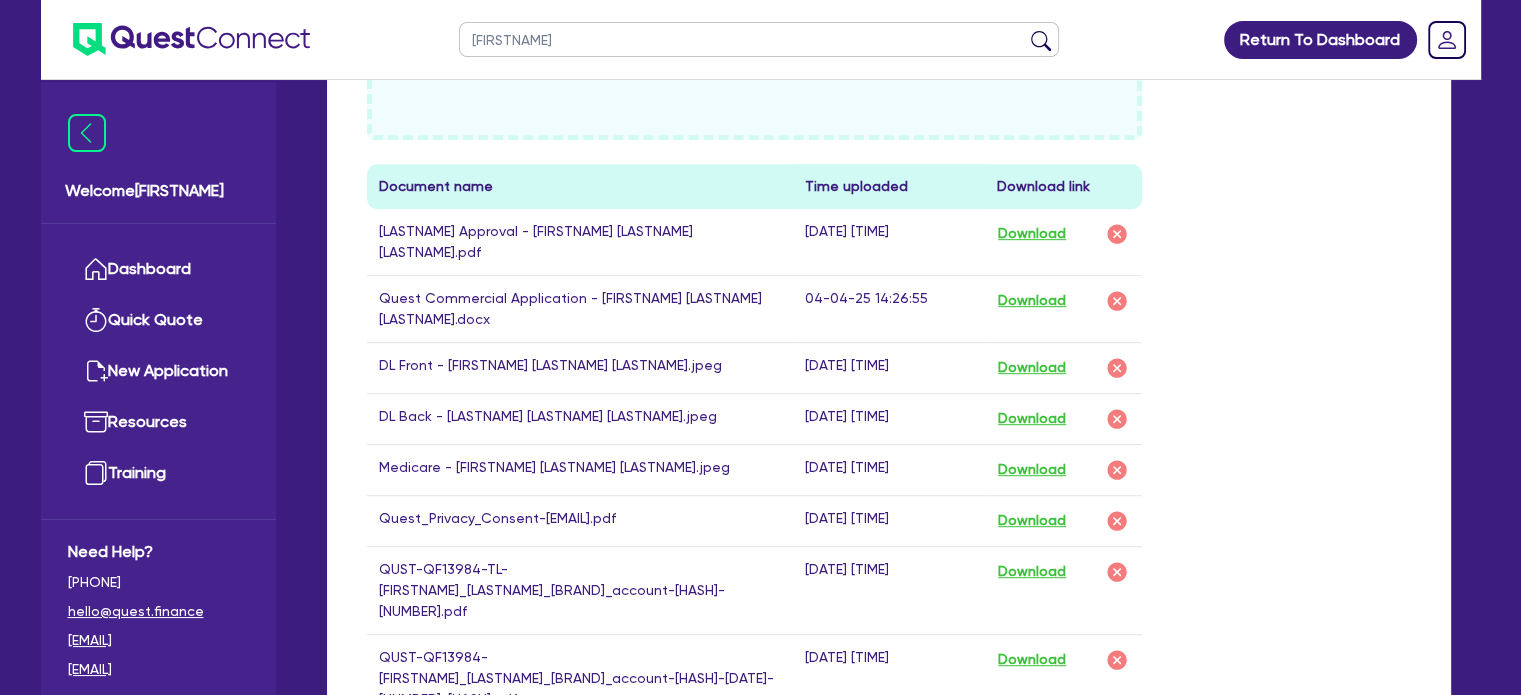 click at bounding box center (1041, 44) 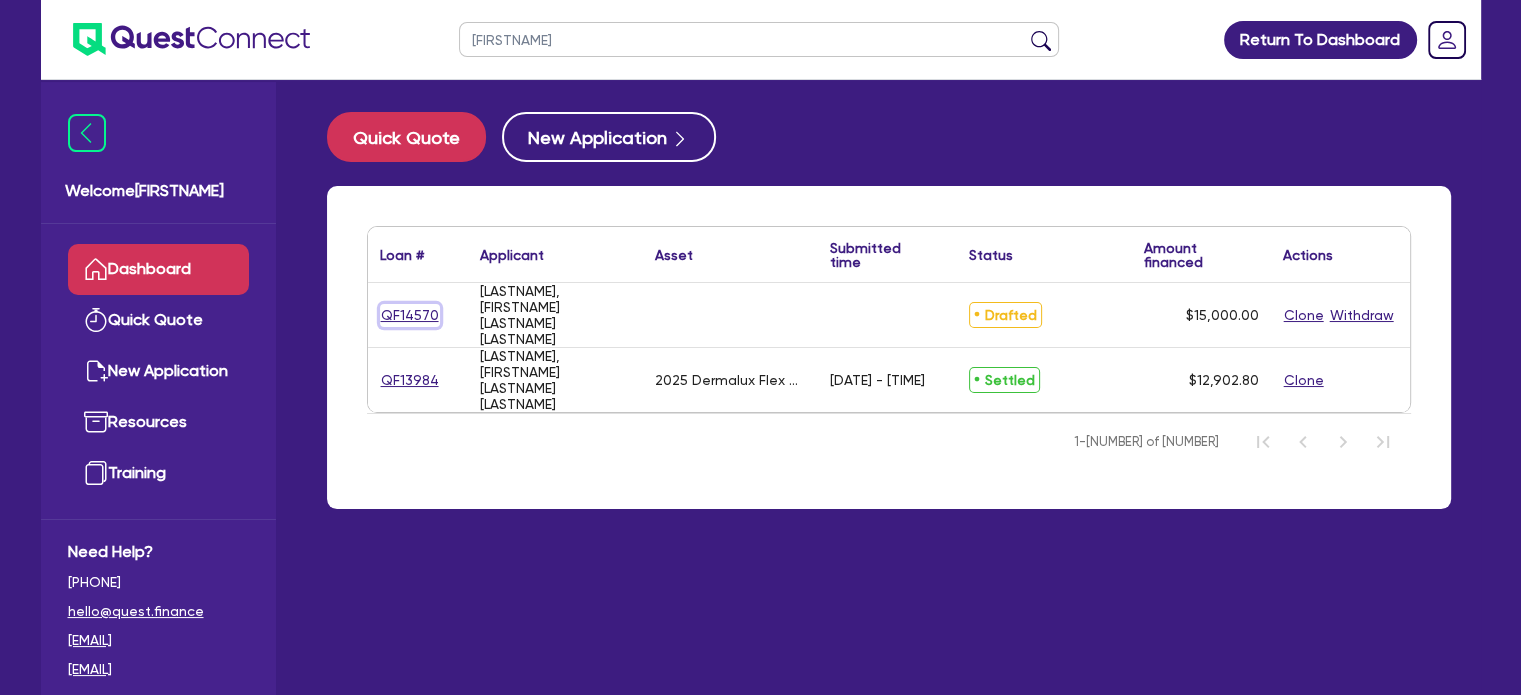 click on "QF14570" at bounding box center [410, 315] 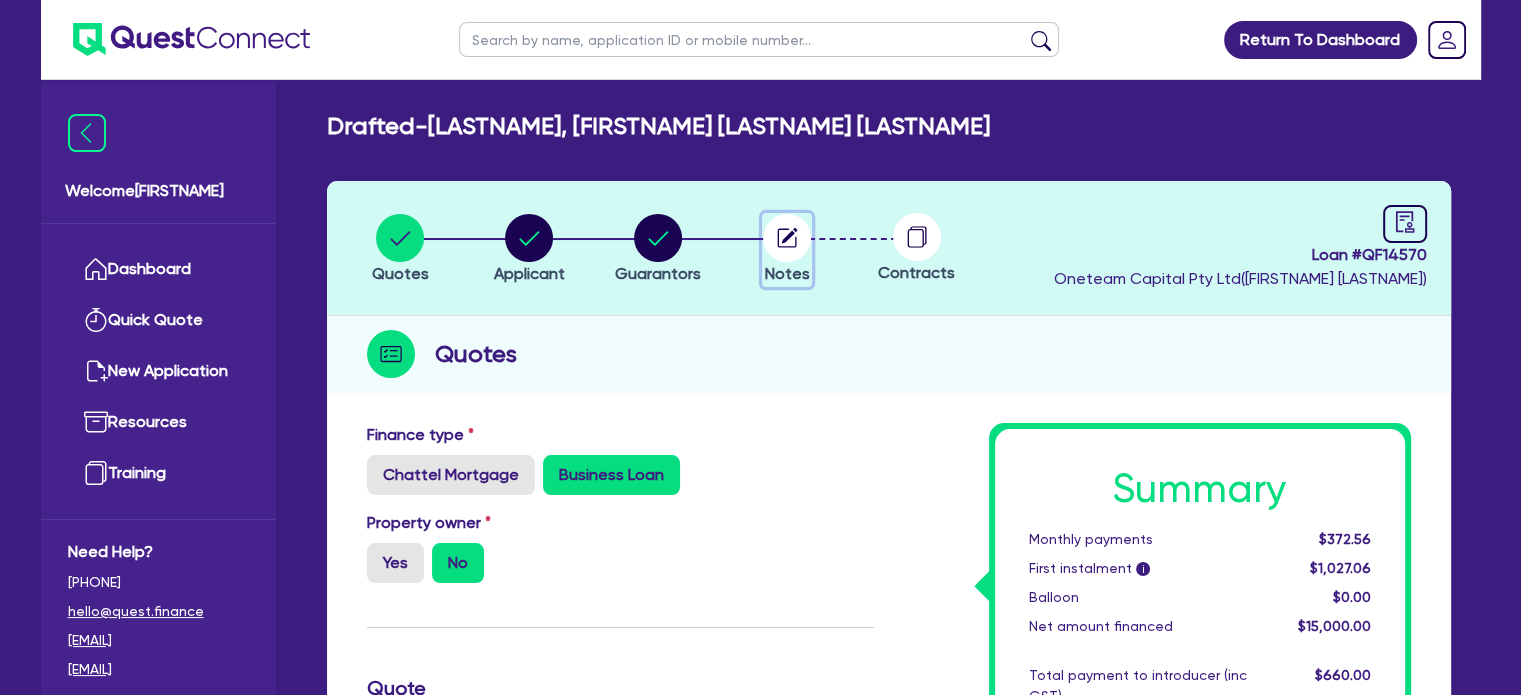 click at bounding box center (787, 238) 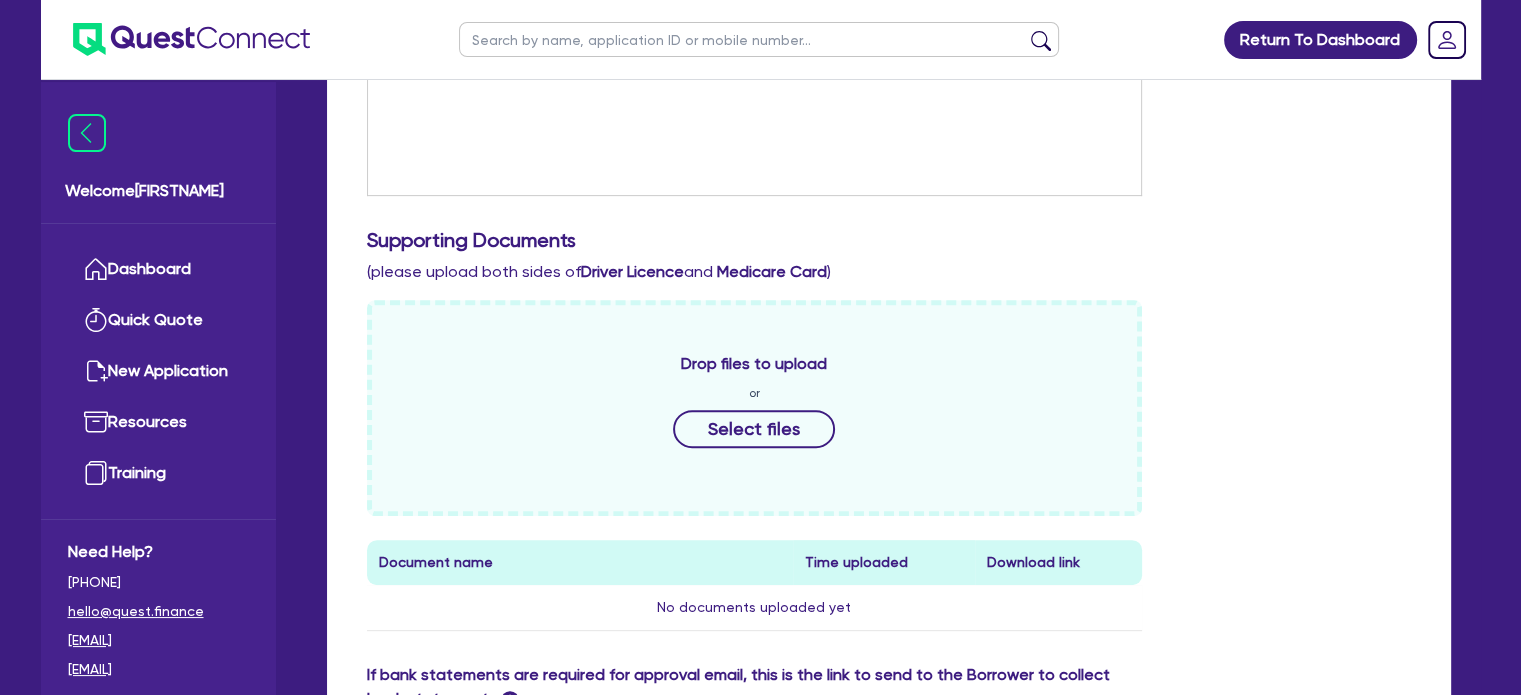 scroll, scrollTop: 652, scrollLeft: 0, axis: vertical 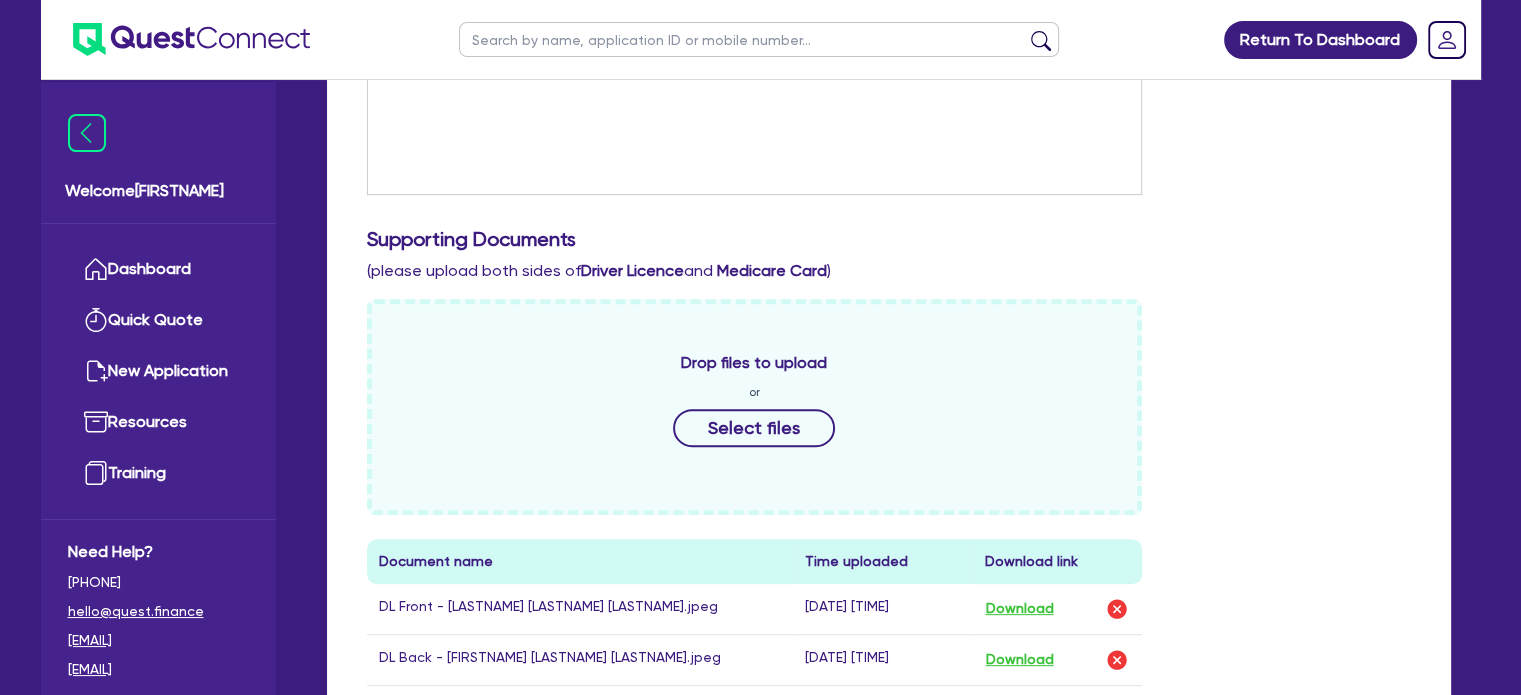 click on "Drop files to upload or Select files Document name Time uploaded Download link DL Front - [LASTNAME] [LASTNAME] [LASTNAME]-[HASH].jpeg [DATE] [TIME] Download DL Back - [LASTNAME] [LASTNAME] [LASTNAME]-[HASH].jpeg [DATE] [TIME] Download Medicare - [LASTNAME] [LASTNAME] [LASTNAME]-[HASH].jpeg [DATE] [TIME] Download Quest_Privacy_Consent-[EMAIL]-[HASH].pdf [DATE] [TIME] Download Delete "undefined" Are you sure you want to proceed with this action? Cancel Proceed" at bounding box center [889, 559] 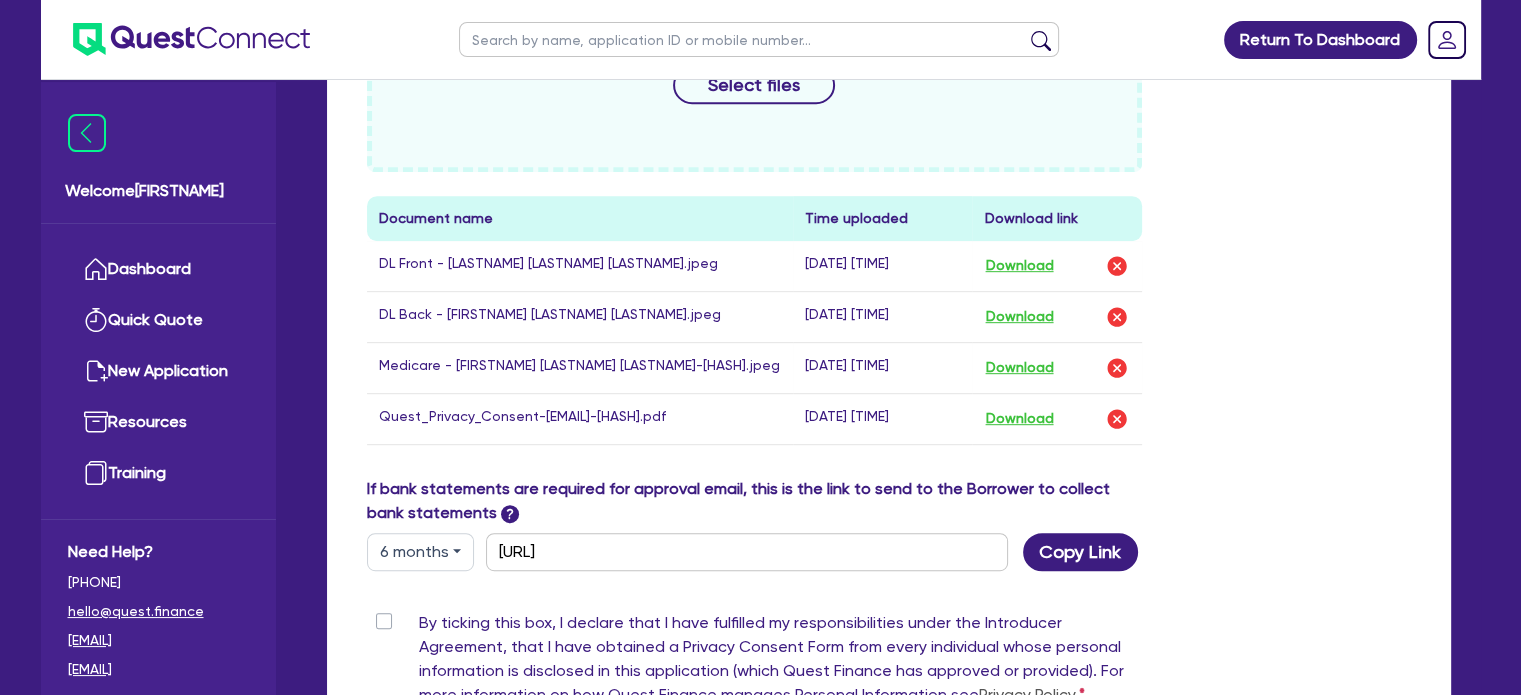 scroll, scrollTop: 1259, scrollLeft: 0, axis: vertical 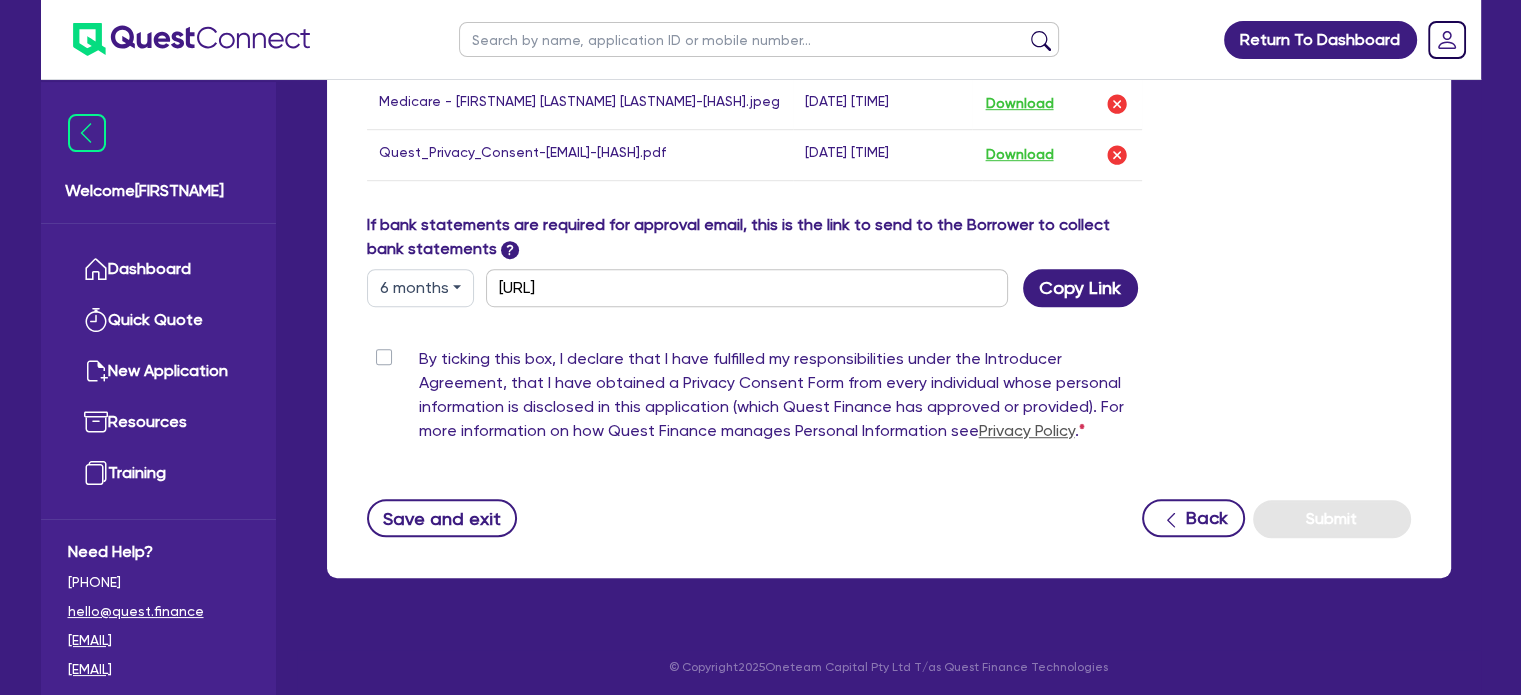 click on "By ticking this box, I declare that I have fulfilled my responsibilities under the Introducer Agreement, that I have obtained a Privacy Consent Form from every individual whose personal information is disclosed in this application (which Quest Finance has approved or provided). For more information on how Quest Finance manages Personal Information see   Privacy Policy ." at bounding box center (781, 399) 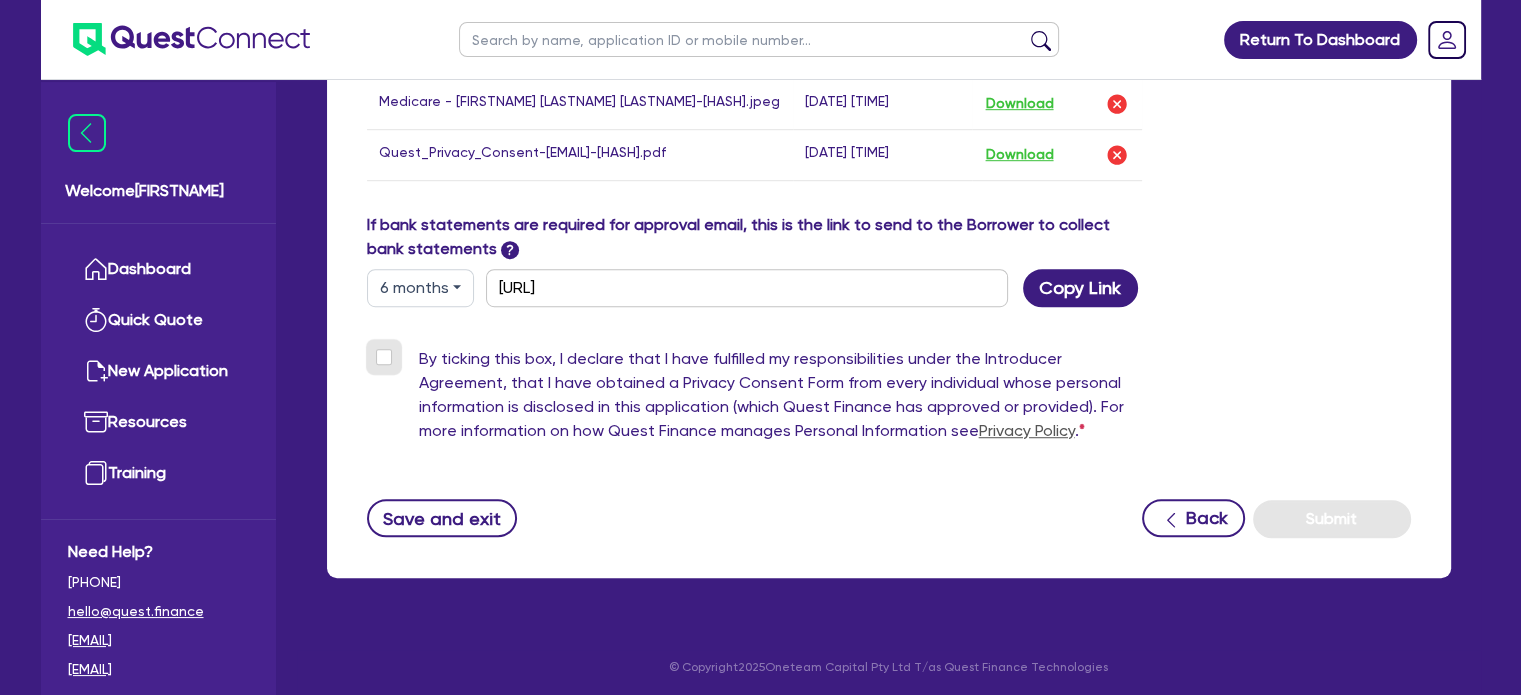 click on "By ticking this box, I declare that I have fulfilled my responsibilities under the Introducer Agreement, that I have obtained a Privacy Consent Form from every individual whose personal information is disclosed in this application (which Quest Finance has approved or provided). For more information on how Quest Finance manages Personal Information see   Privacy Policy ." at bounding box center [375, 356] 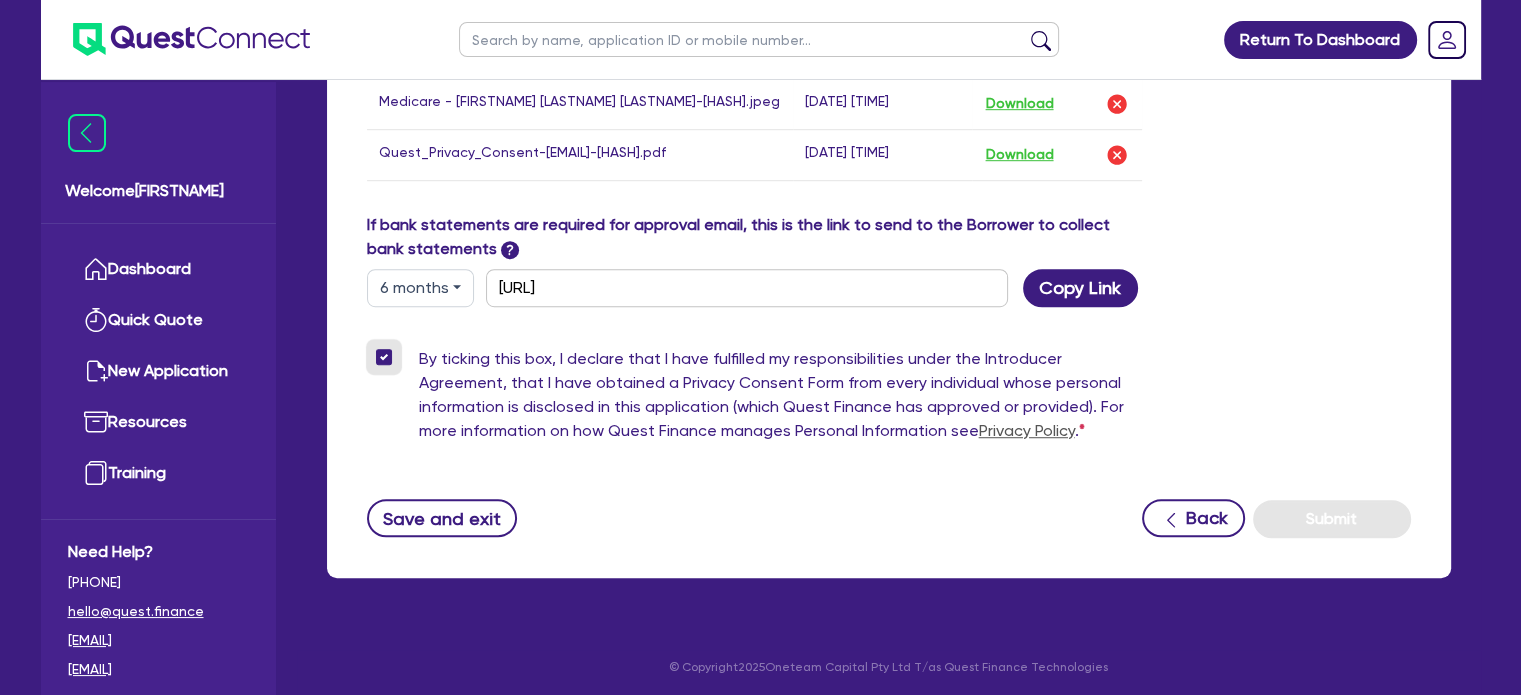 checkbox on "true" 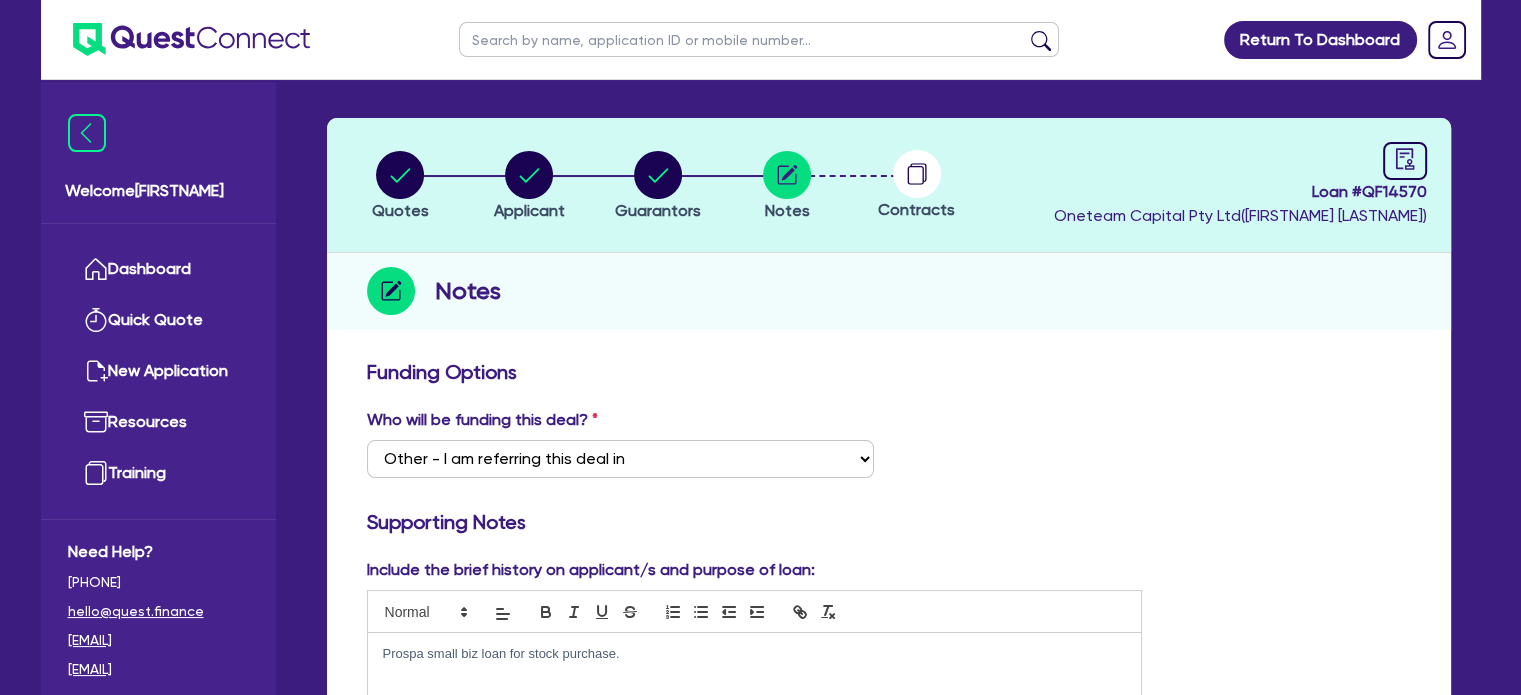 scroll, scrollTop: 0, scrollLeft: 0, axis: both 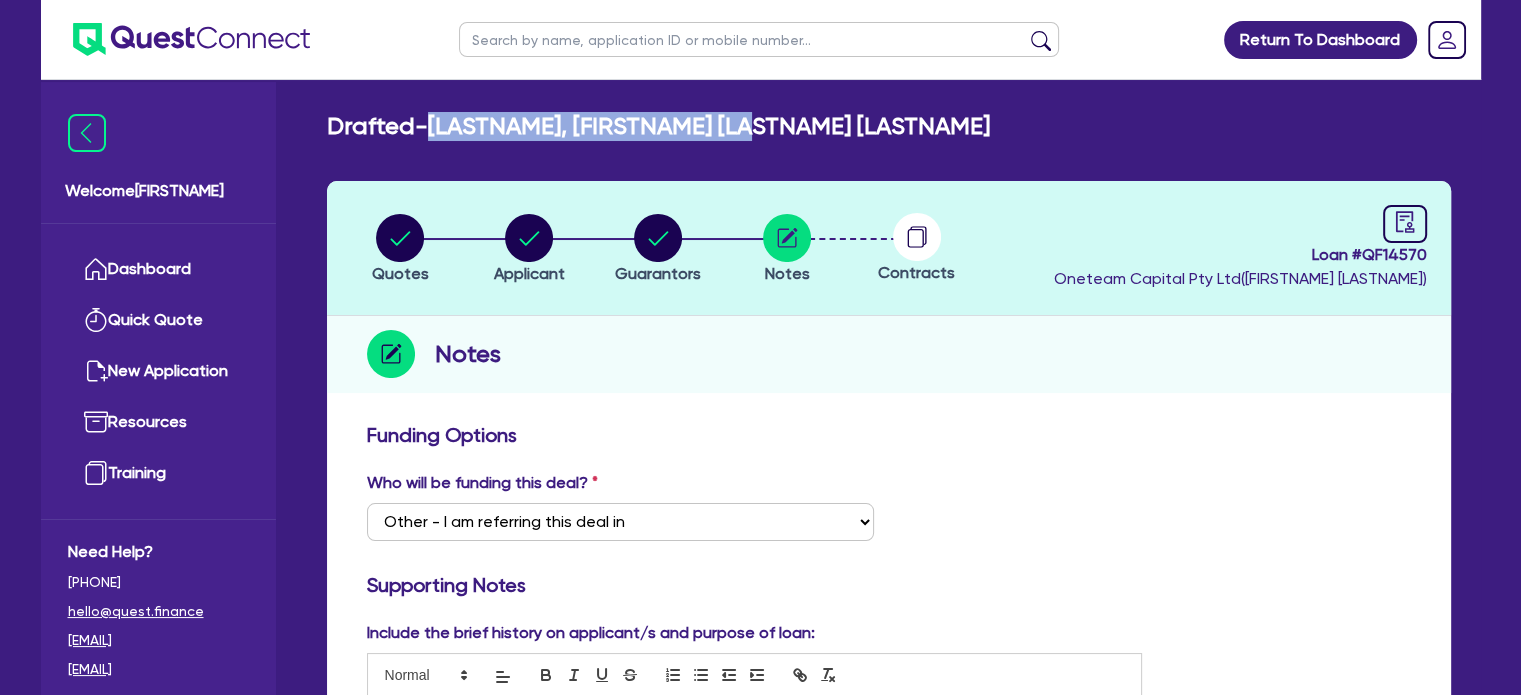 drag, startPoint x: 789, startPoint y: 119, endPoint x: 438, endPoint y: 111, distance: 351.09116 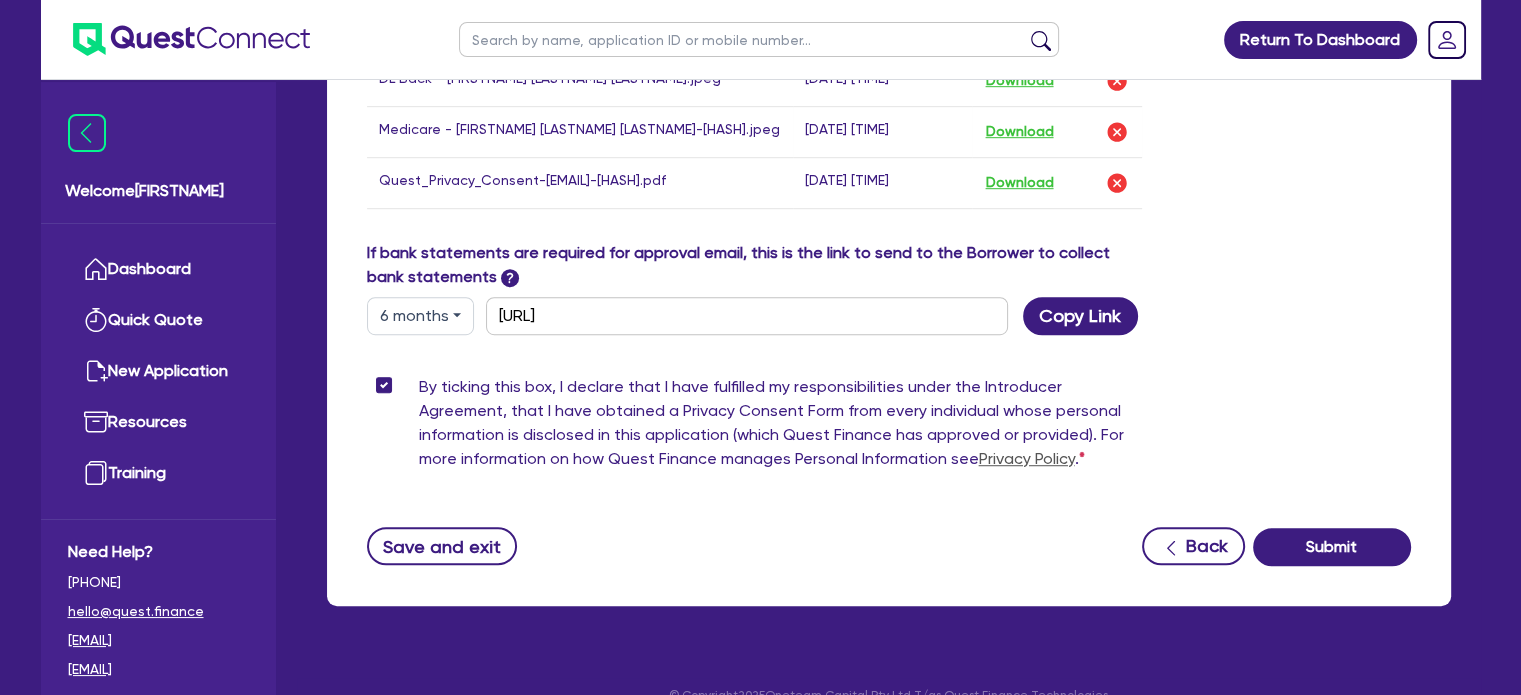 scroll, scrollTop: 1258, scrollLeft: 0, axis: vertical 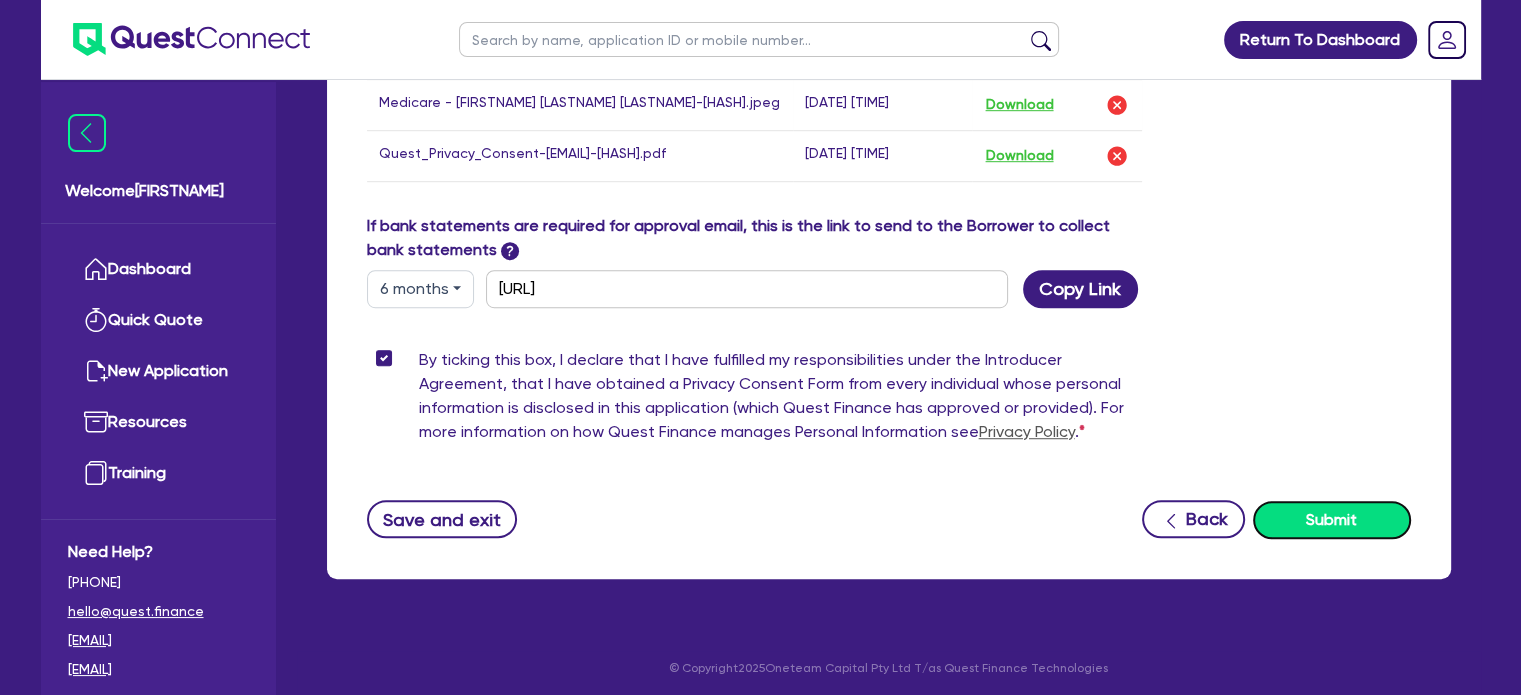 click on "Submit" at bounding box center (1332, 520) 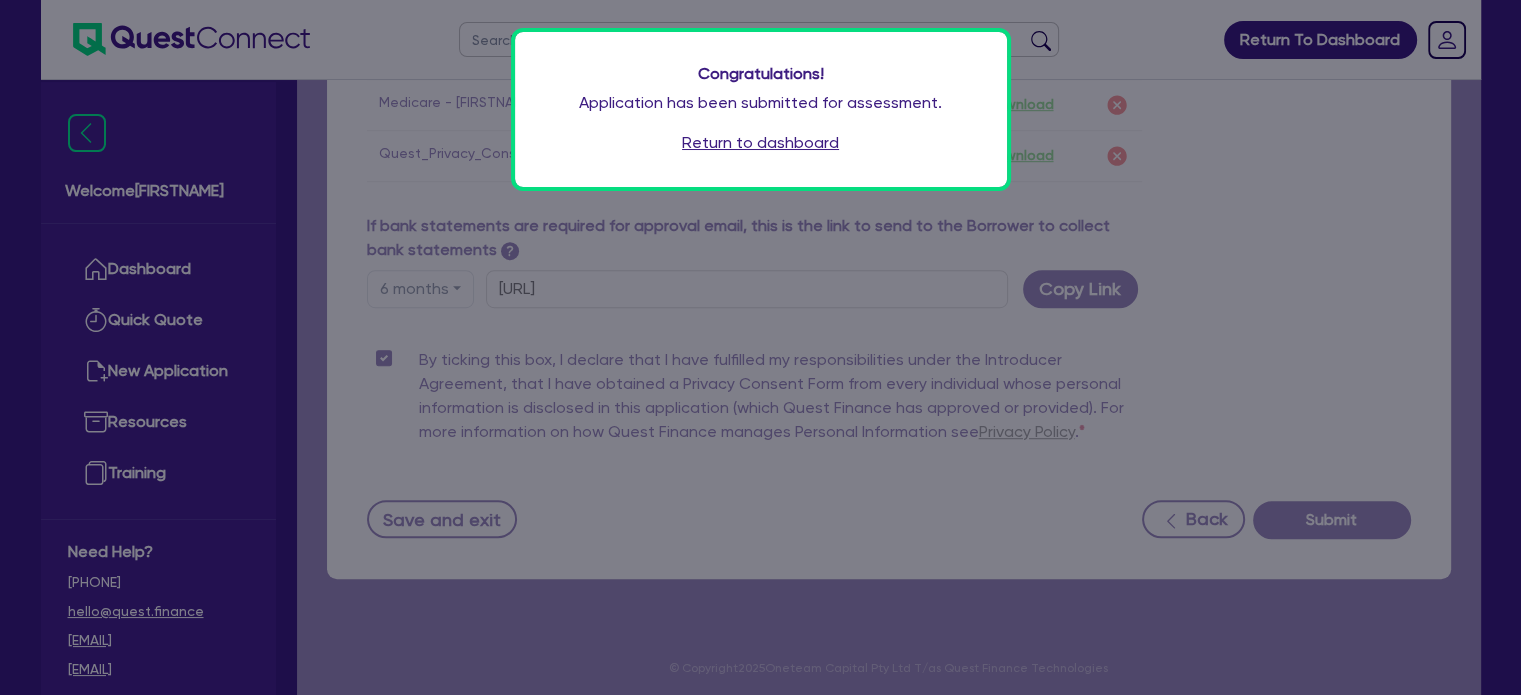 click on "Return to dashboard" at bounding box center (760, 143) 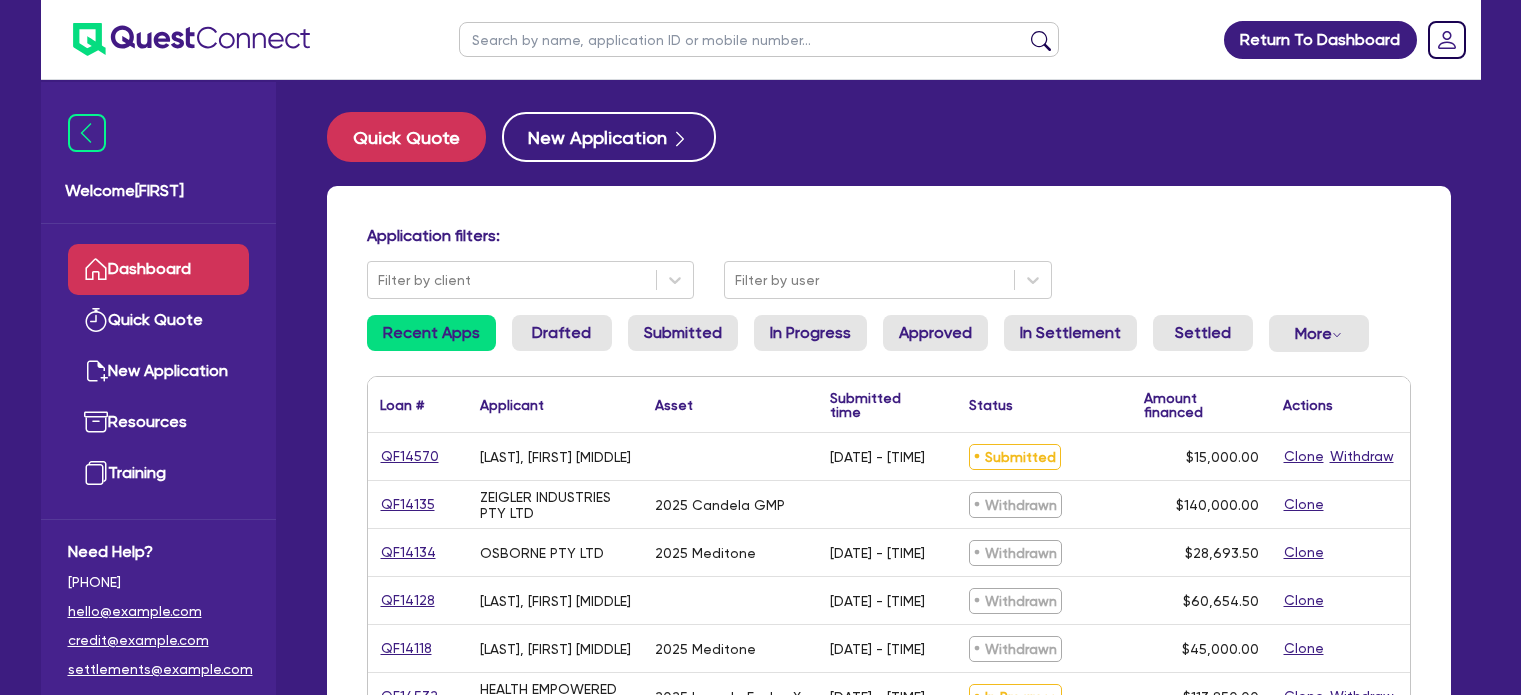 scroll, scrollTop: 0, scrollLeft: 0, axis: both 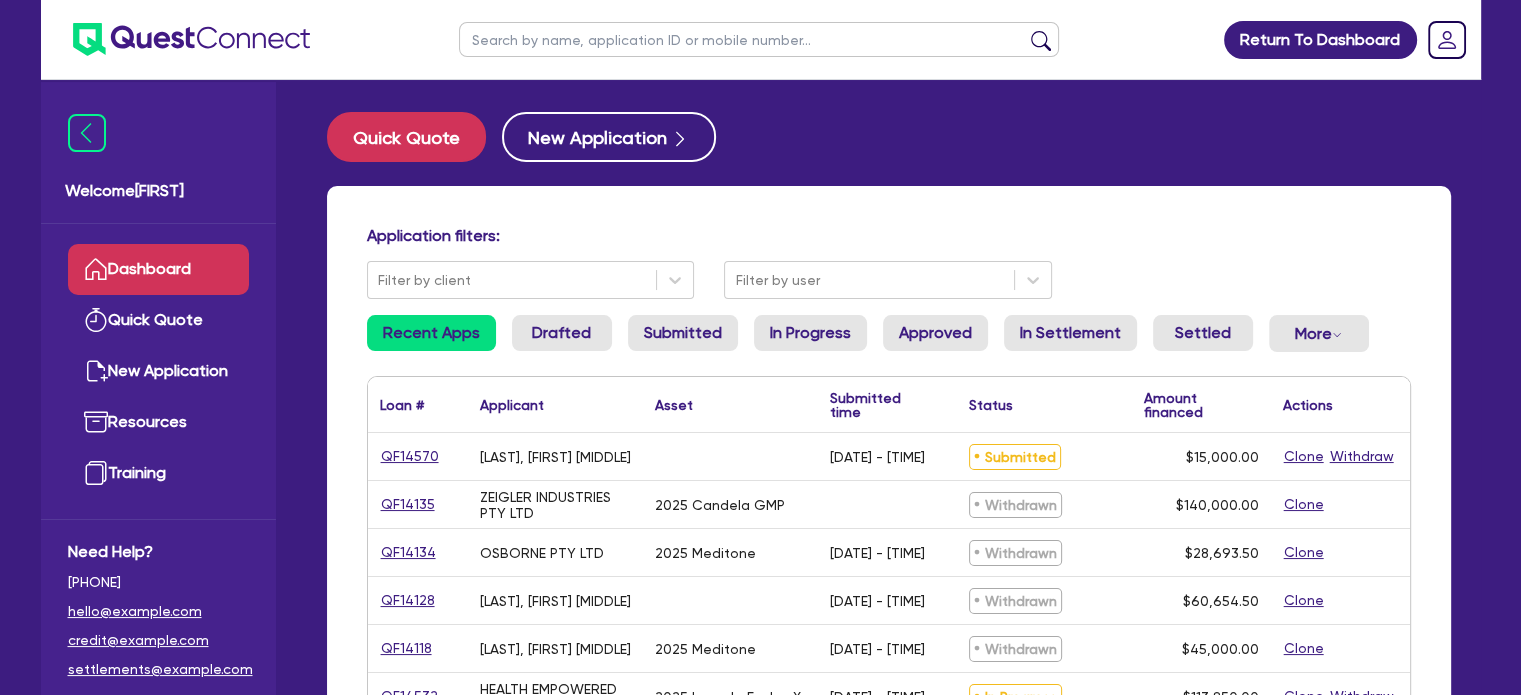 click at bounding box center [759, 39] 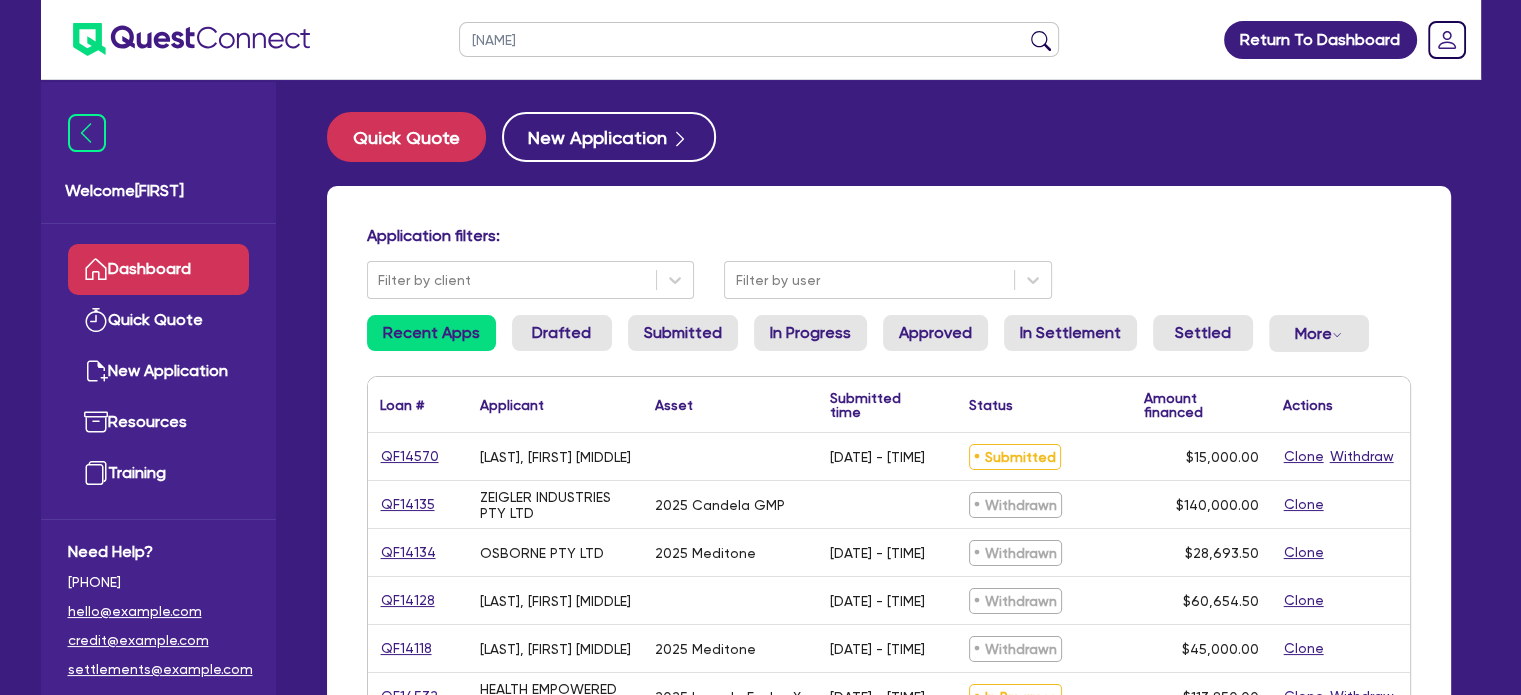 type on "[NAME]" 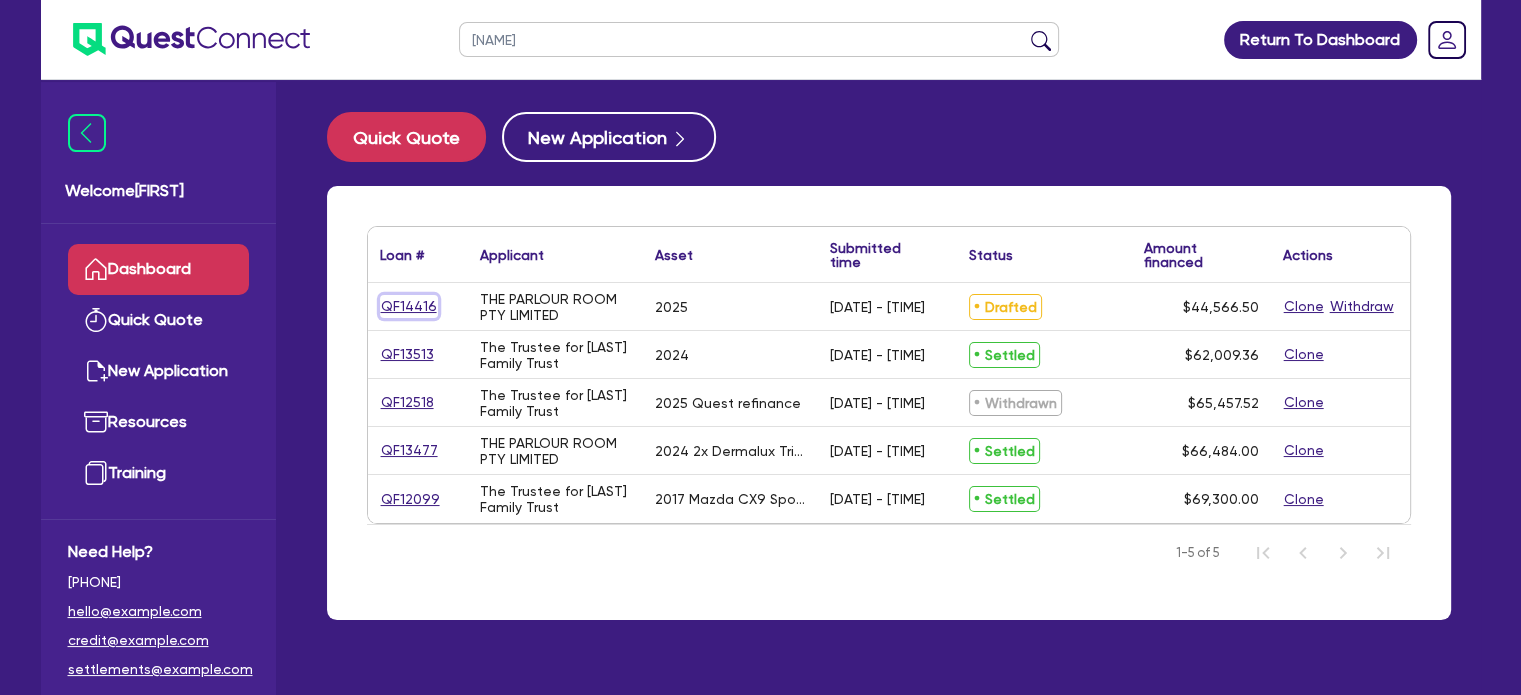 click on "QF14416" at bounding box center [409, 306] 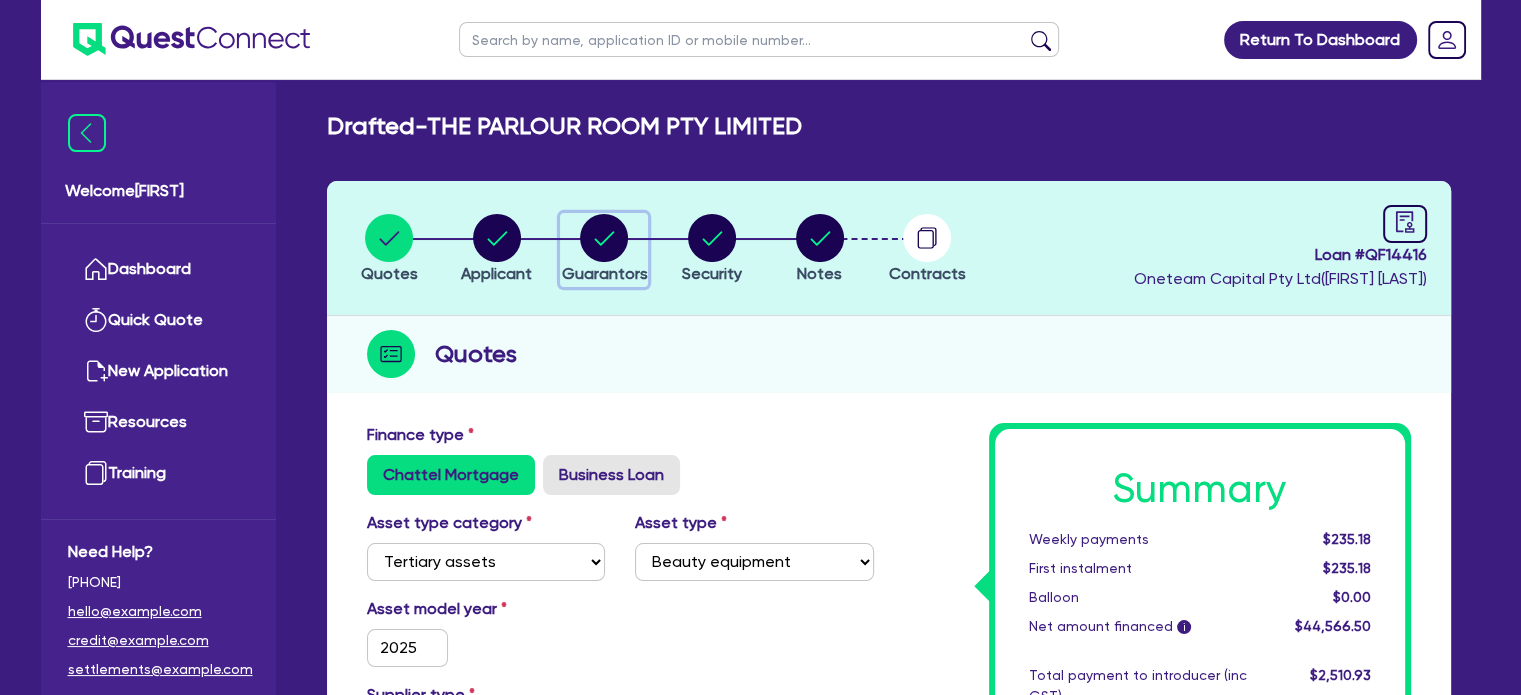click at bounding box center (604, 238) 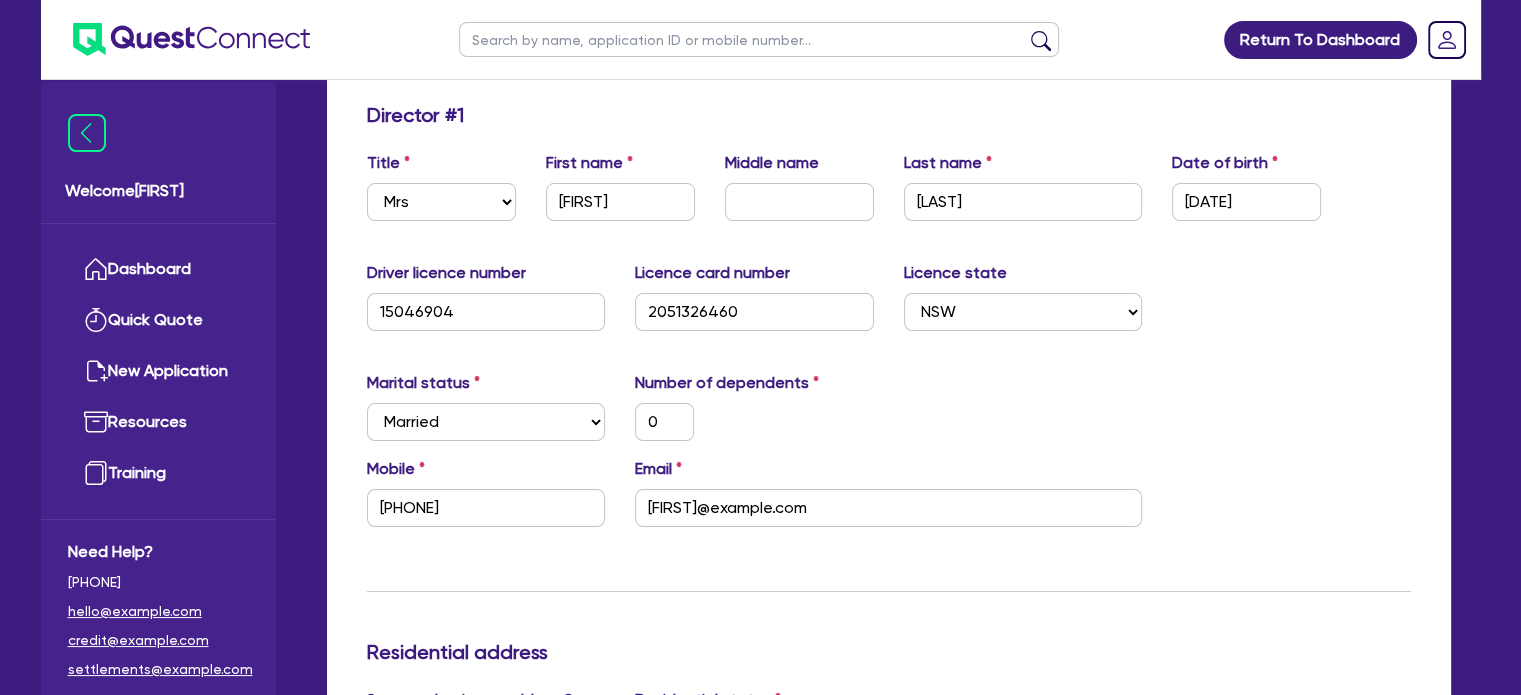 scroll, scrollTop: 0, scrollLeft: 0, axis: both 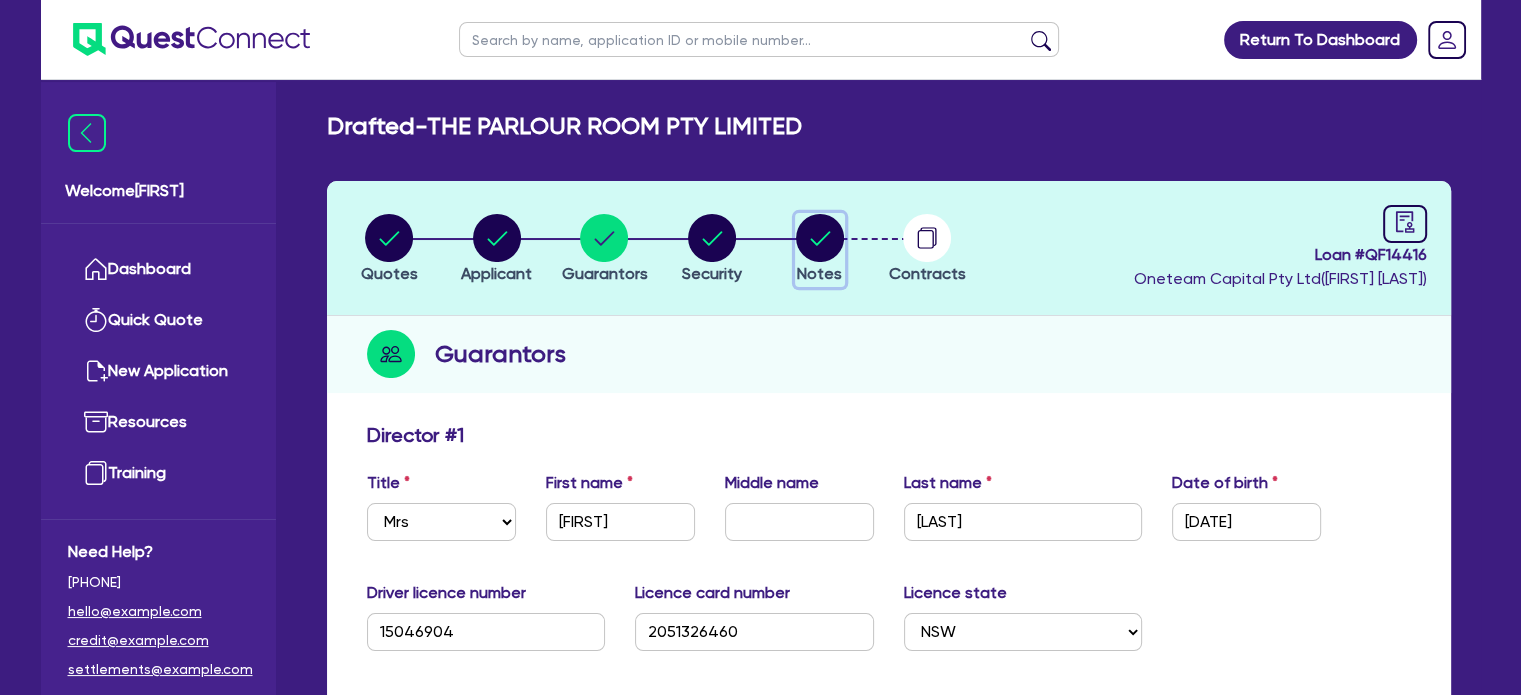 click at bounding box center [820, 238] 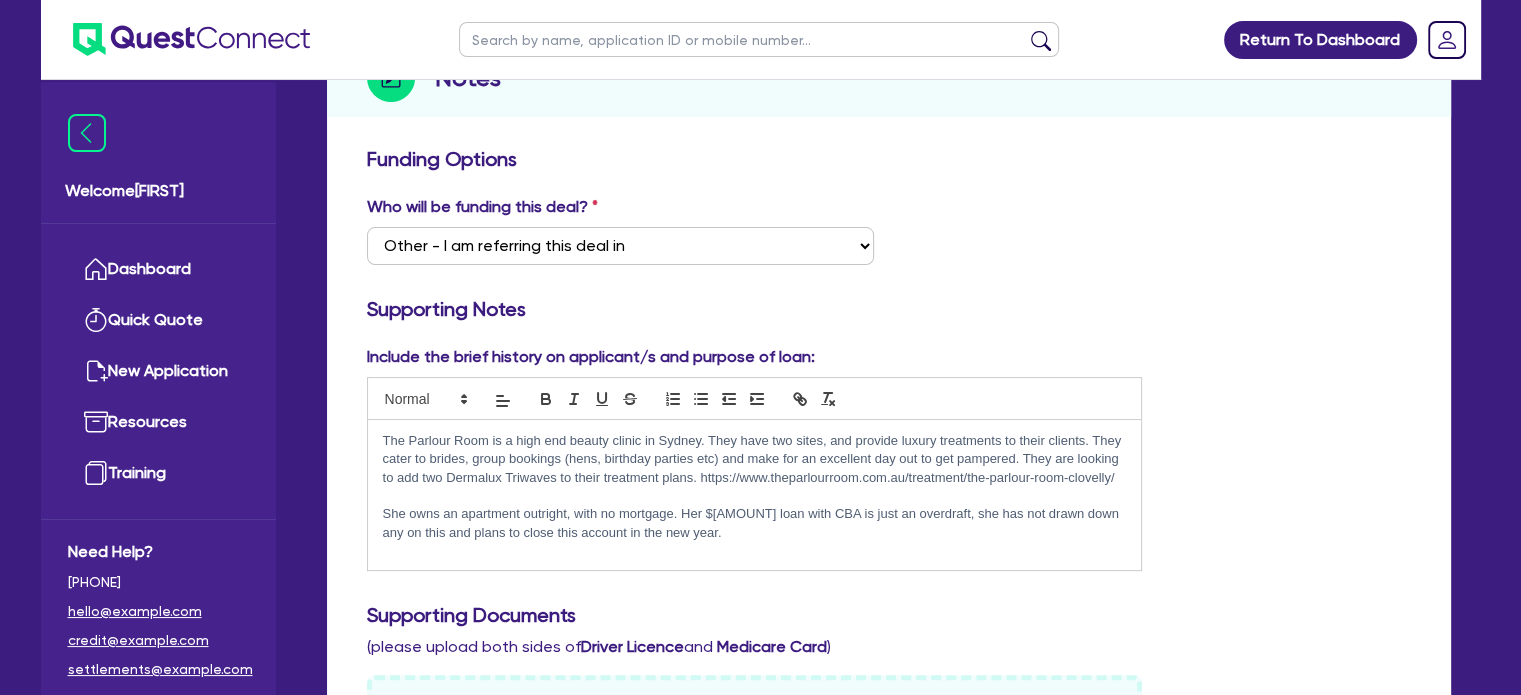 scroll, scrollTop: 216, scrollLeft: 0, axis: vertical 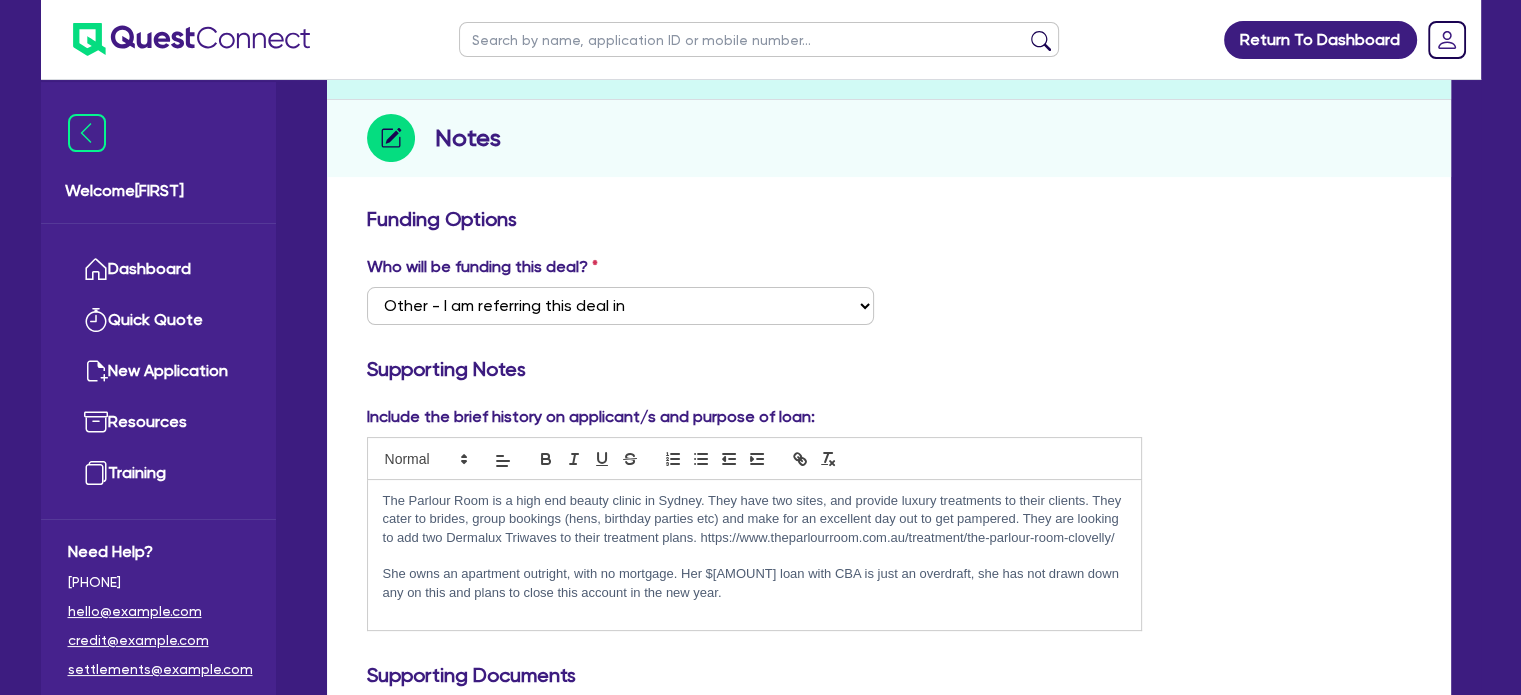 click at bounding box center [759, 39] 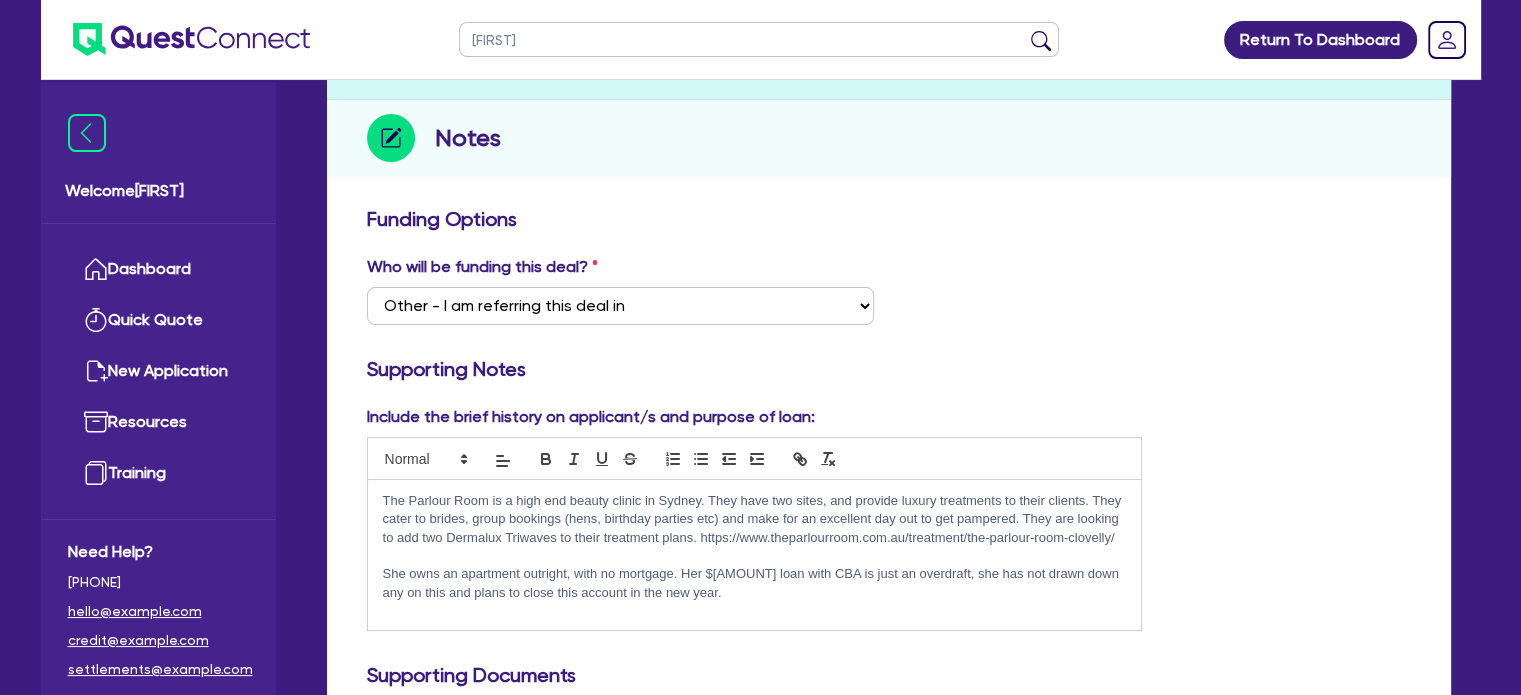 click at bounding box center (1041, 44) 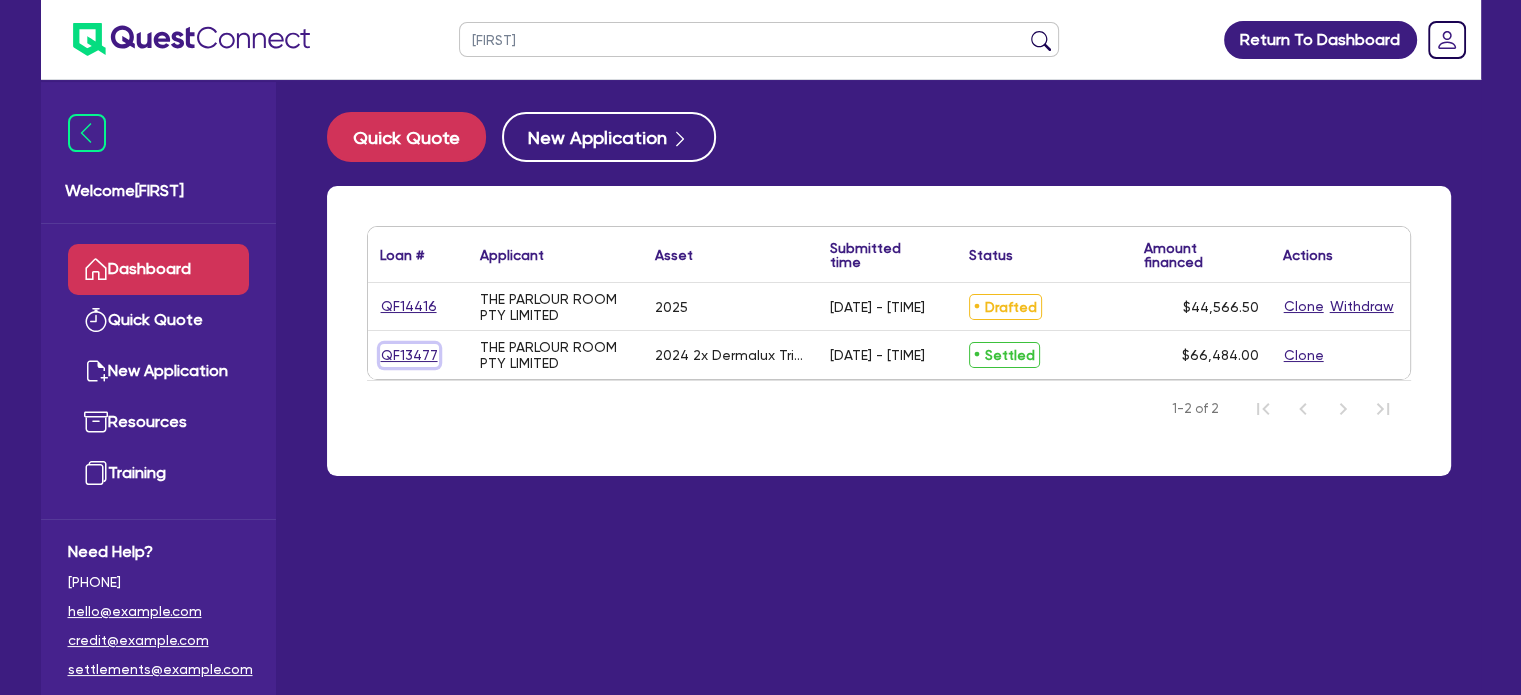click on "QF13477" at bounding box center (409, 355) 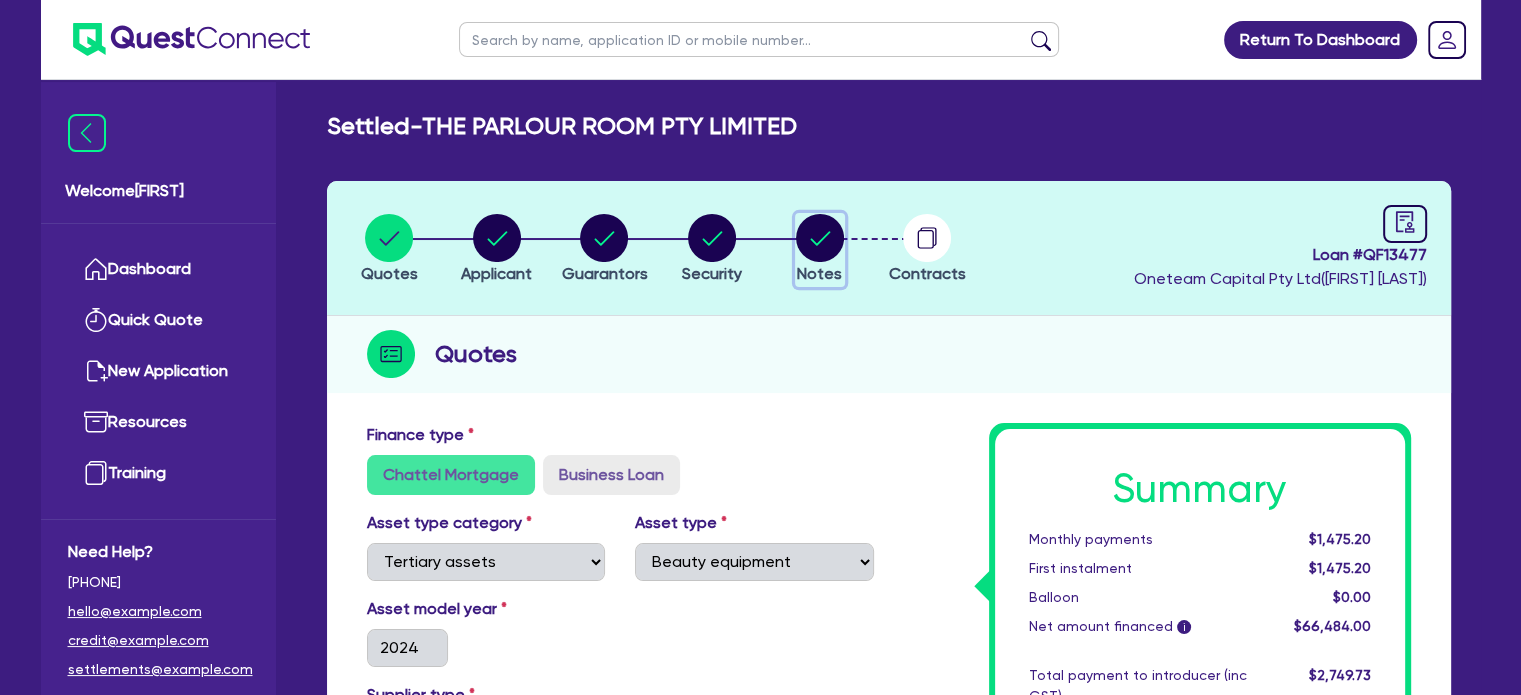 click at bounding box center (820, 238) 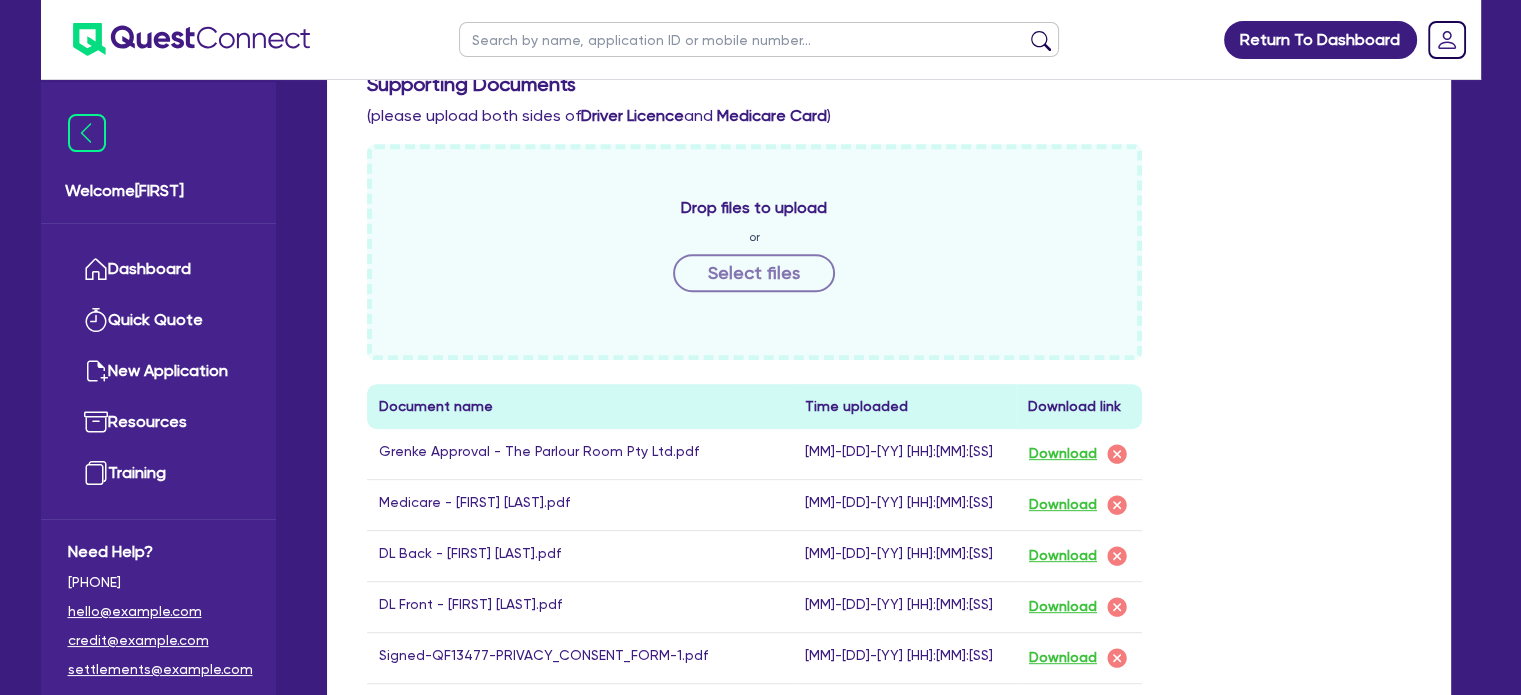 scroll, scrollTop: 808, scrollLeft: 0, axis: vertical 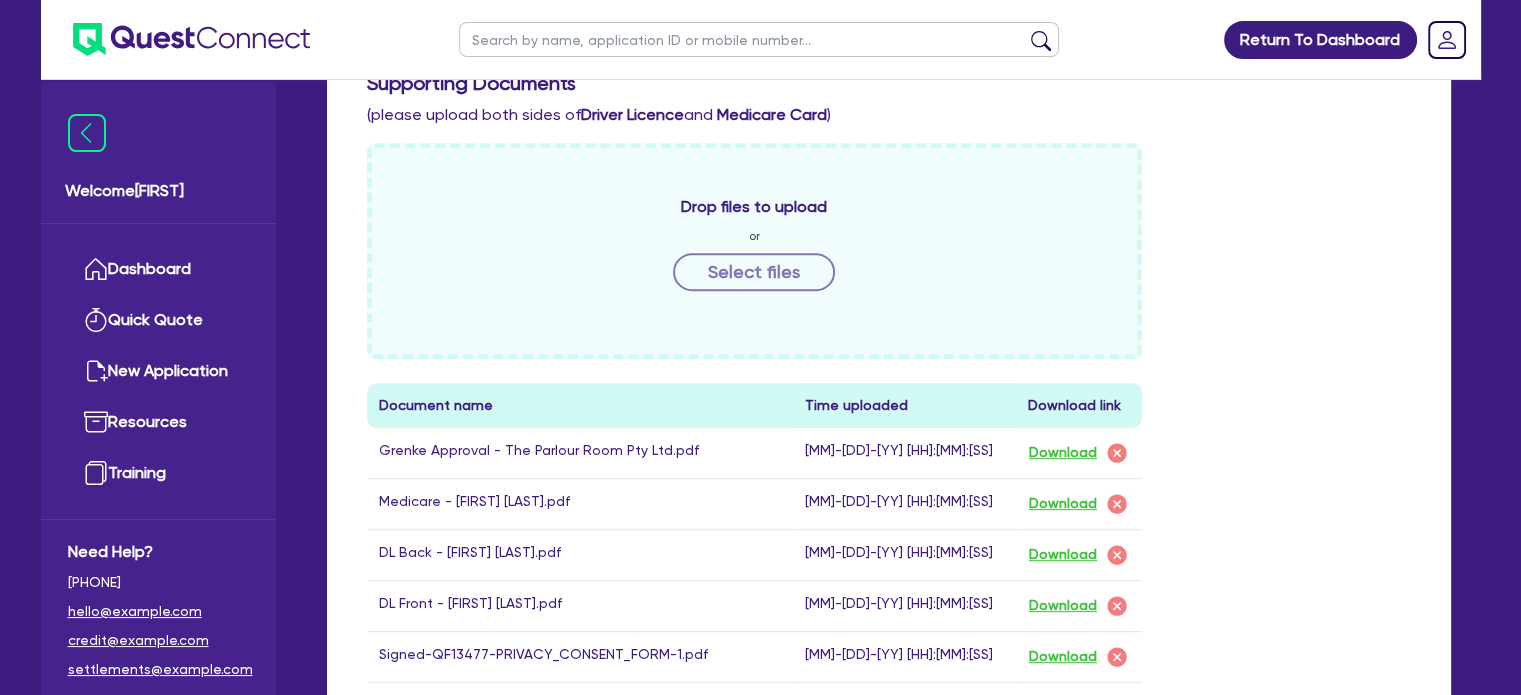 click at bounding box center [759, 39] 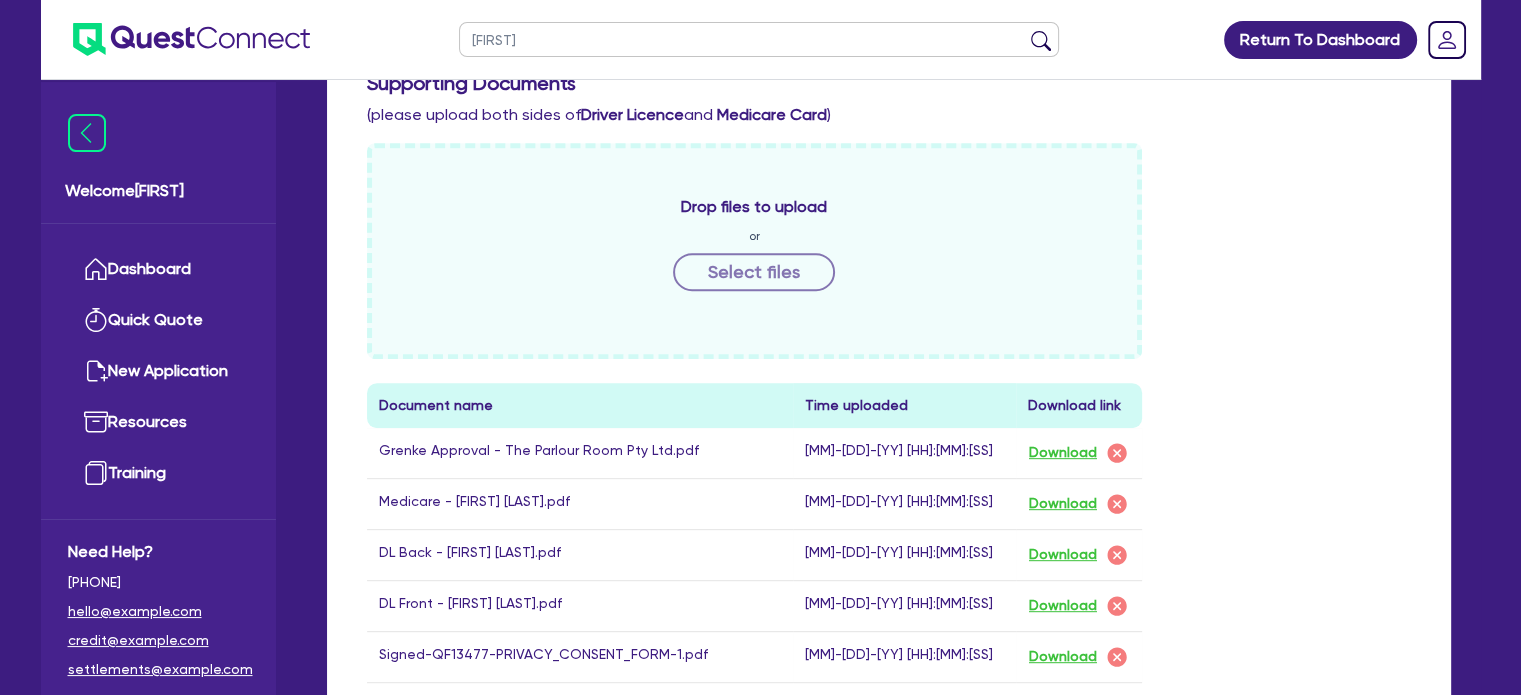 click at bounding box center (1041, 44) 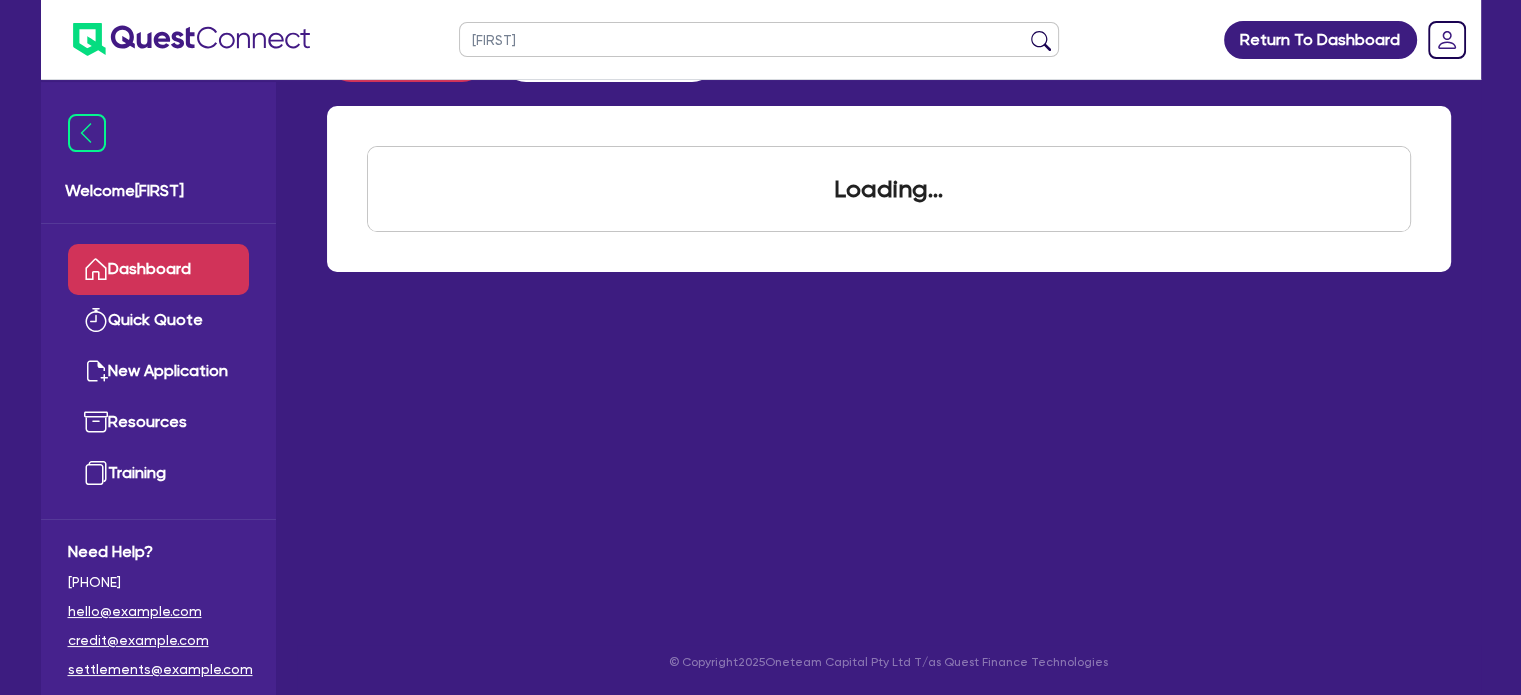 scroll, scrollTop: 0, scrollLeft: 0, axis: both 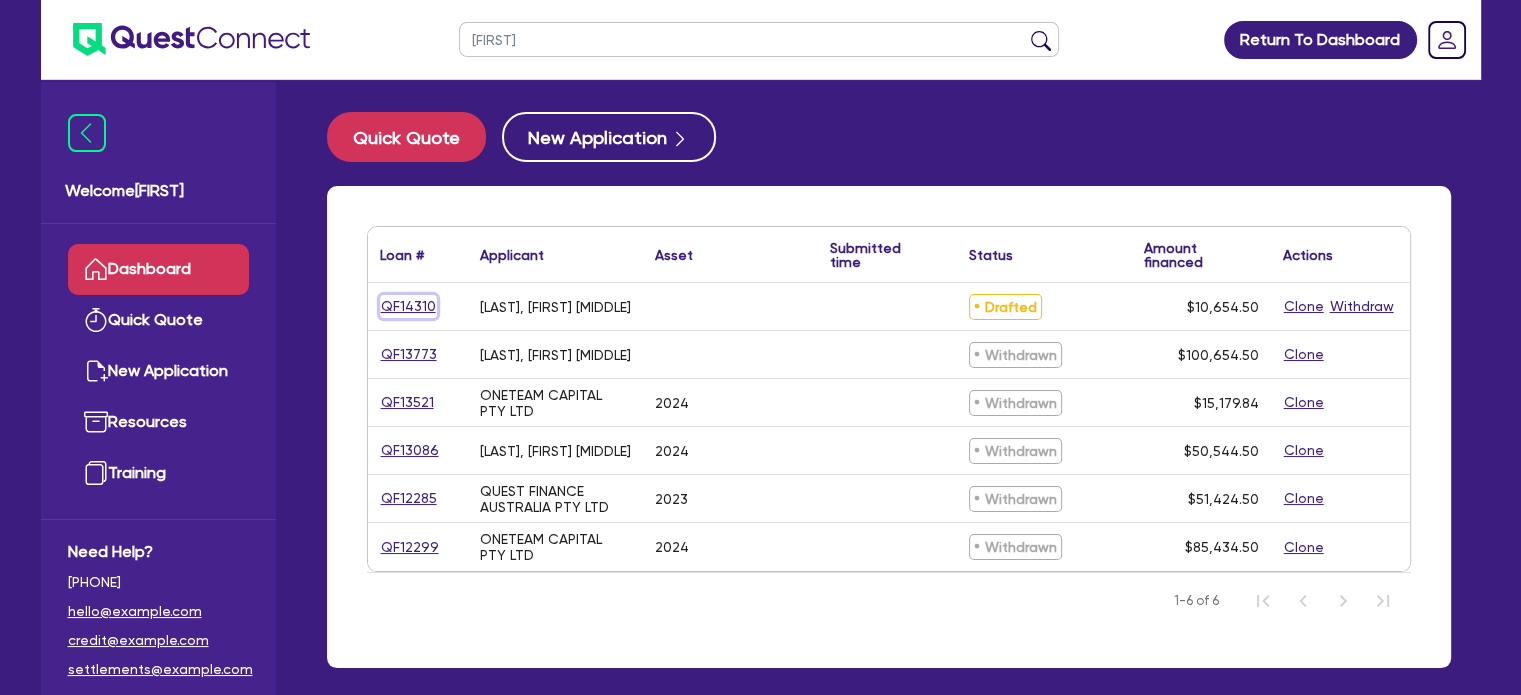 click on "QF14310" at bounding box center [408, 306] 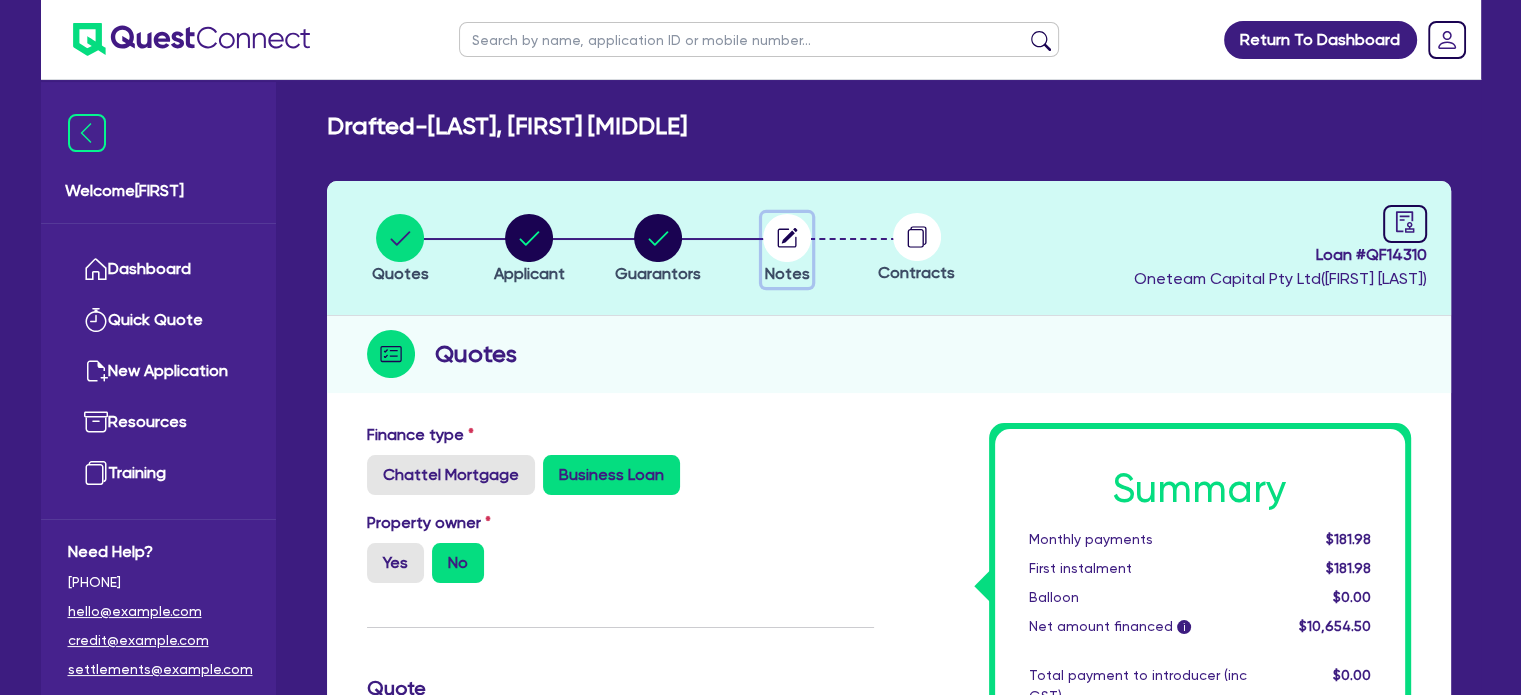 click at bounding box center (787, 238) 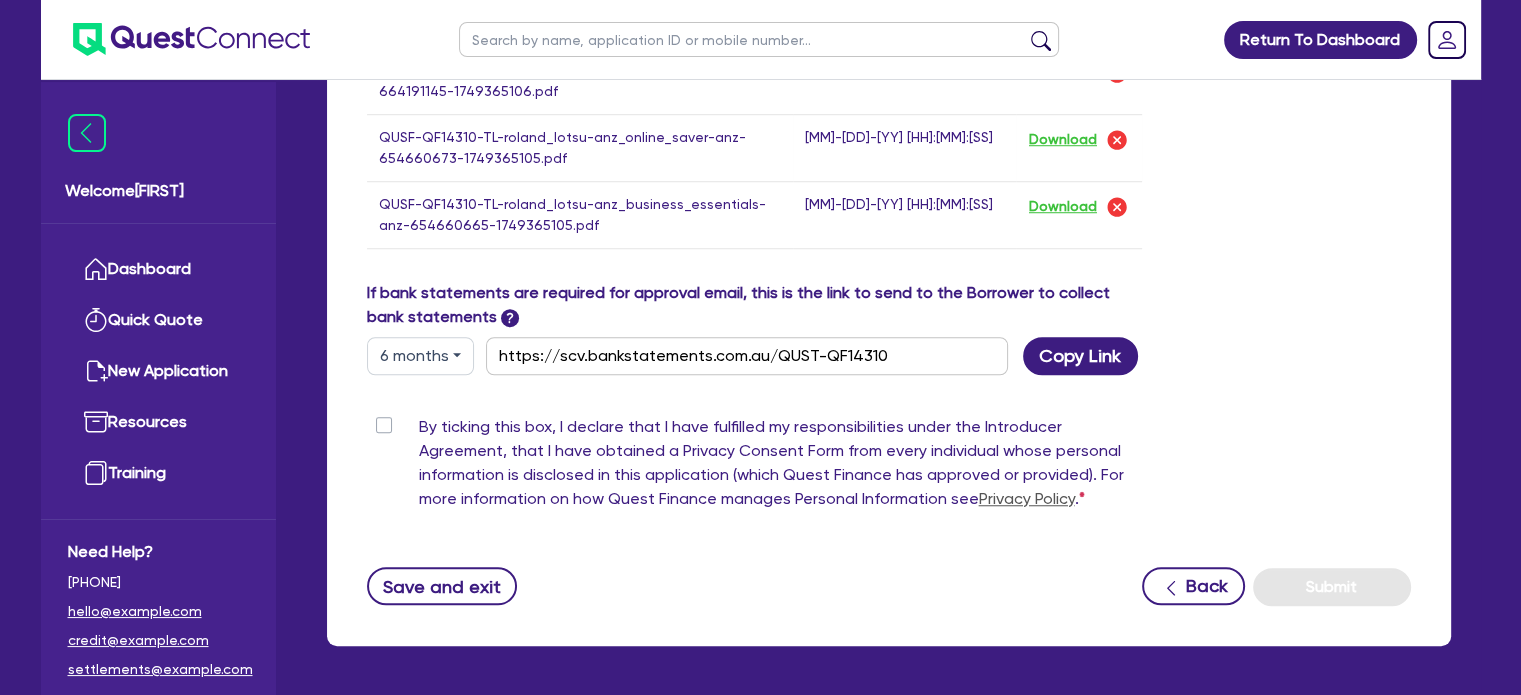 scroll, scrollTop: 1492, scrollLeft: 0, axis: vertical 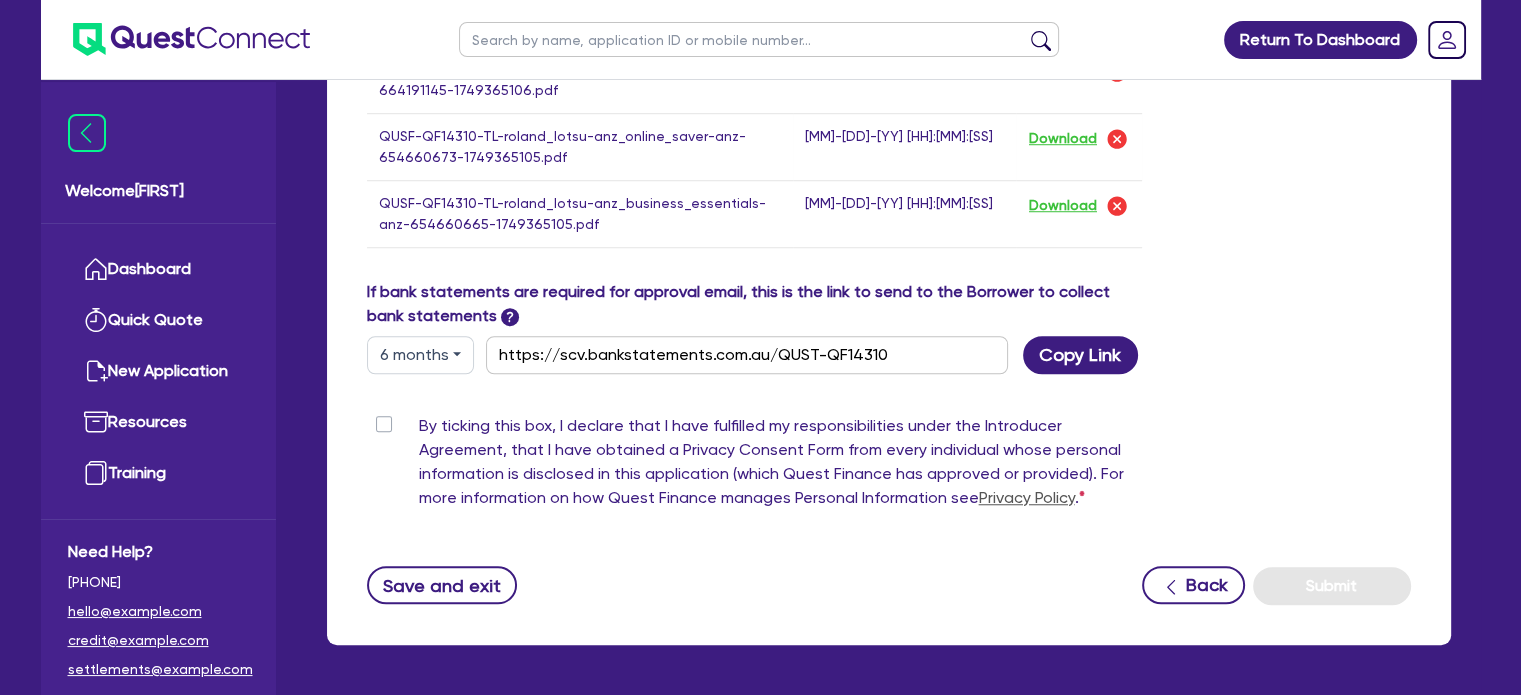click on "6 months" at bounding box center (420, 355) 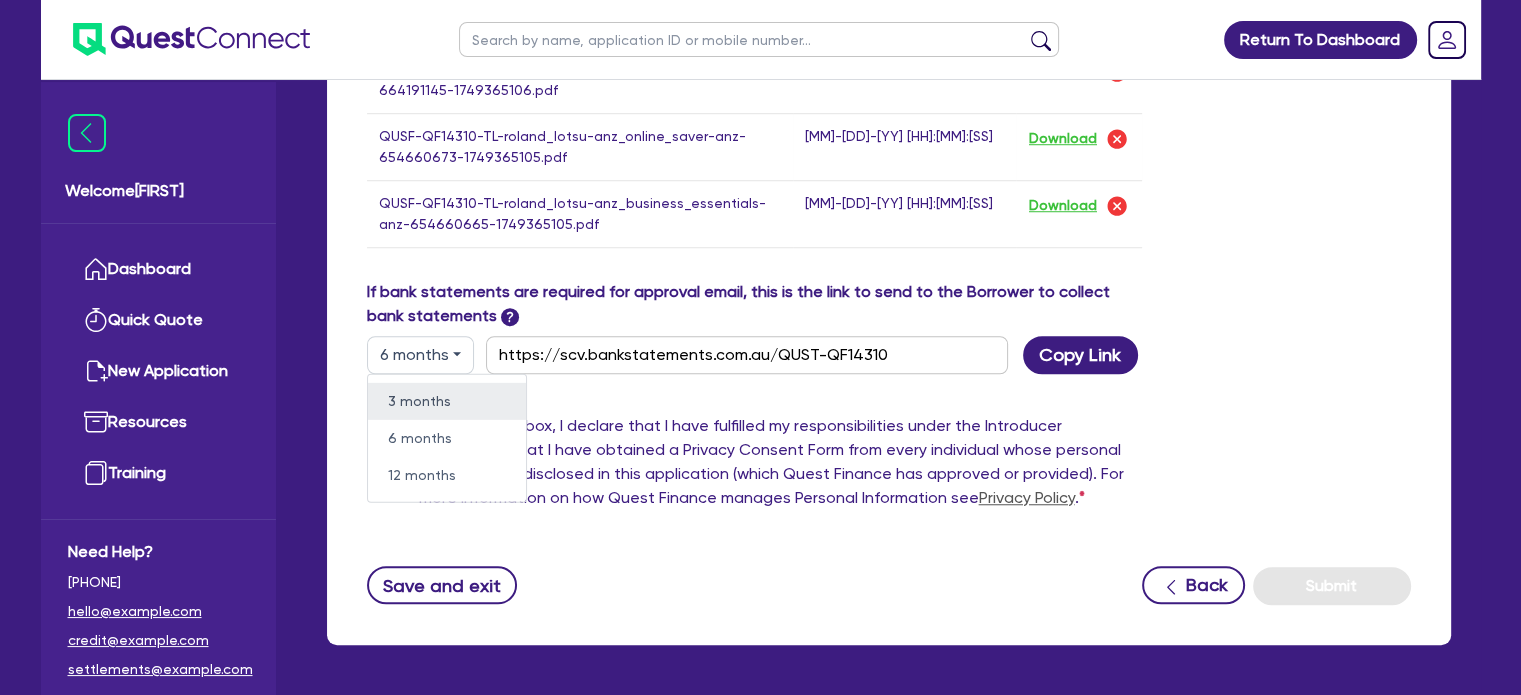 click on "3 months" at bounding box center [447, 400] 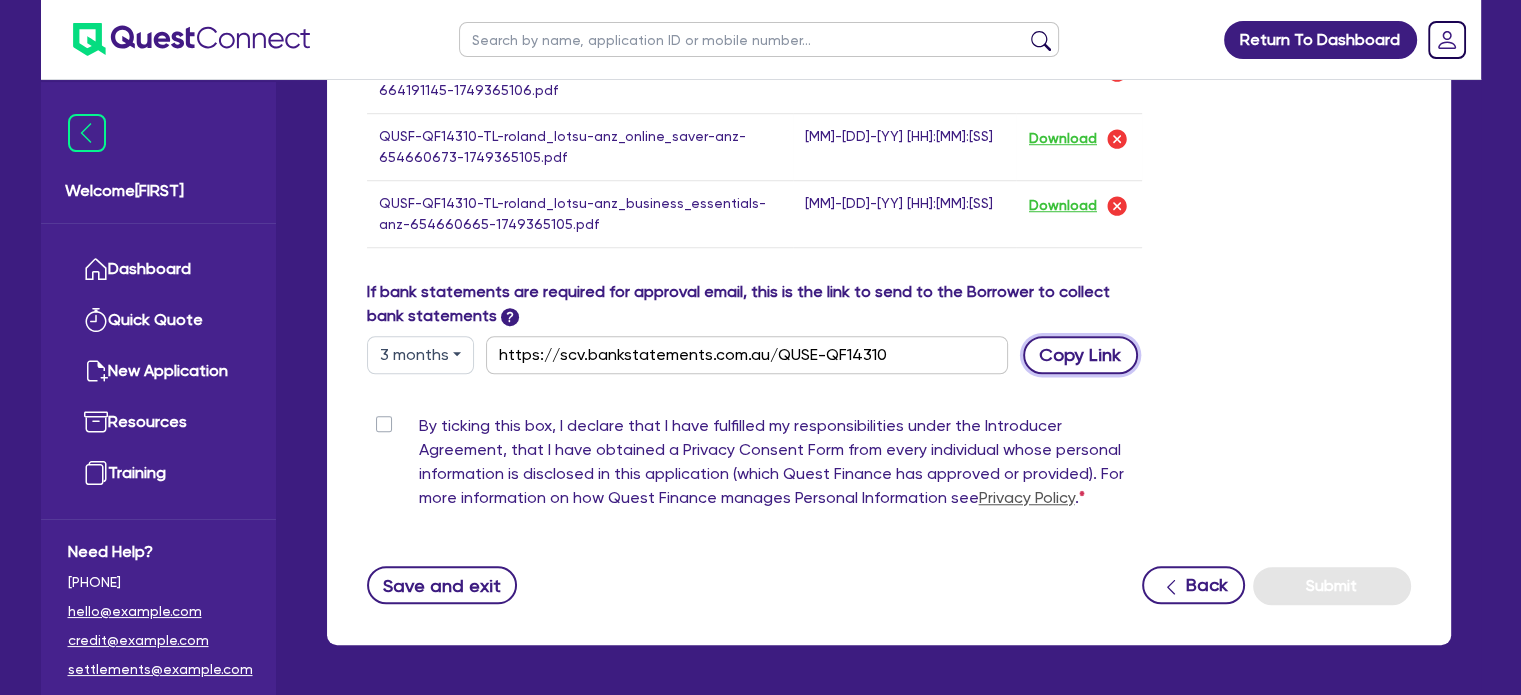 click on "Copy Link" at bounding box center (1080, 355) 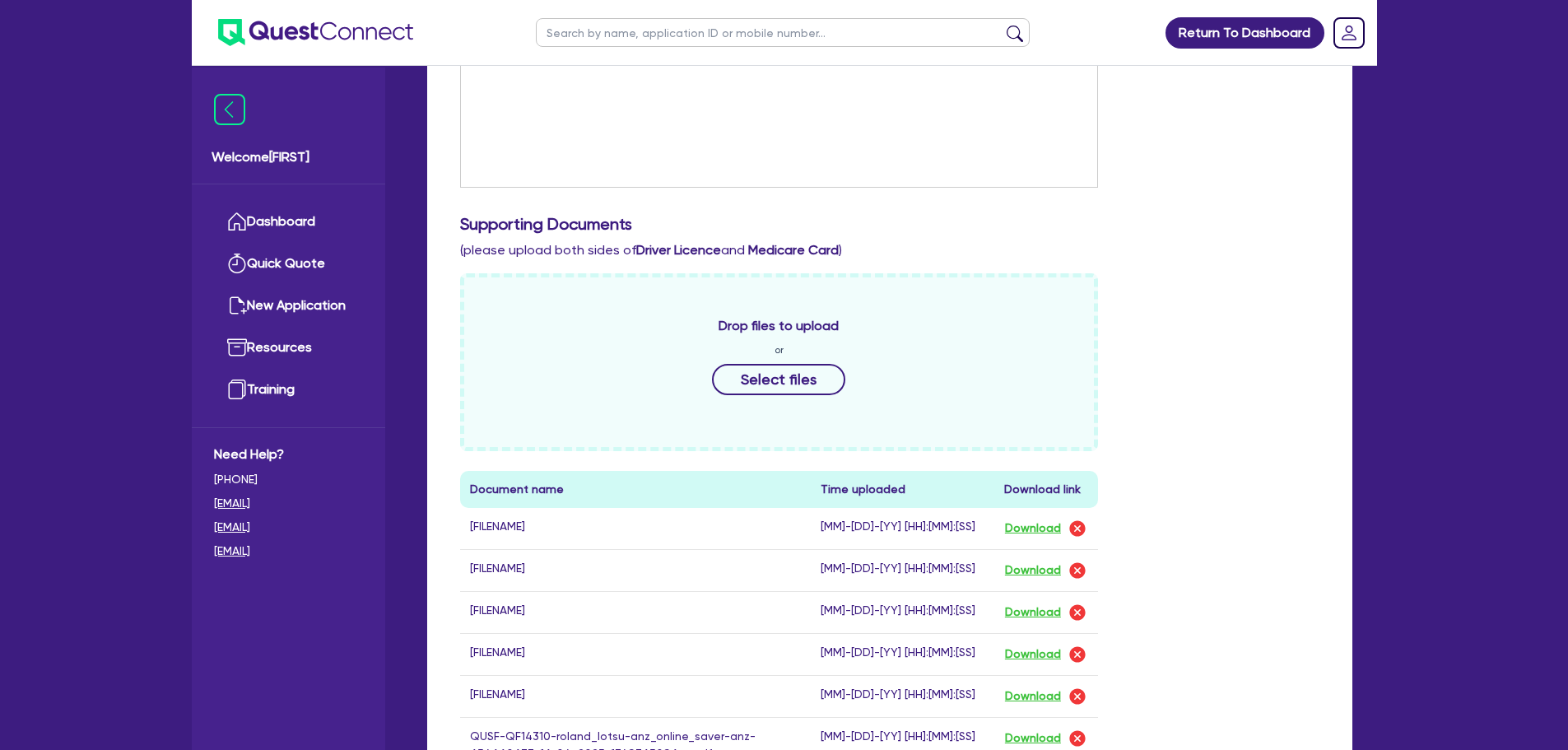 scroll, scrollTop: 510, scrollLeft: 0, axis: vertical 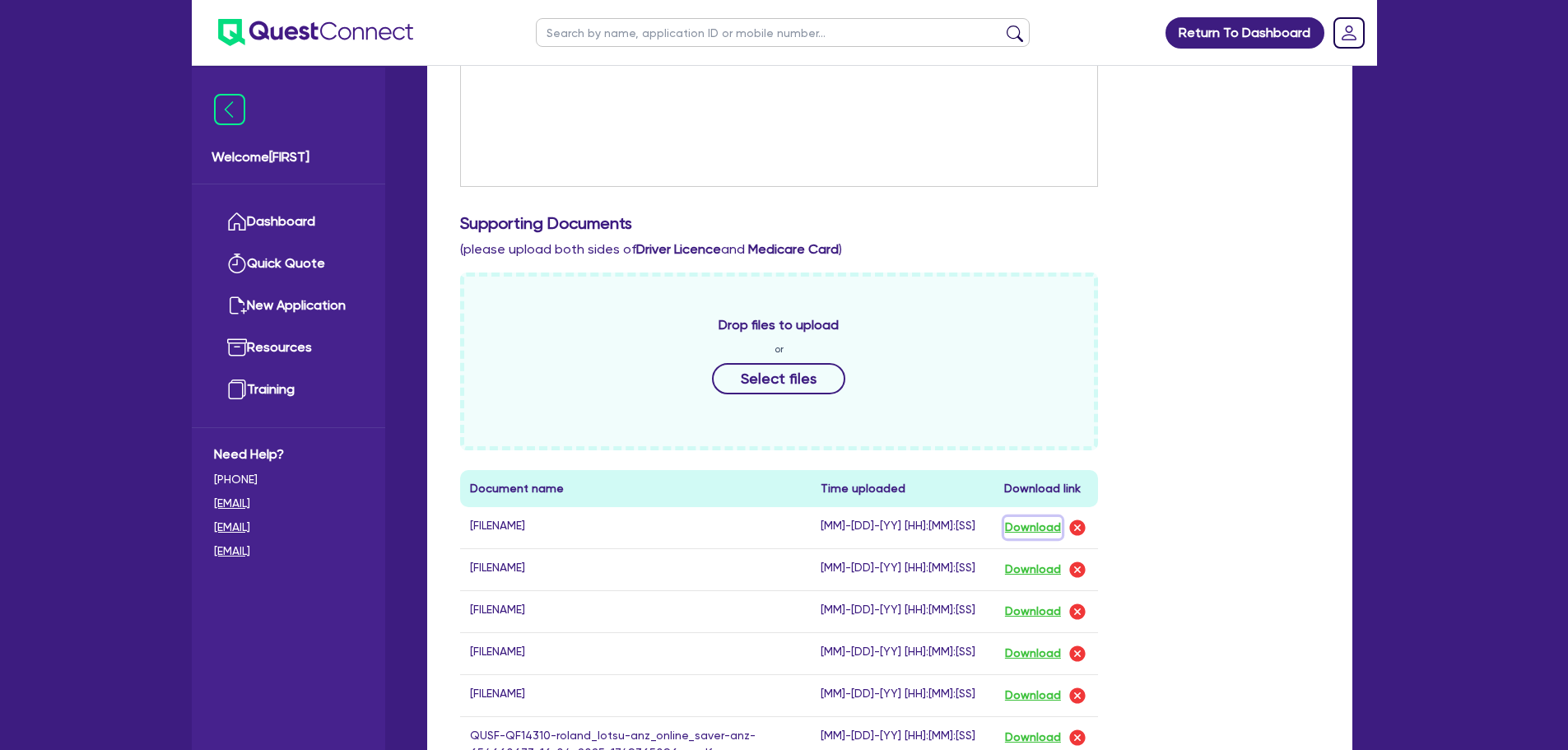 click on "Download" at bounding box center (1033, 528) 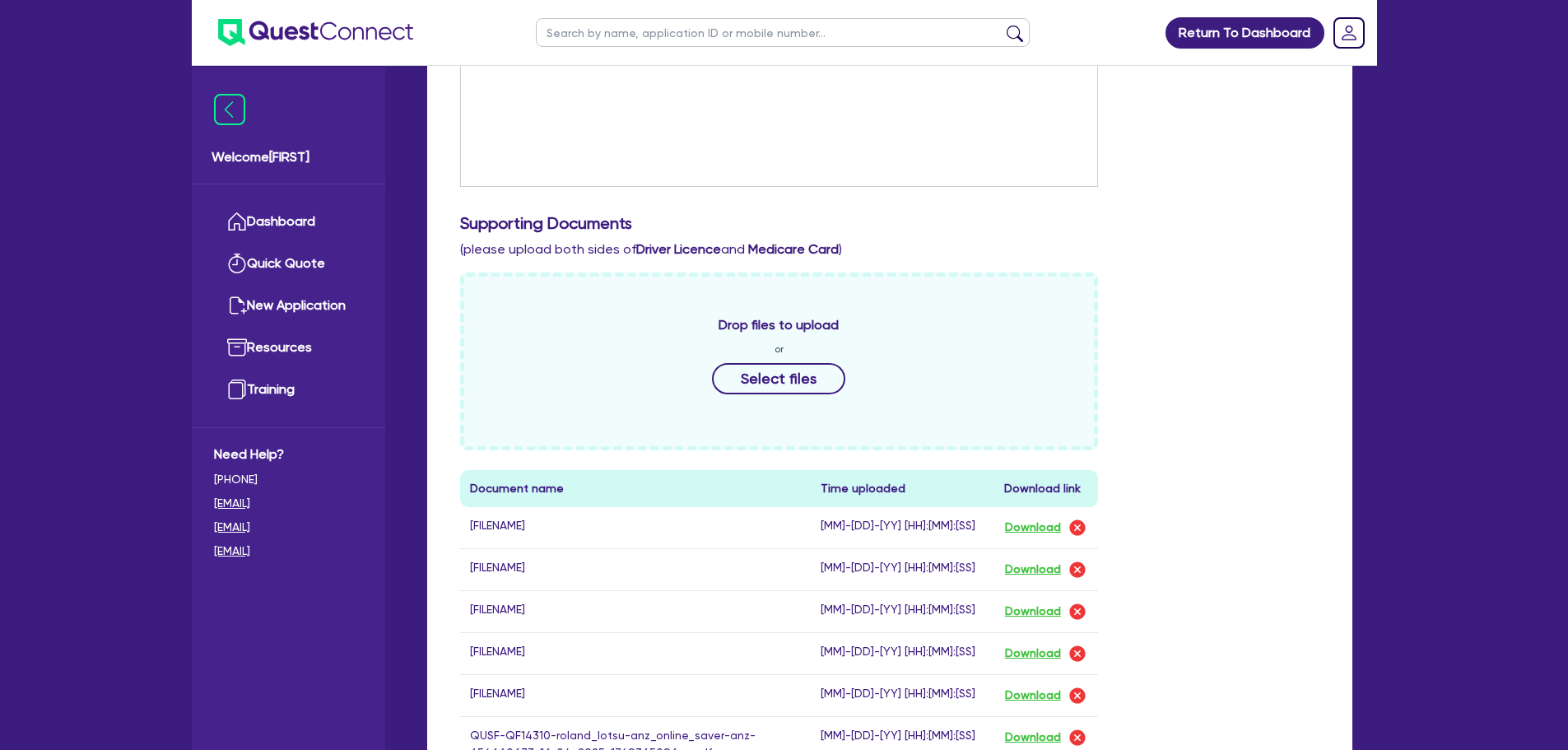 click at bounding box center (783, 32) 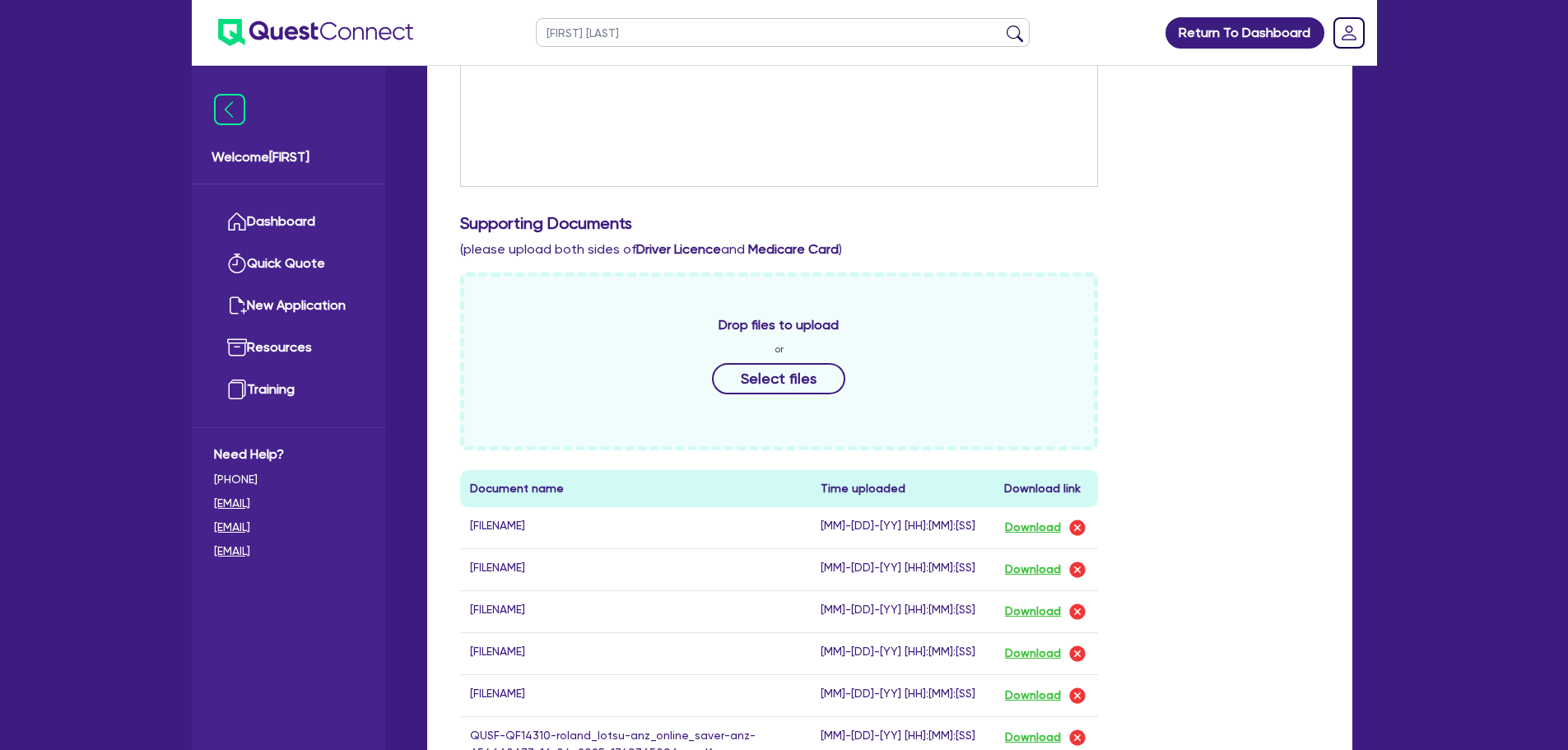 click at bounding box center [1015, 36] 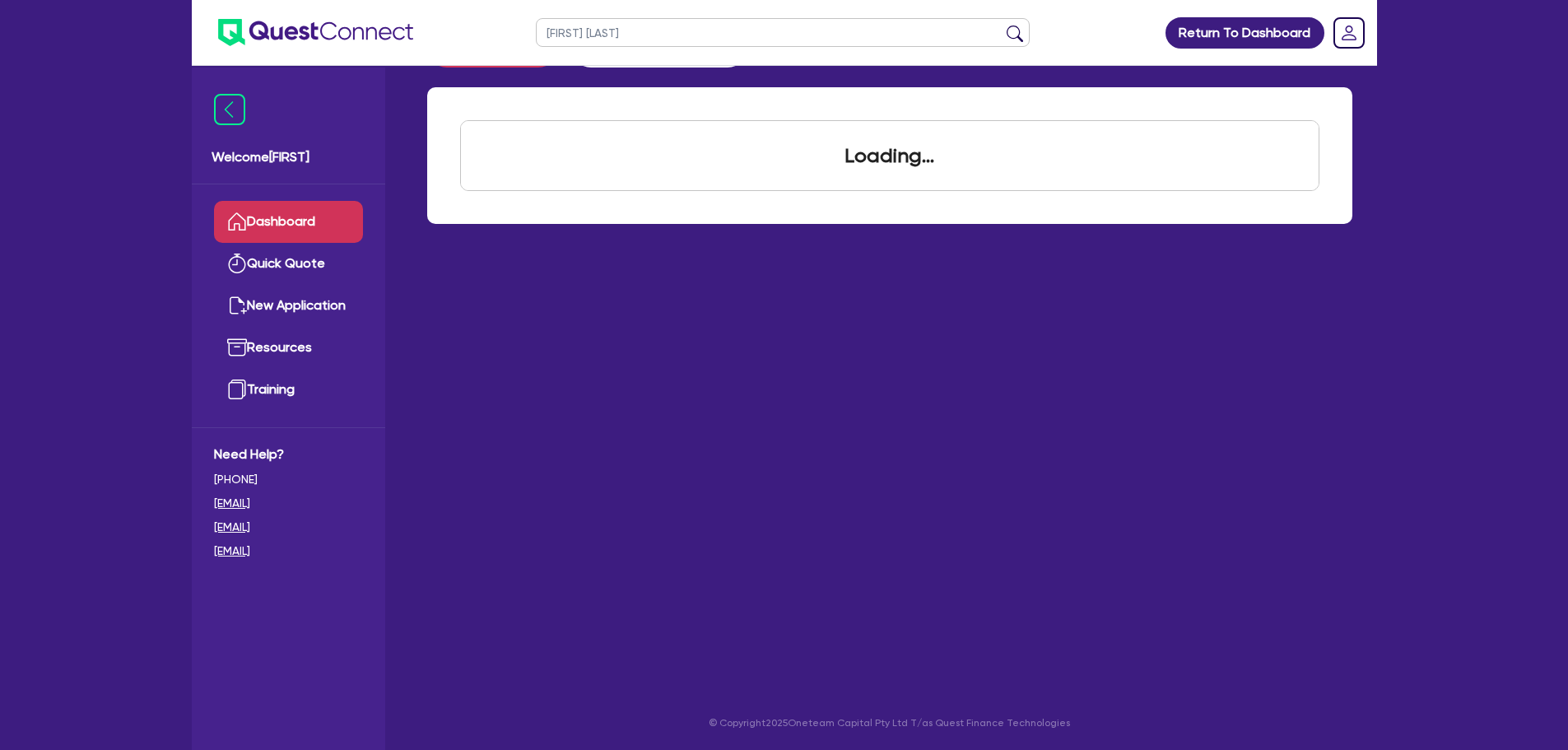 scroll, scrollTop: 0, scrollLeft: 0, axis: both 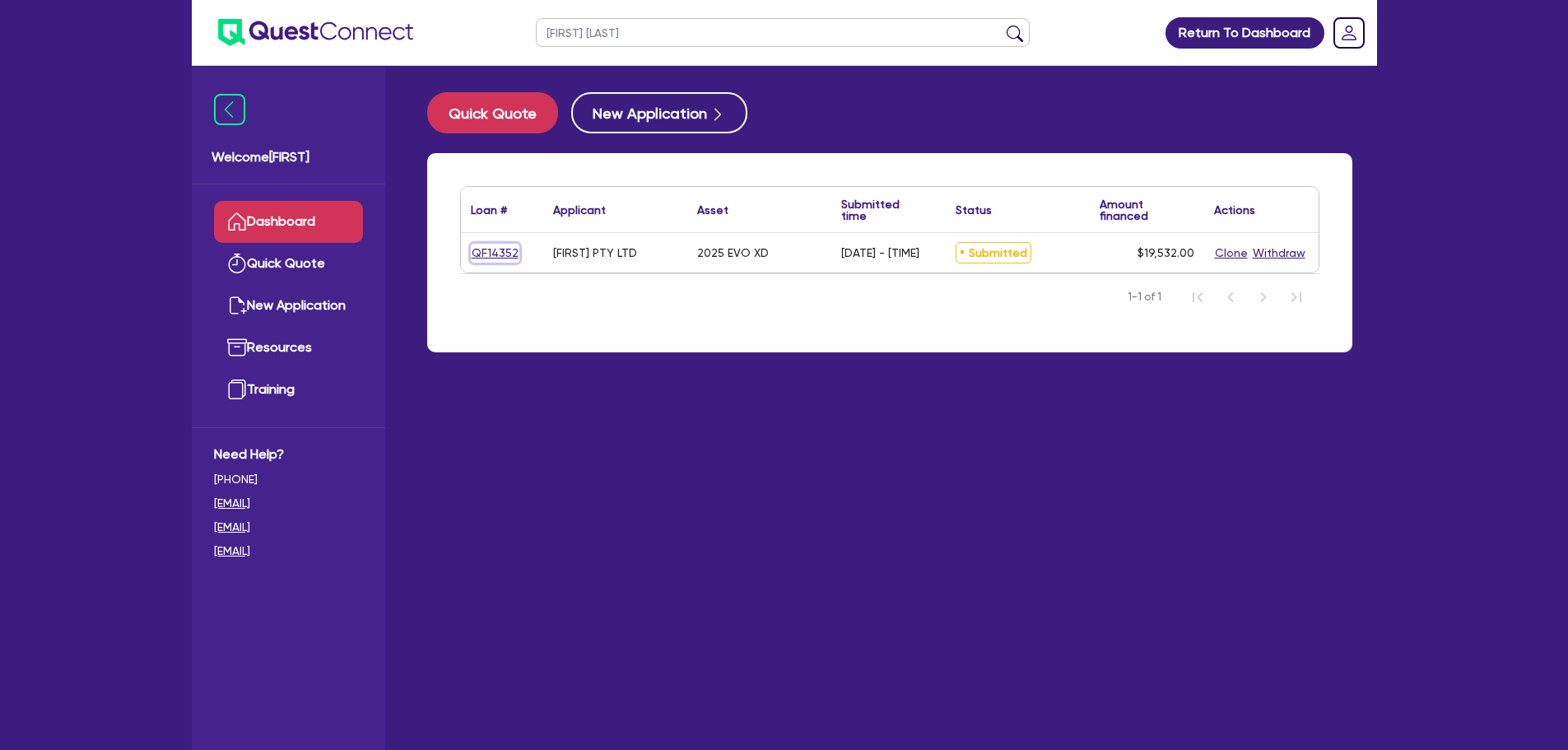 click on "QF14352" at bounding box center (495, 253) 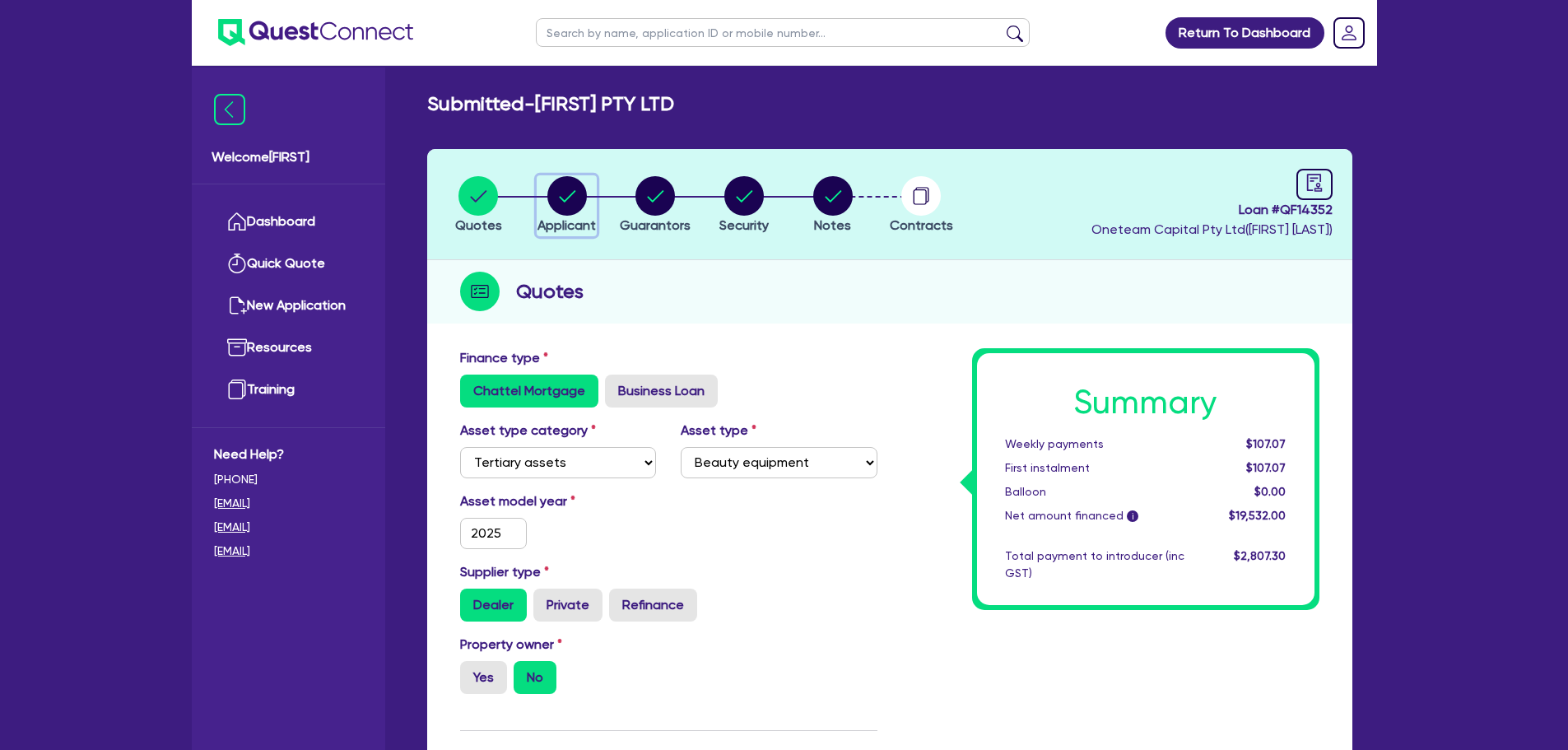 click at bounding box center (567, 196) 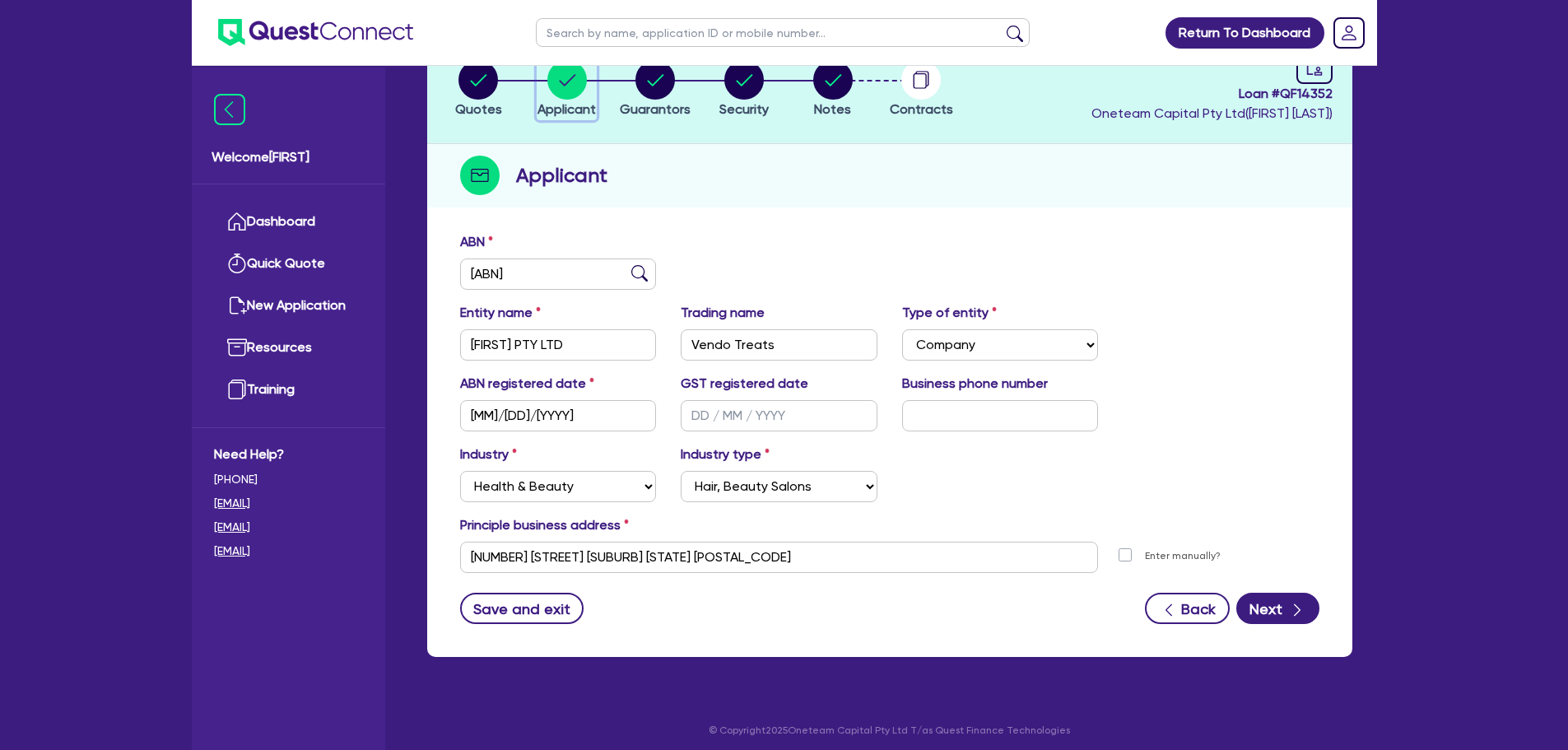 scroll, scrollTop: 0, scrollLeft: 0, axis: both 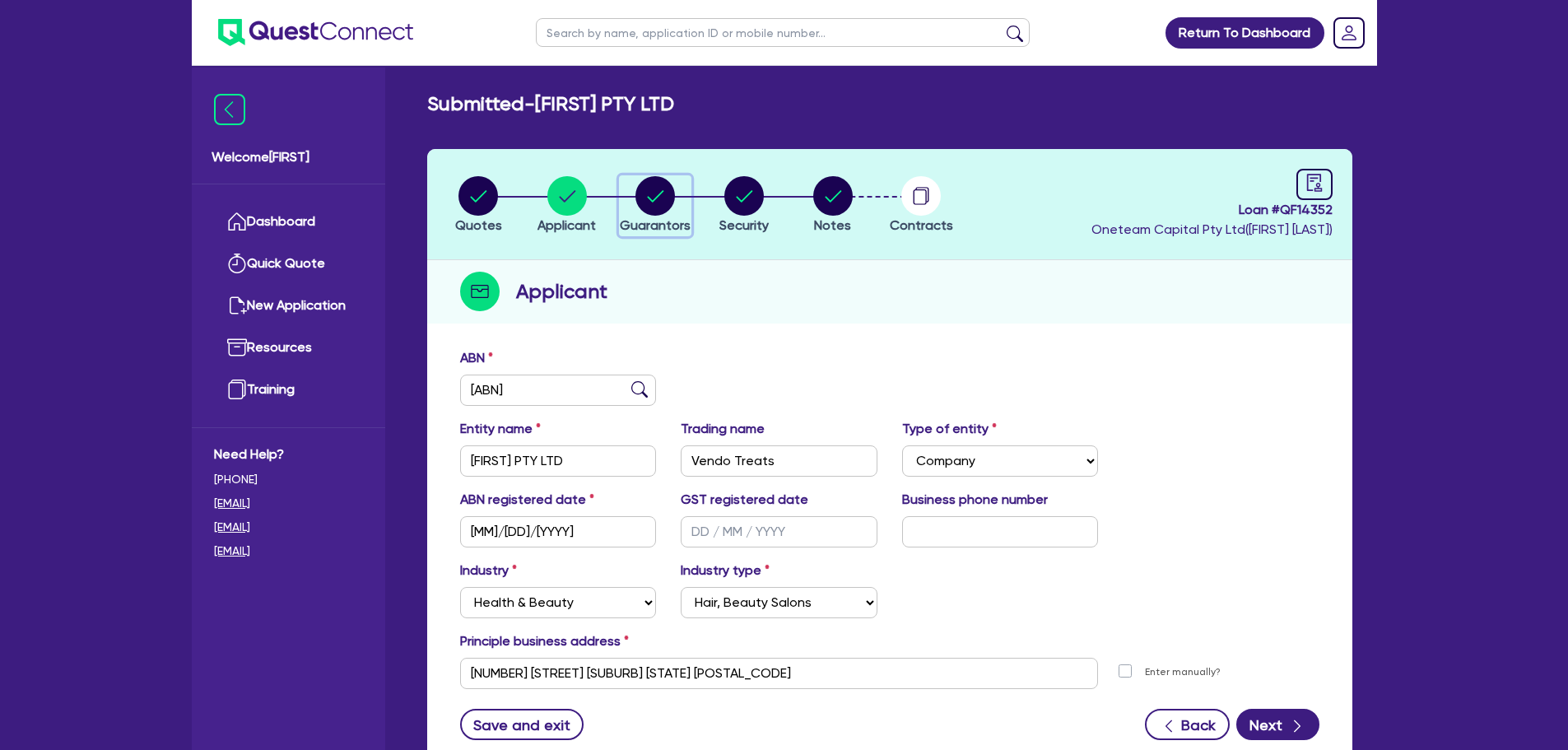 click at bounding box center (655, 196) 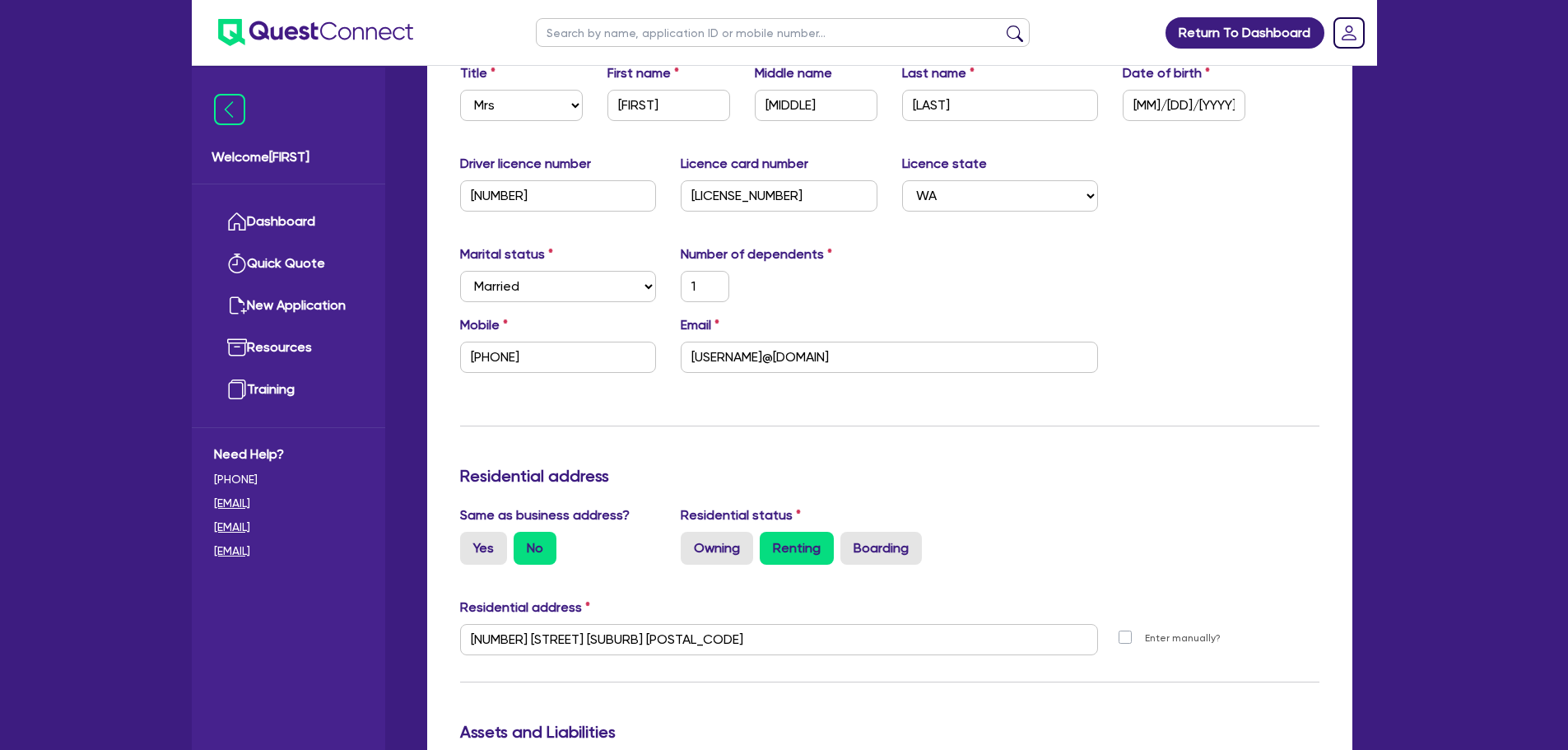 scroll, scrollTop: 324, scrollLeft: 0, axis: vertical 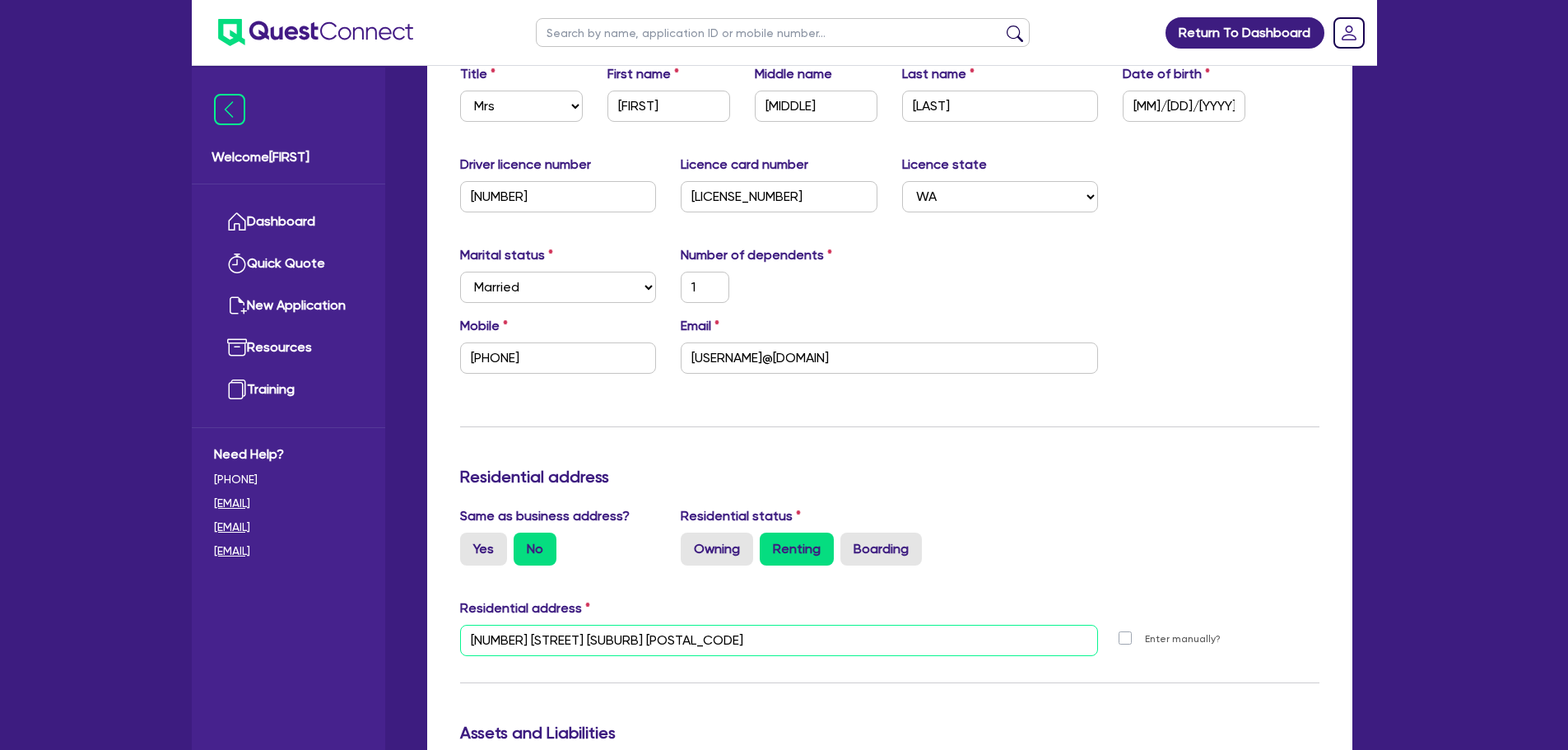 drag, startPoint x: 724, startPoint y: 636, endPoint x: 452, endPoint y: 636, distance: 272 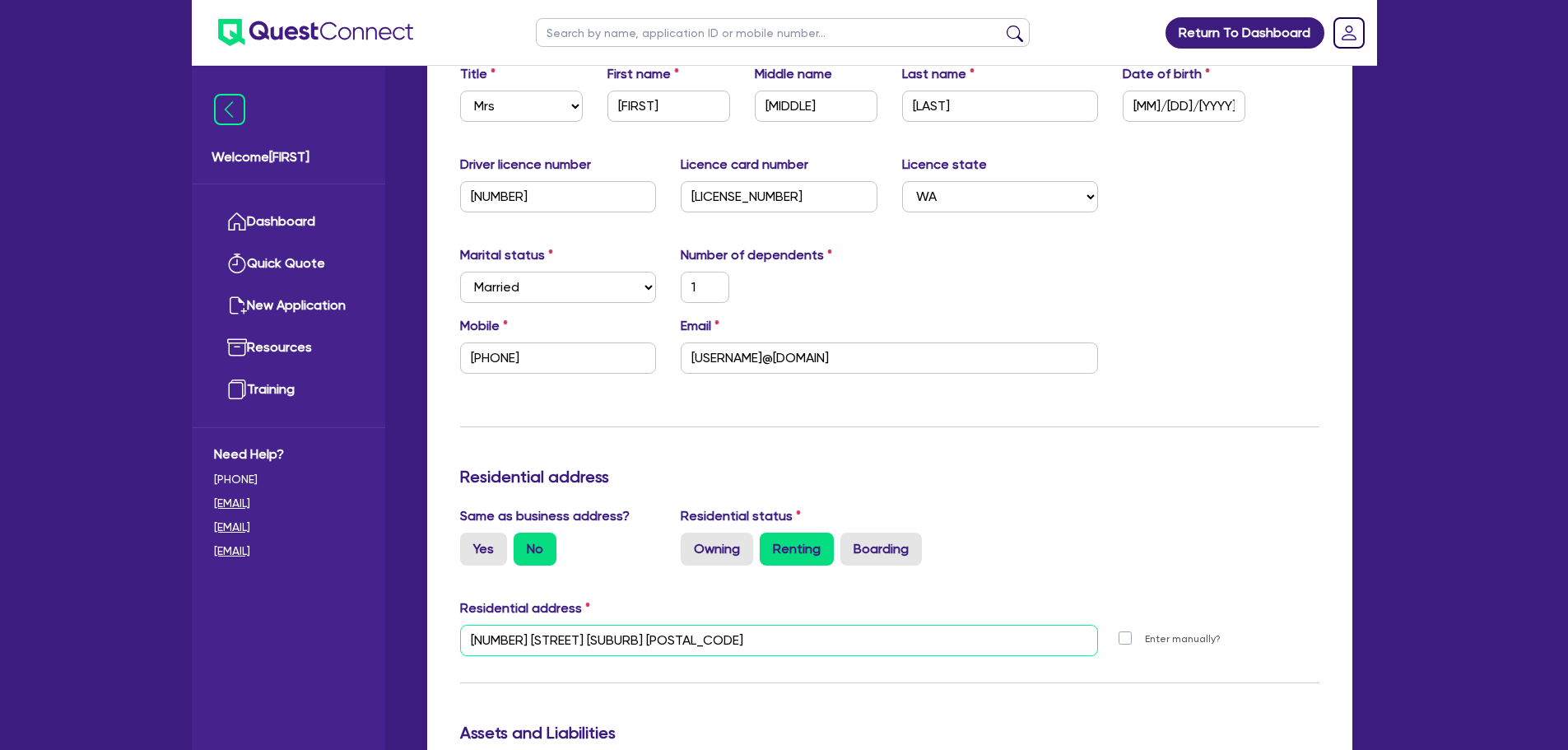 scroll, scrollTop: 0, scrollLeft: 0, axis: both 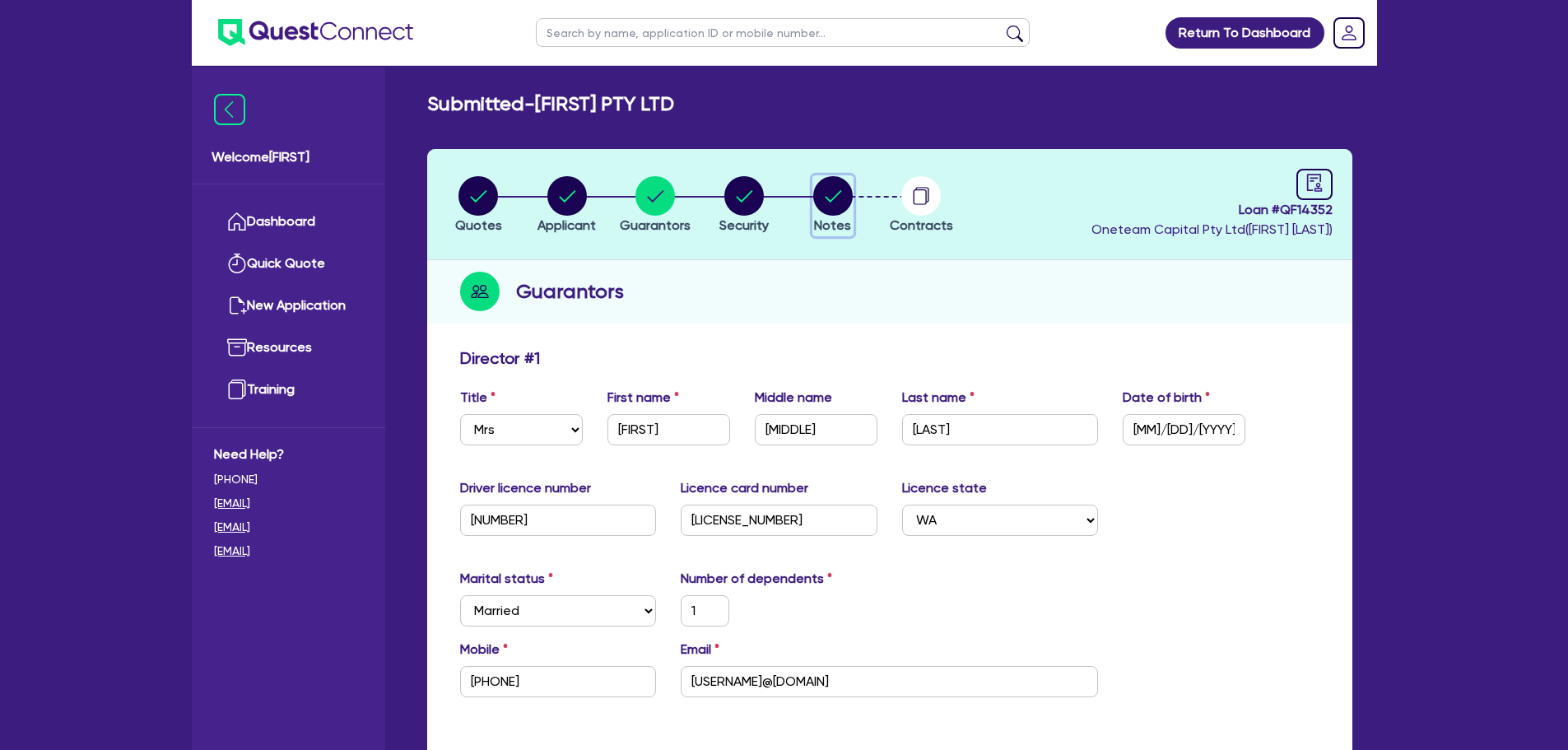 click at bounding box center (833, 196) 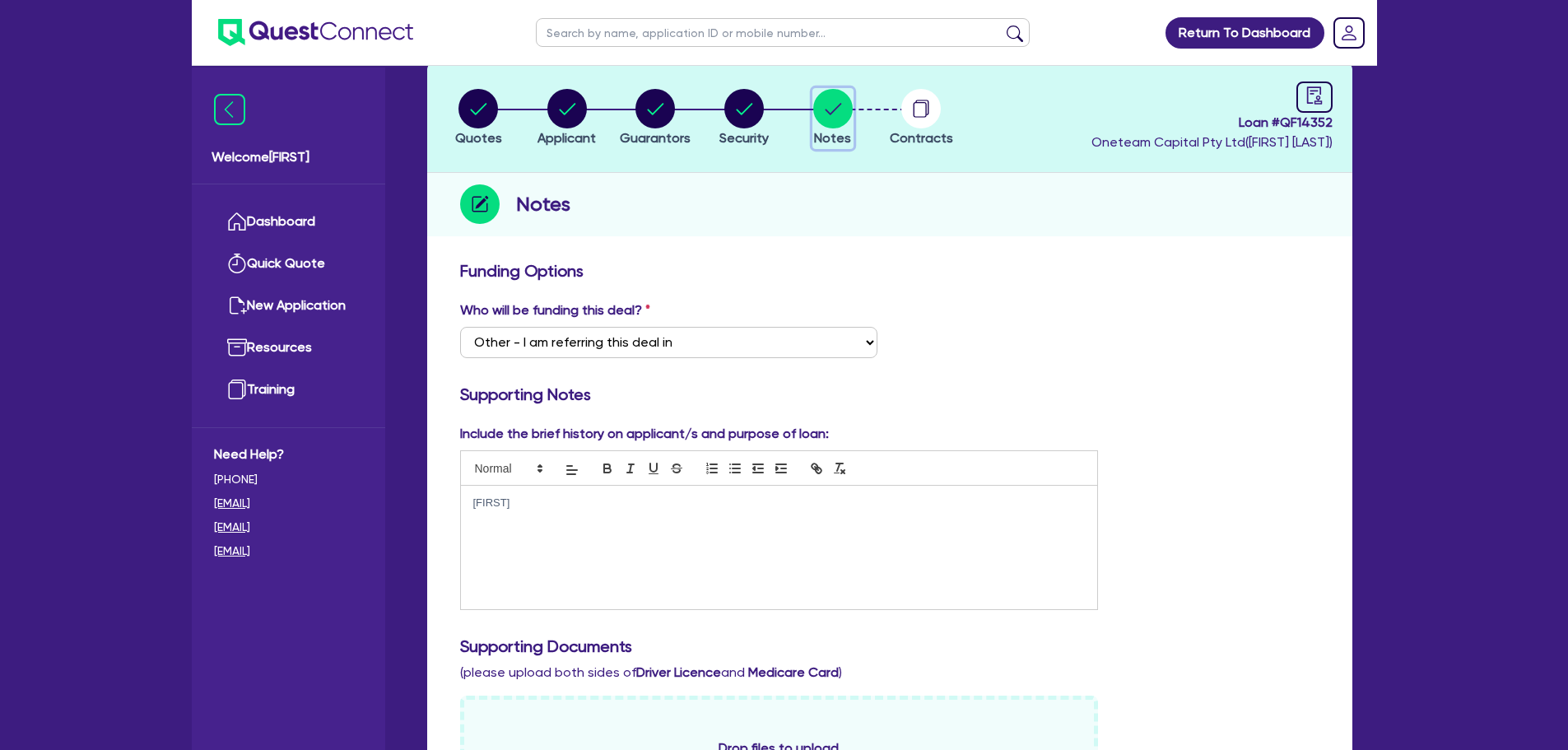 scroll, scrollTop: 0, scrollLeft: 0, axis: both 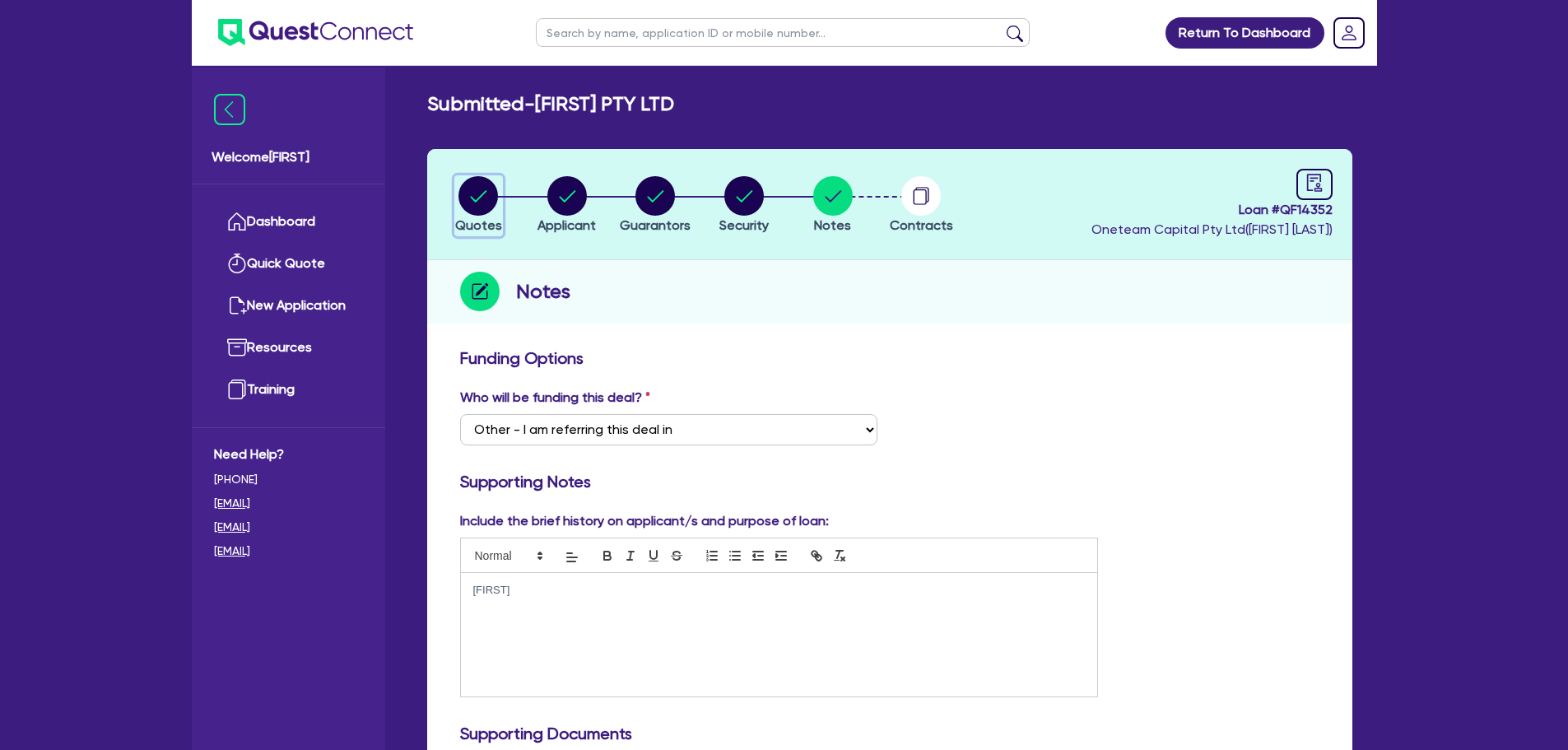 click at bounding box center [478, 196] 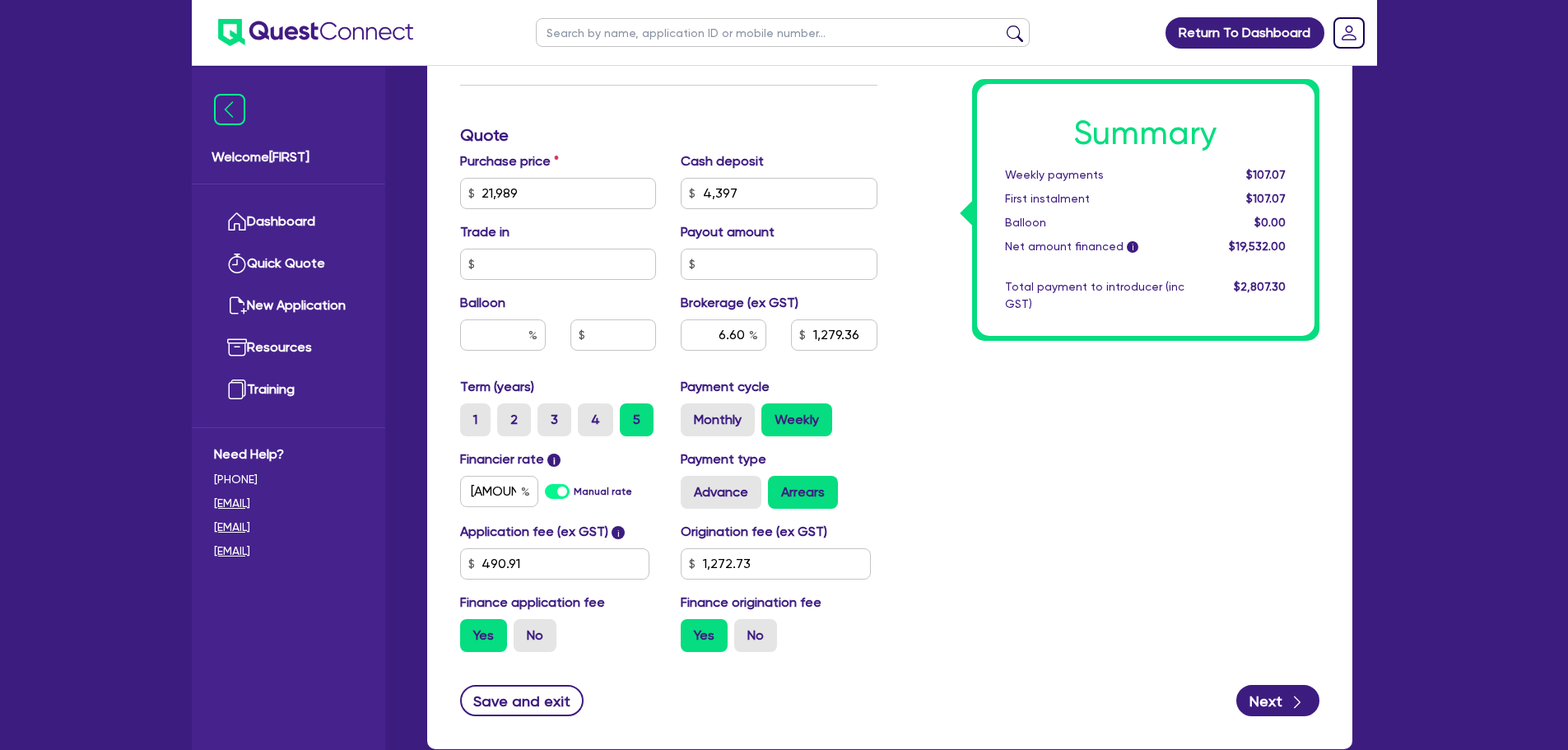scroll, scrollTop: 647, scrollLeft: 0, axis: vertical 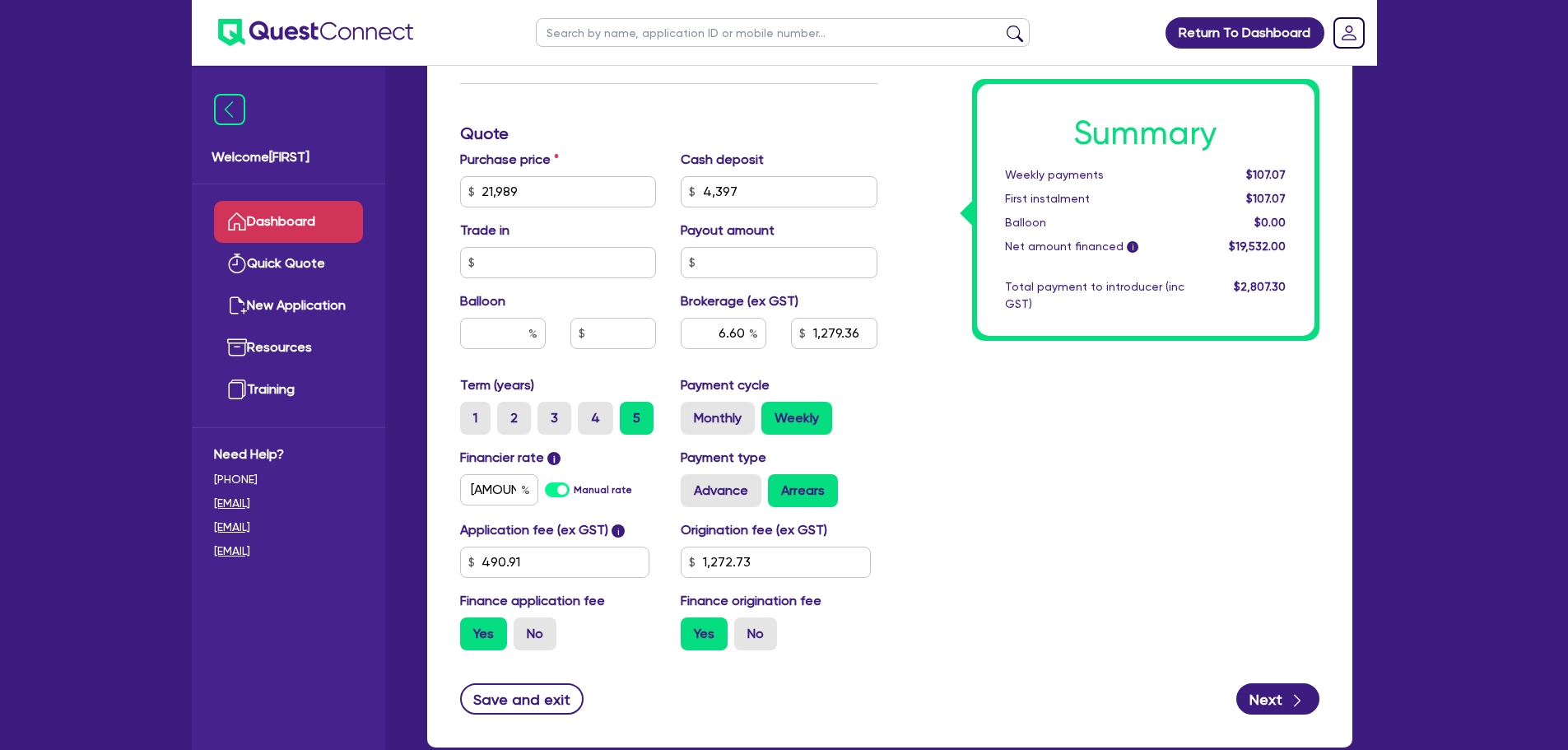 click on "Dashboard" at bounding box center (288, 221) 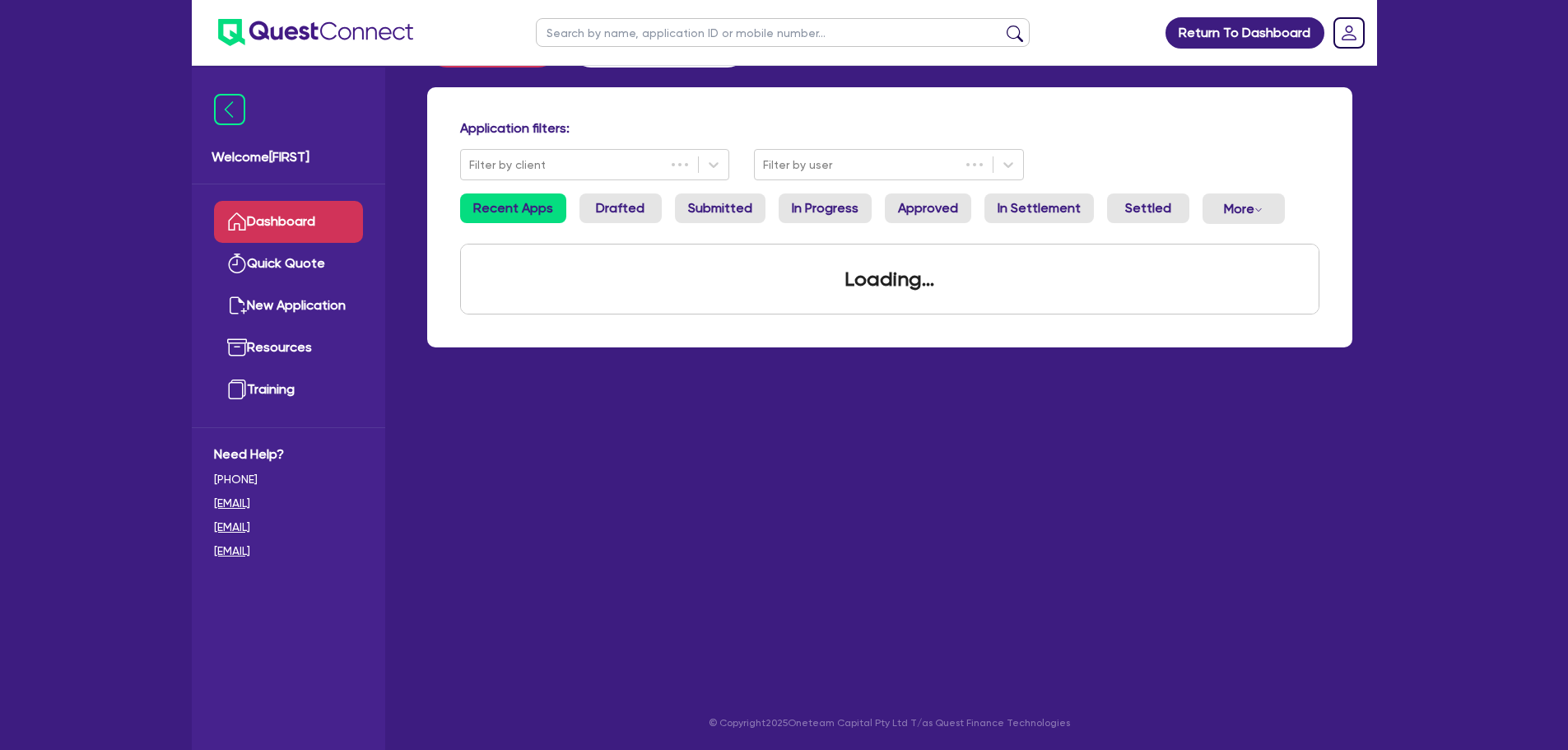 scroll, scrollTop: 0, scrollLeft: 0, axis: both 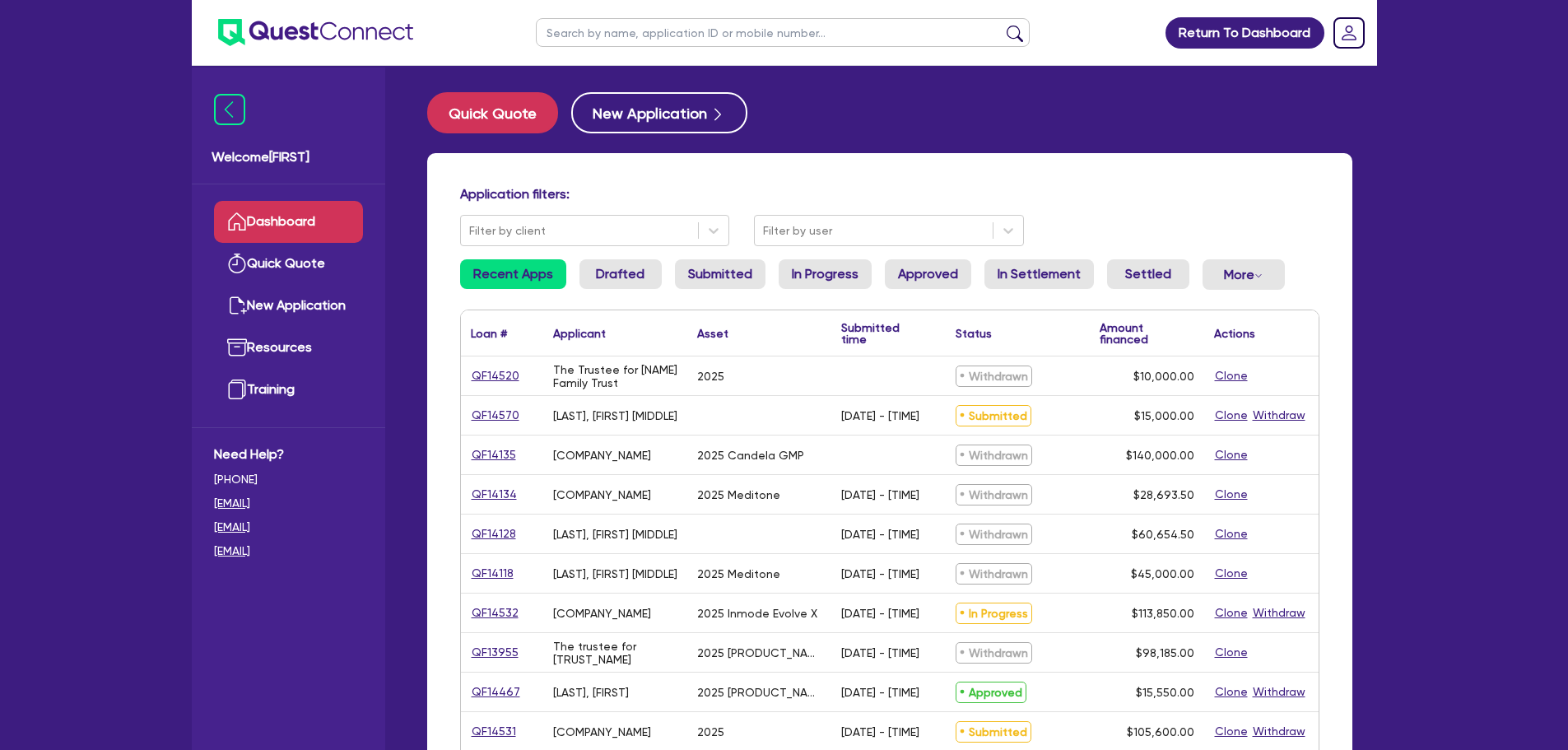click at bounding box center (783, 32) 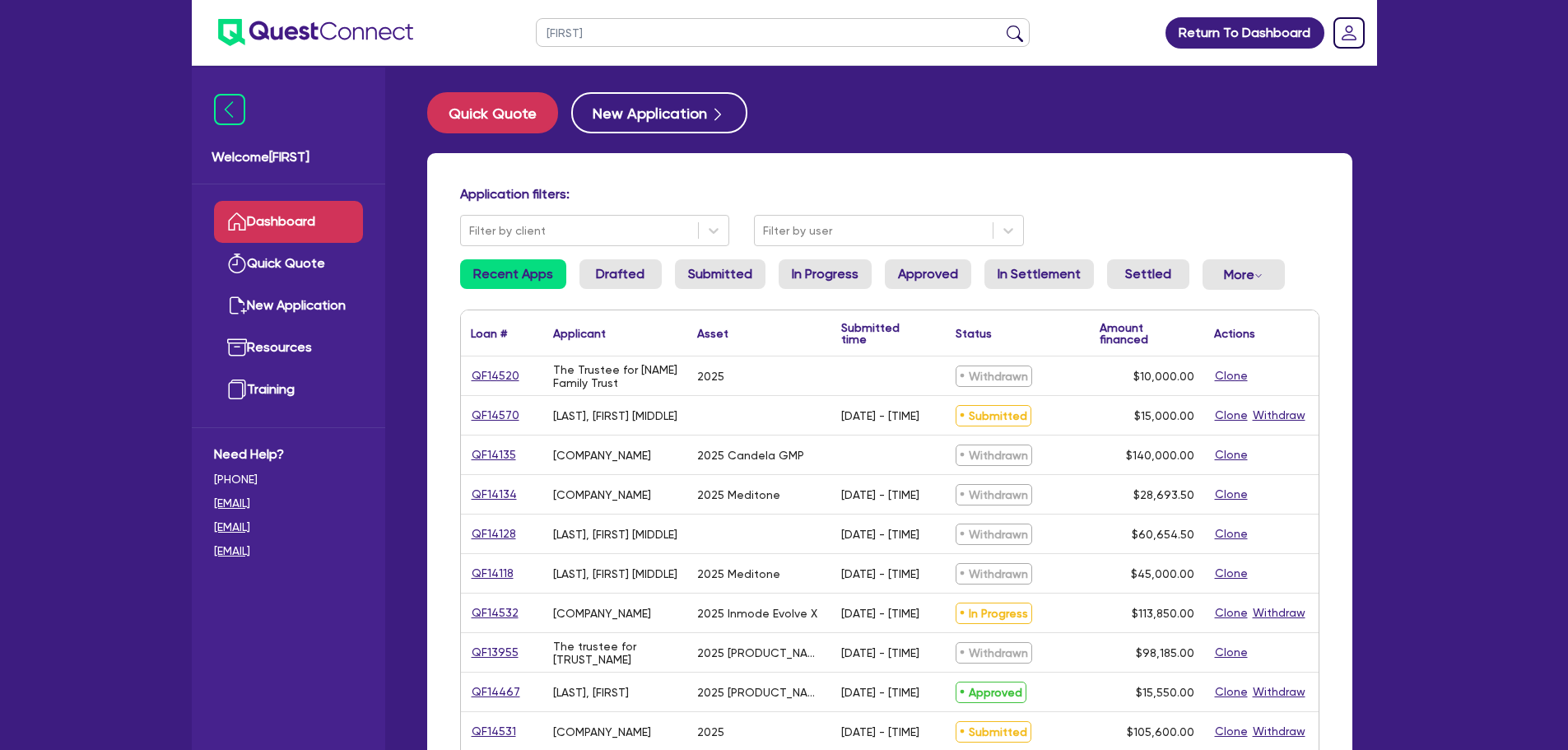 type on "zihao" 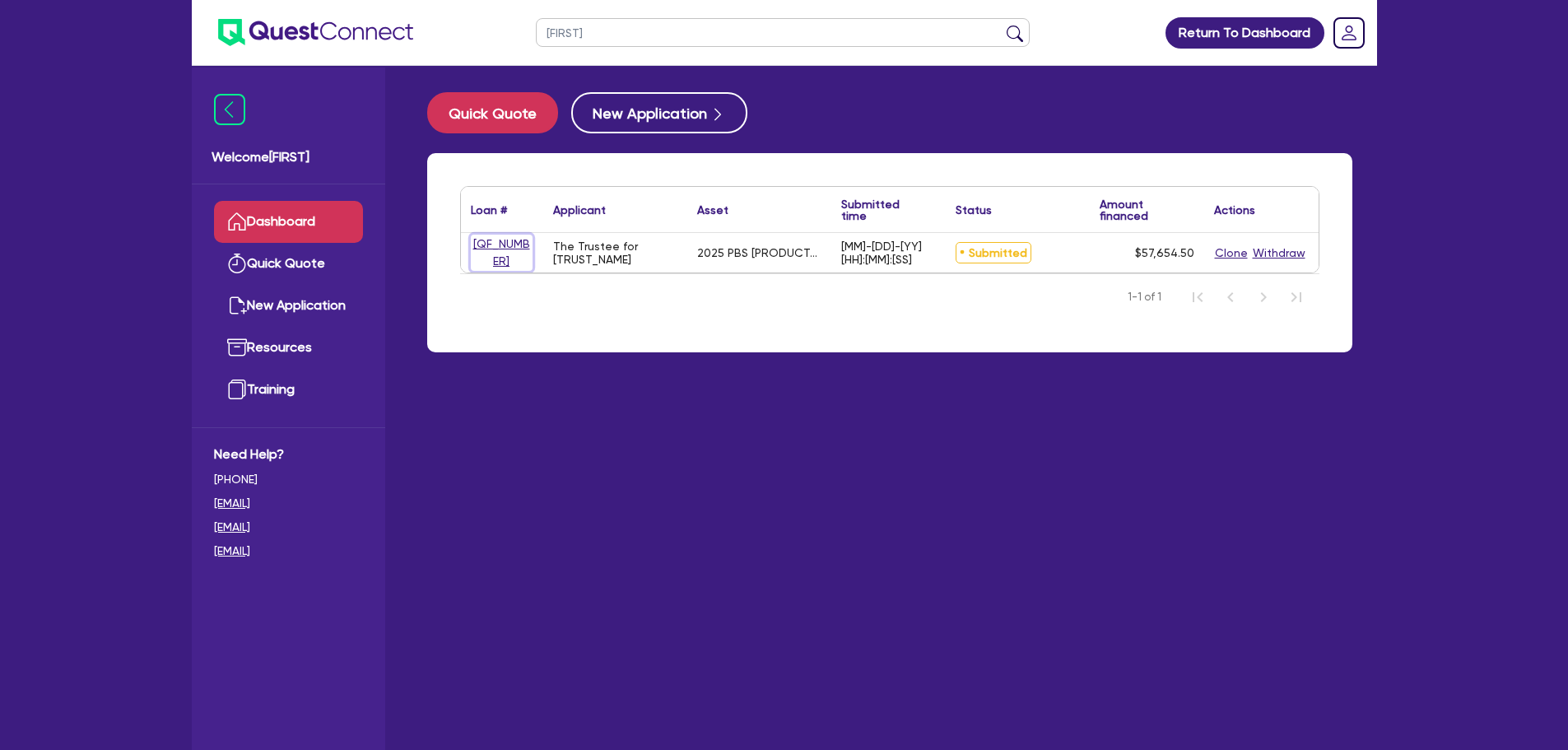 click on "QF14189" at bounding box center [501, 253] 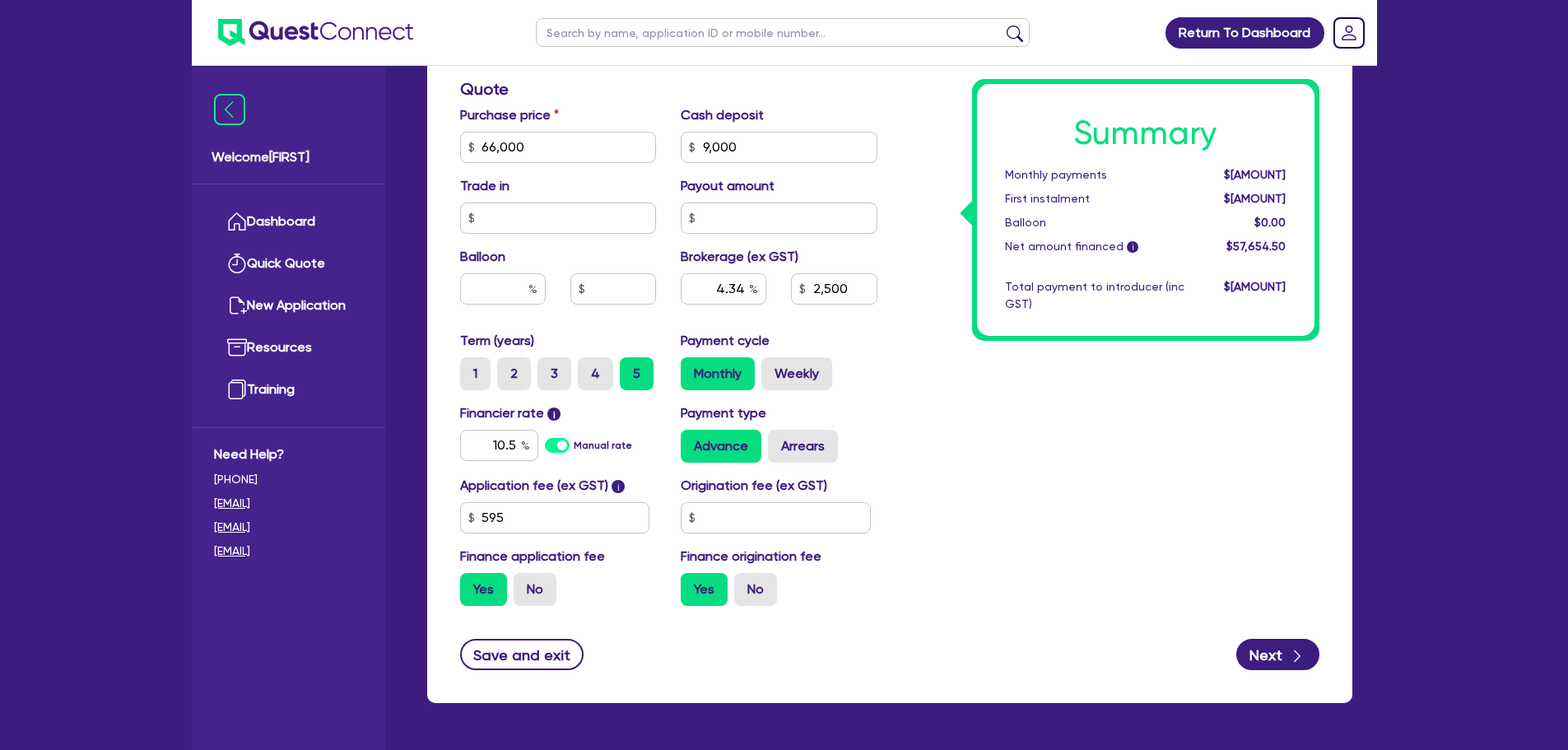 scroll, scrollTop: 692, scrollLeft: 0, axis: vertical 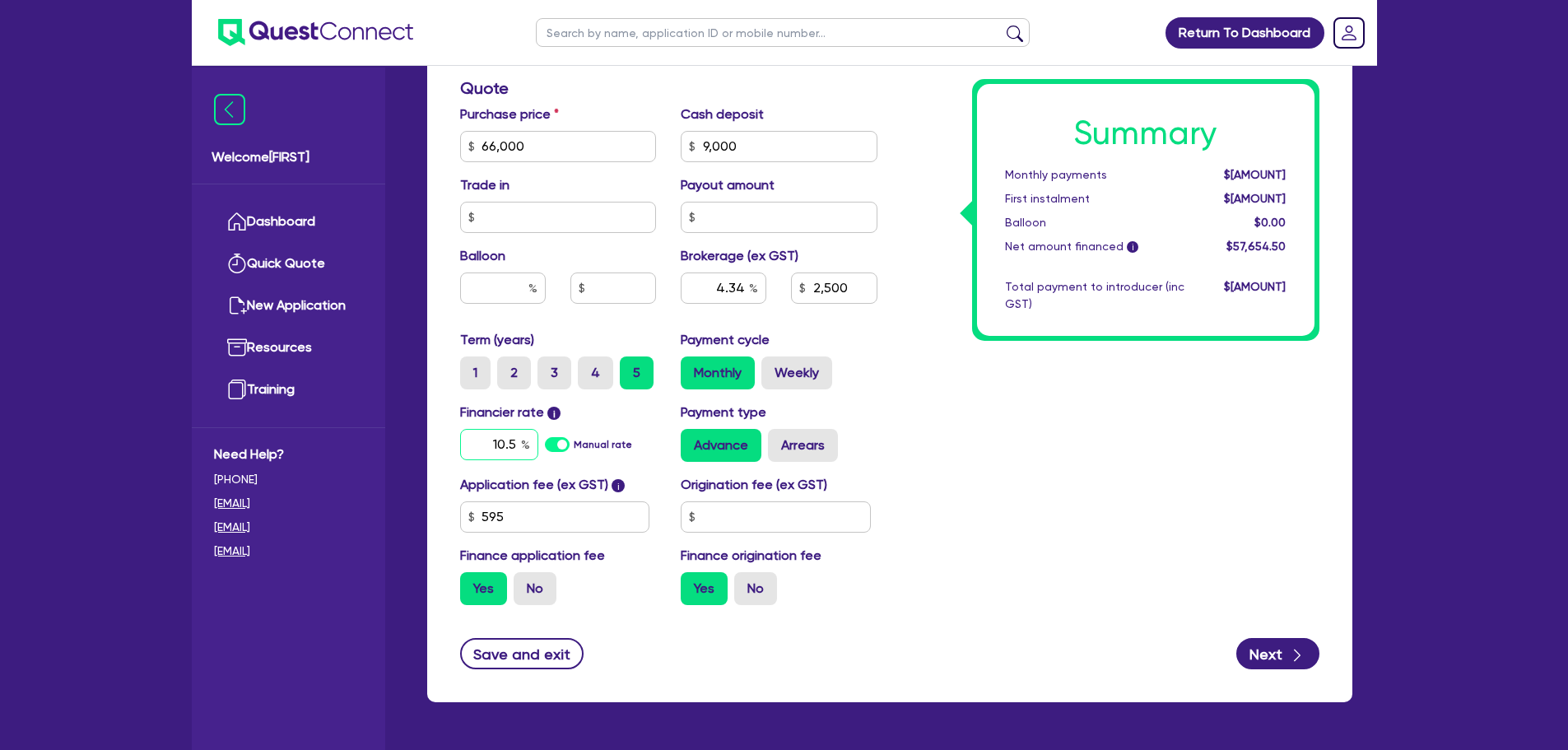 click on "10.5" at bounding box center (499, 445) 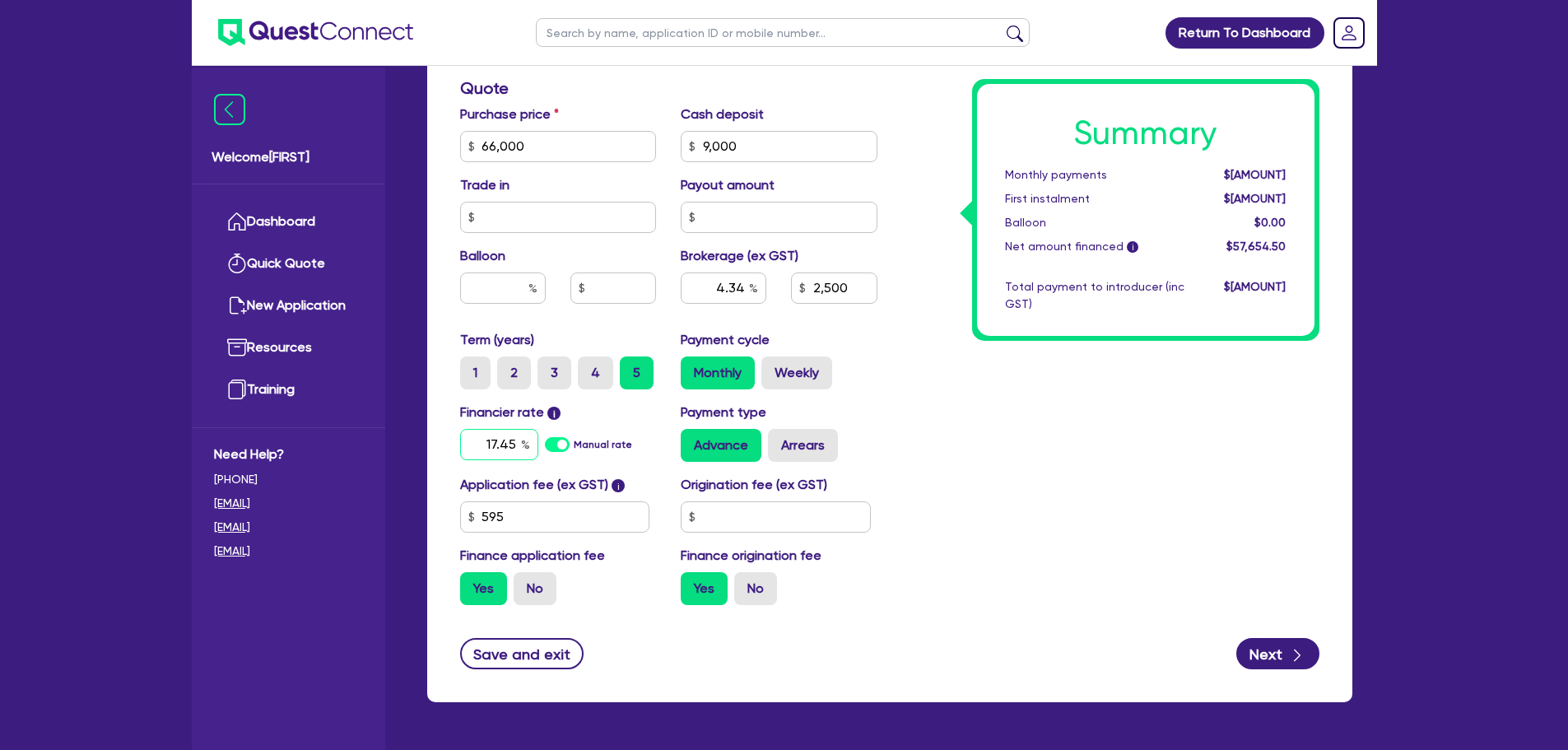type on "17.45" 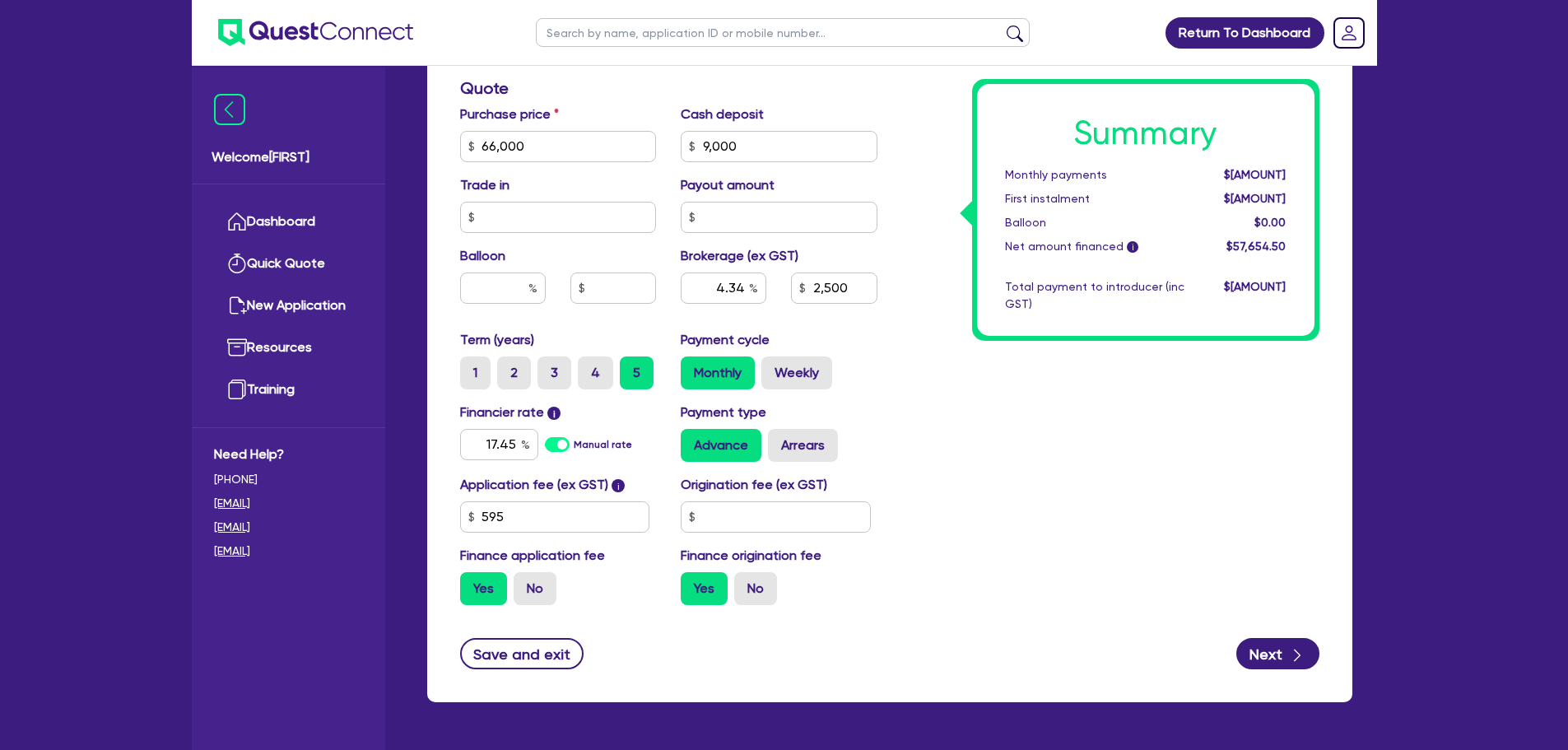 click on "Summary Monthly   payments $1,287.07 First instalment $1,287.07 Balloon $0.00 Net amount financed i $57,654.50 Total payment to introducer (inc GST) $2,750.00" at bounding box center (1110, 137) 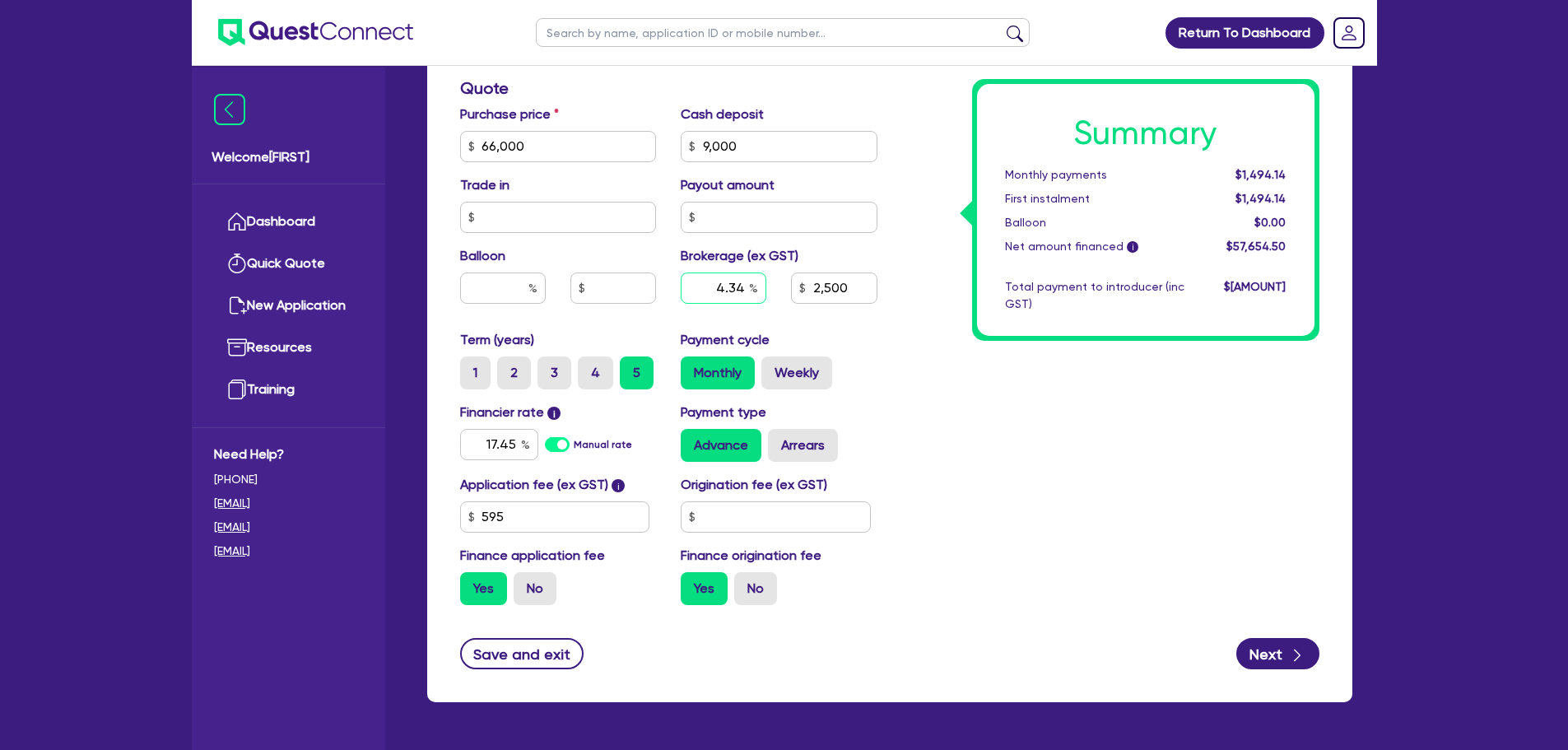 click on "4.34" at bounding box center [724, 288] 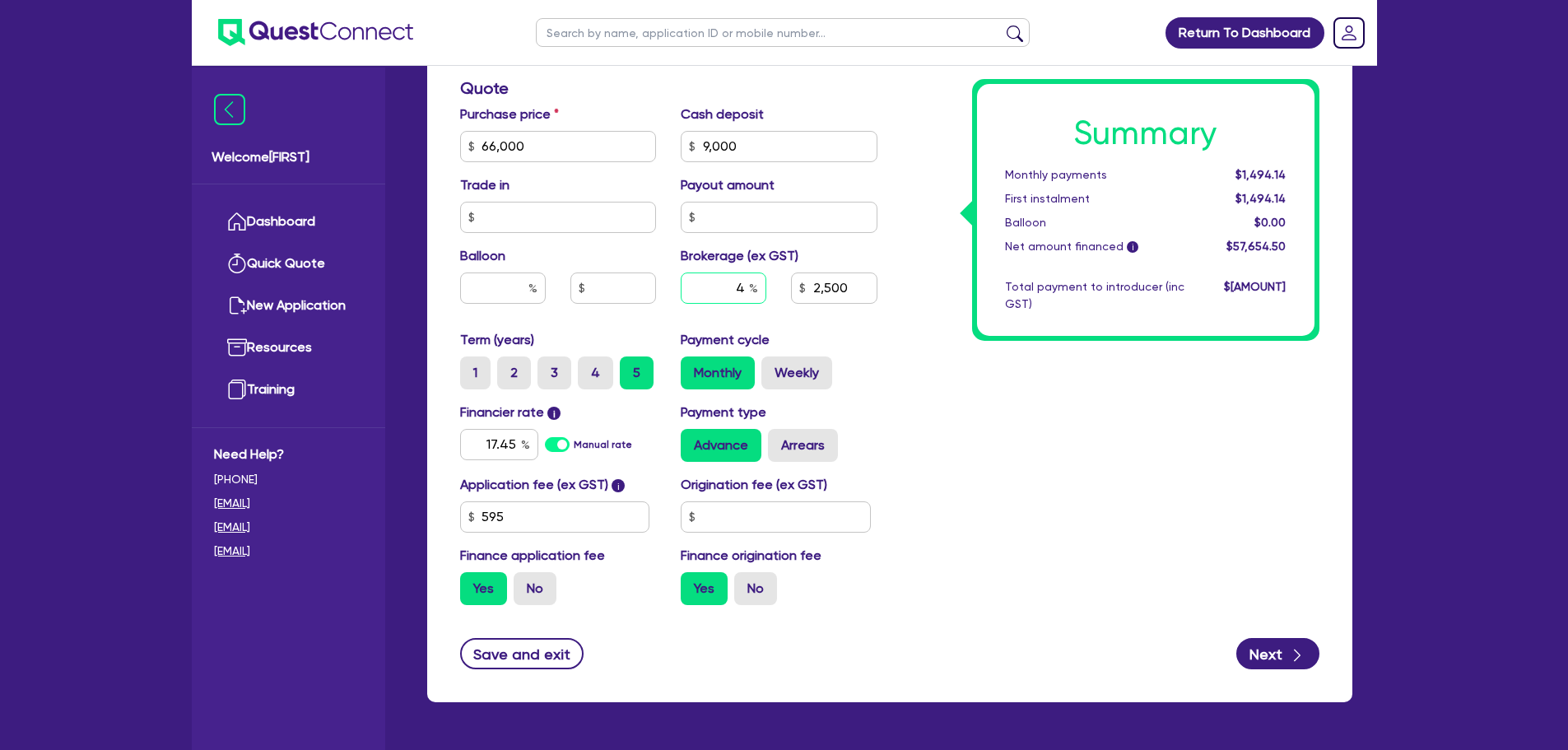 type on "4" 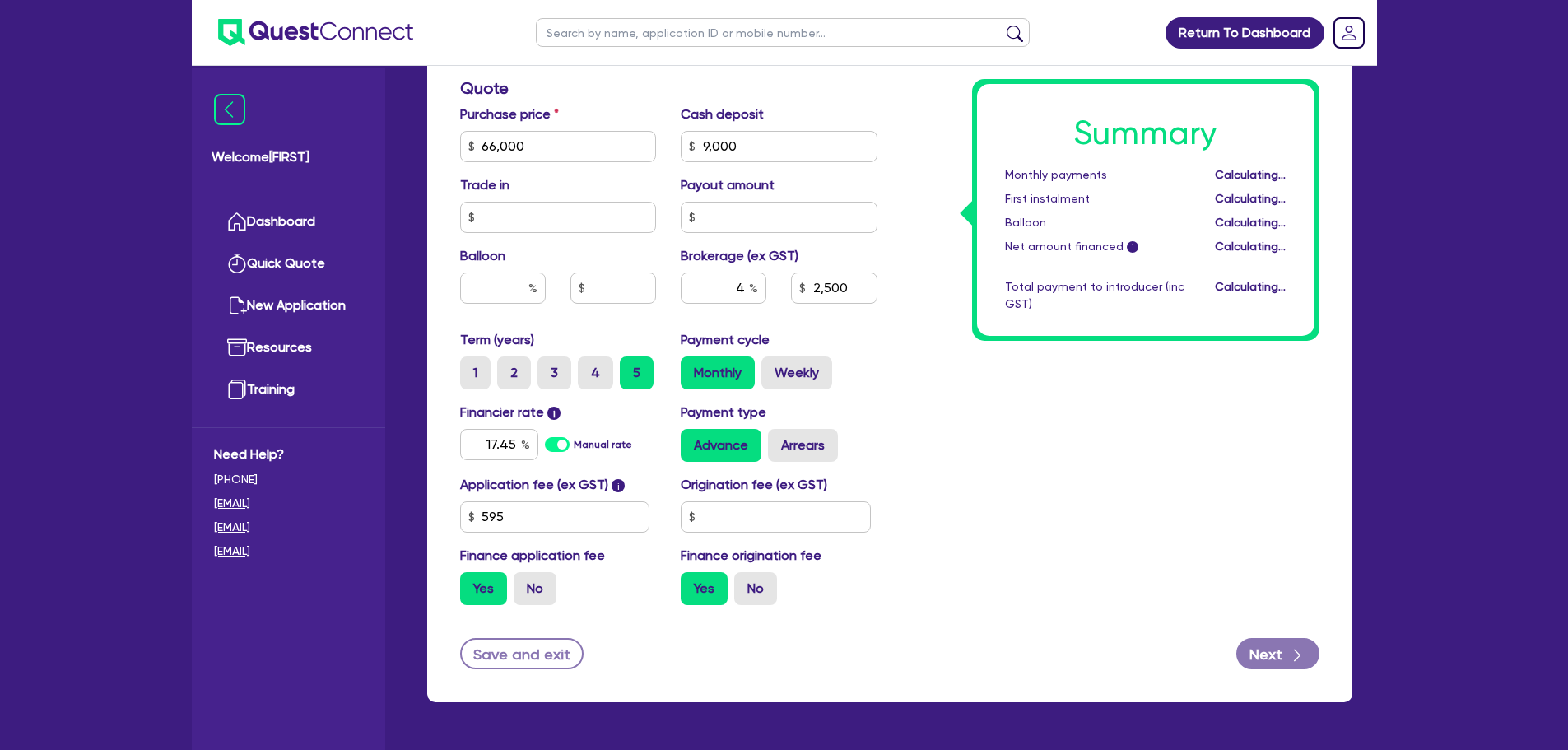 click on "Summary Monthly   payments Calculating... First instalment Calculating... Balloon Calculating... Net amount financed i Calculating... Total payment to introducer (inc GST) Calculating..." at bounding box center (1110, 137) 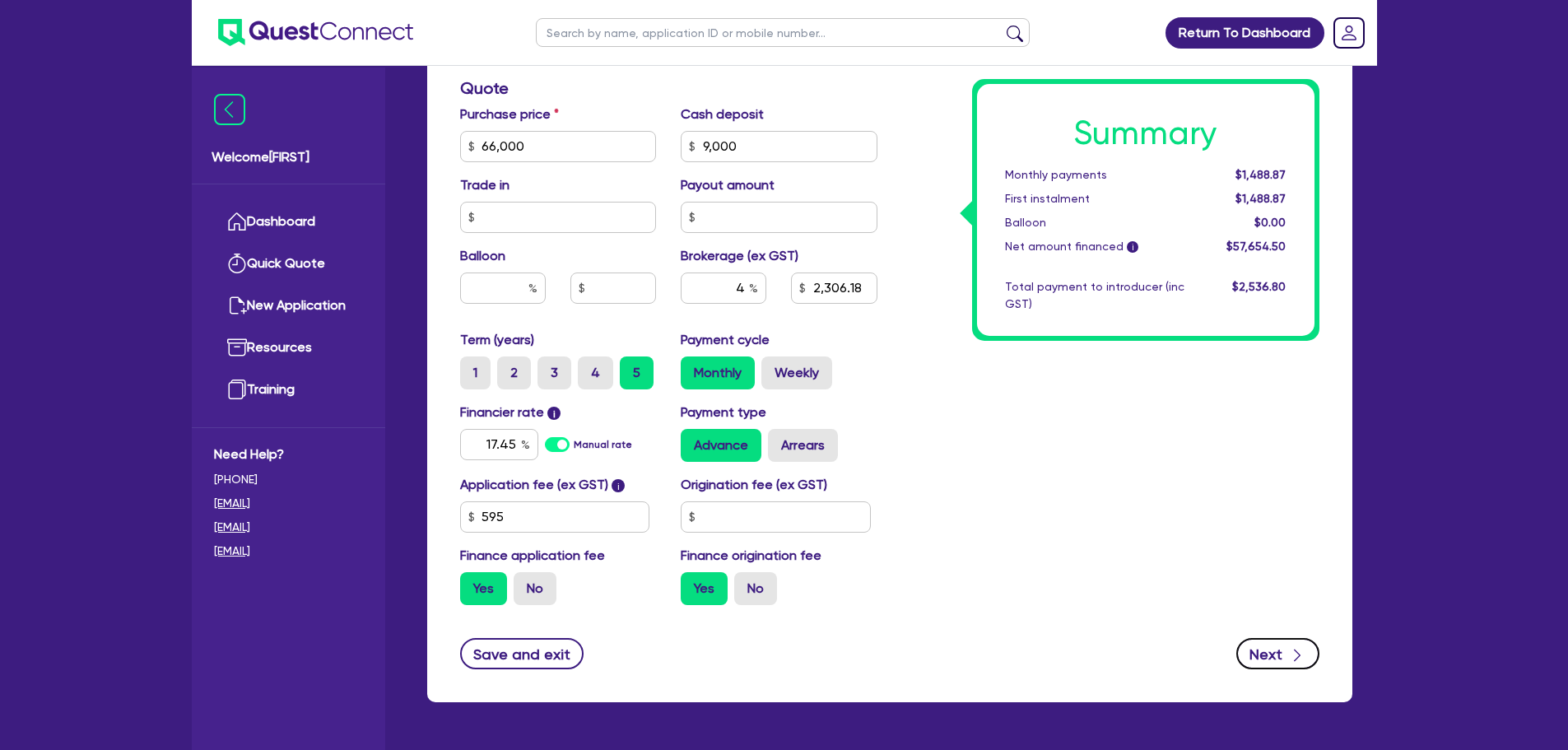 click on "Next" at bounding box center [1277, 654] 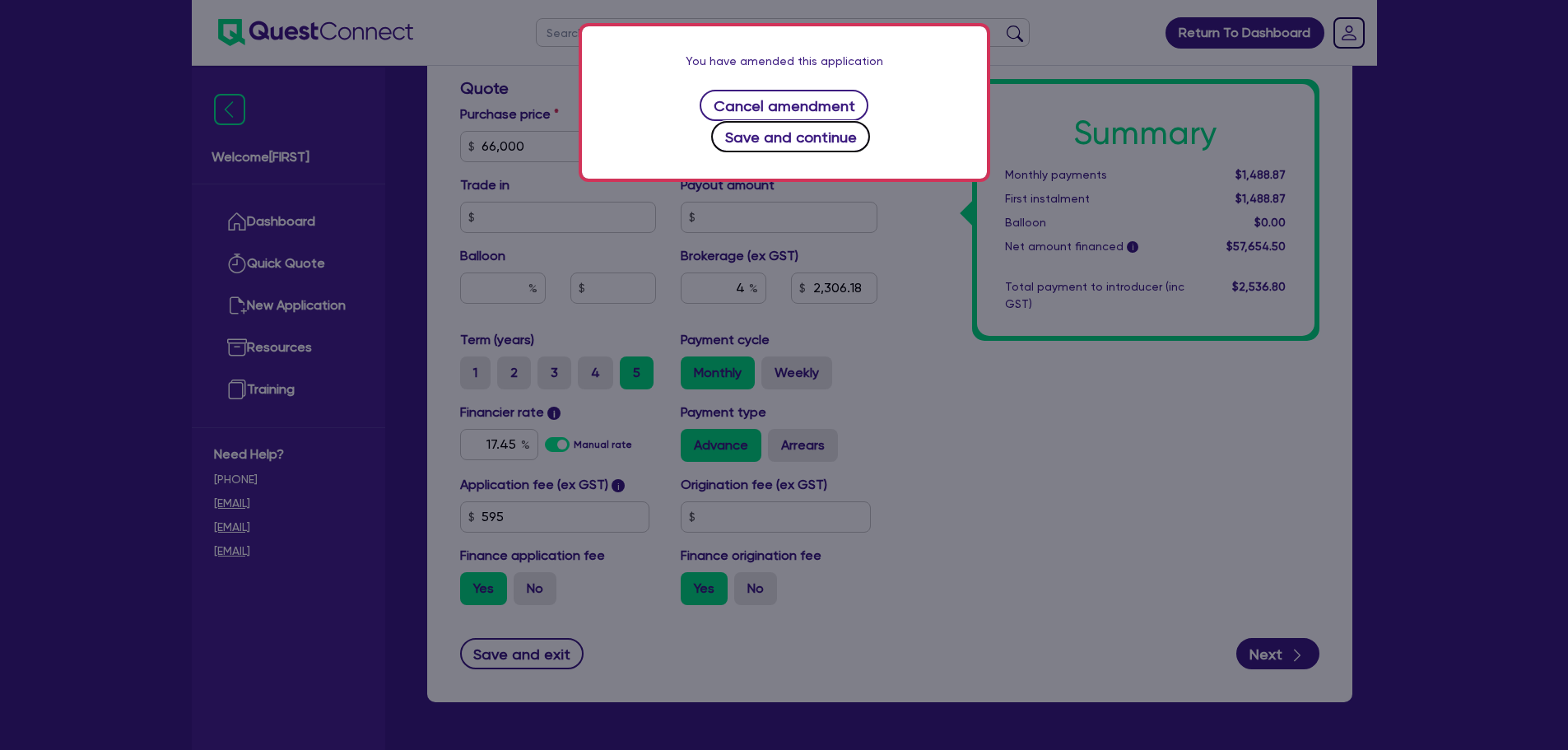click on "Save and continue" at bounding box center [790, 137] 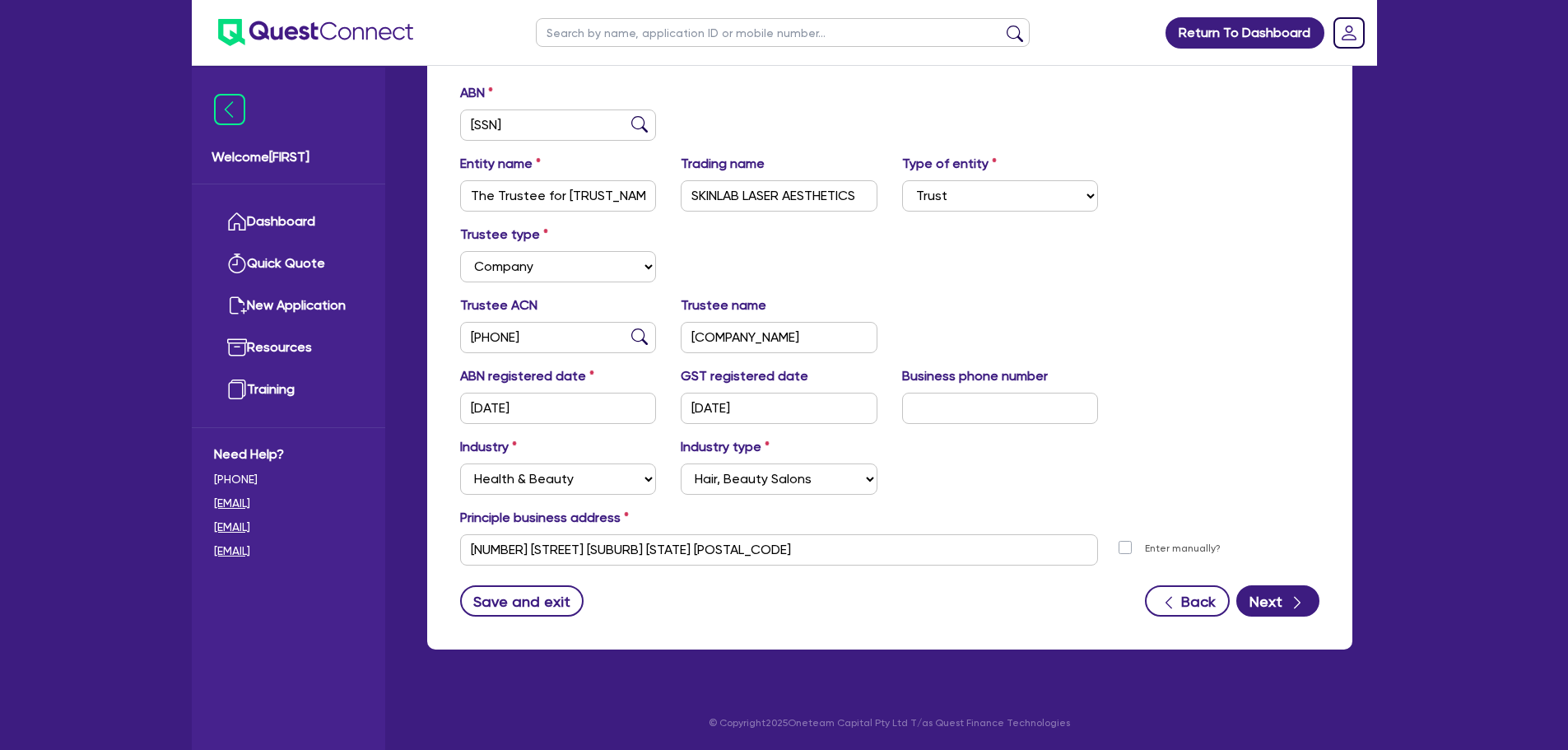 scroll, scrollTop: 0, scrollLeft: 0, axis: both 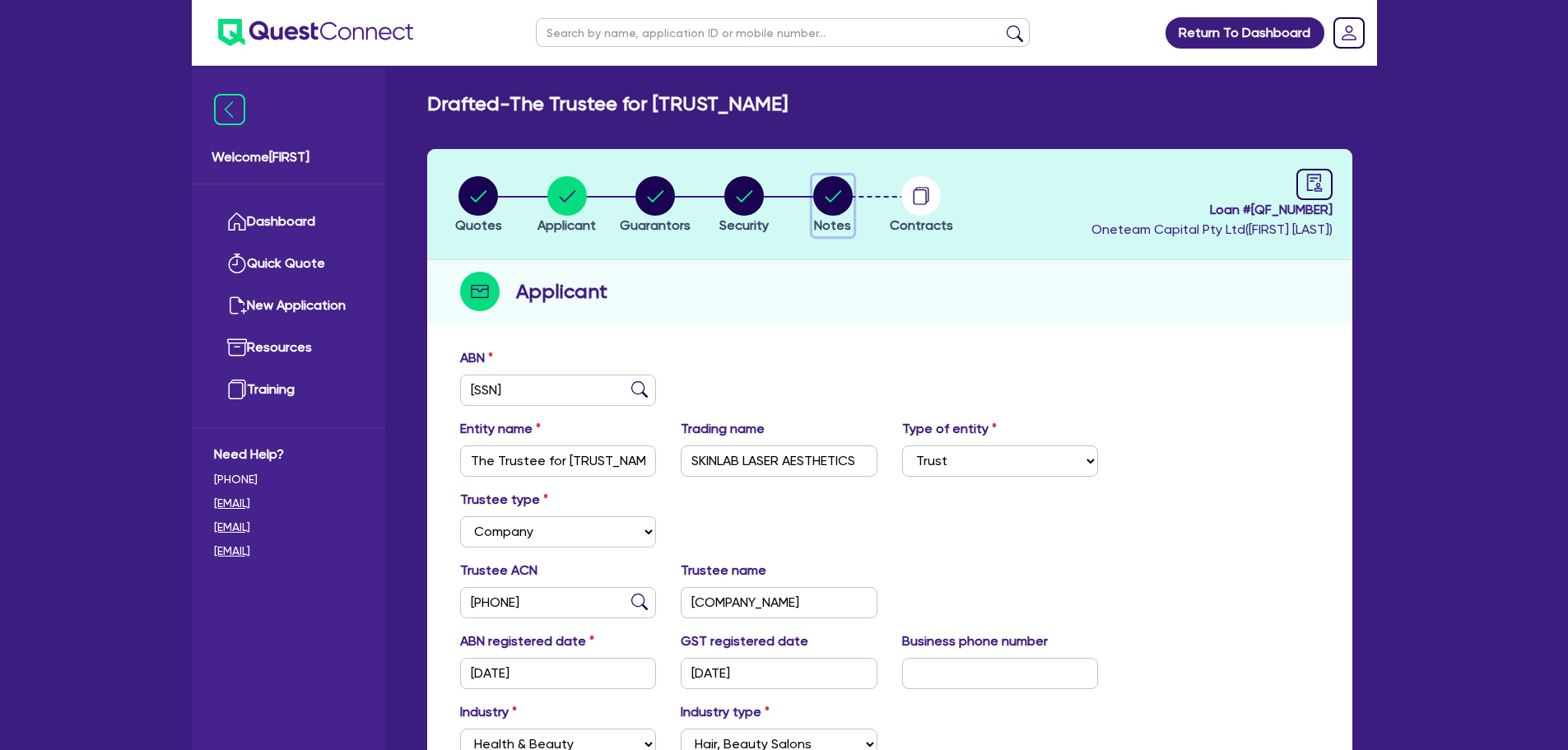 click at bounding box center (833, 196) 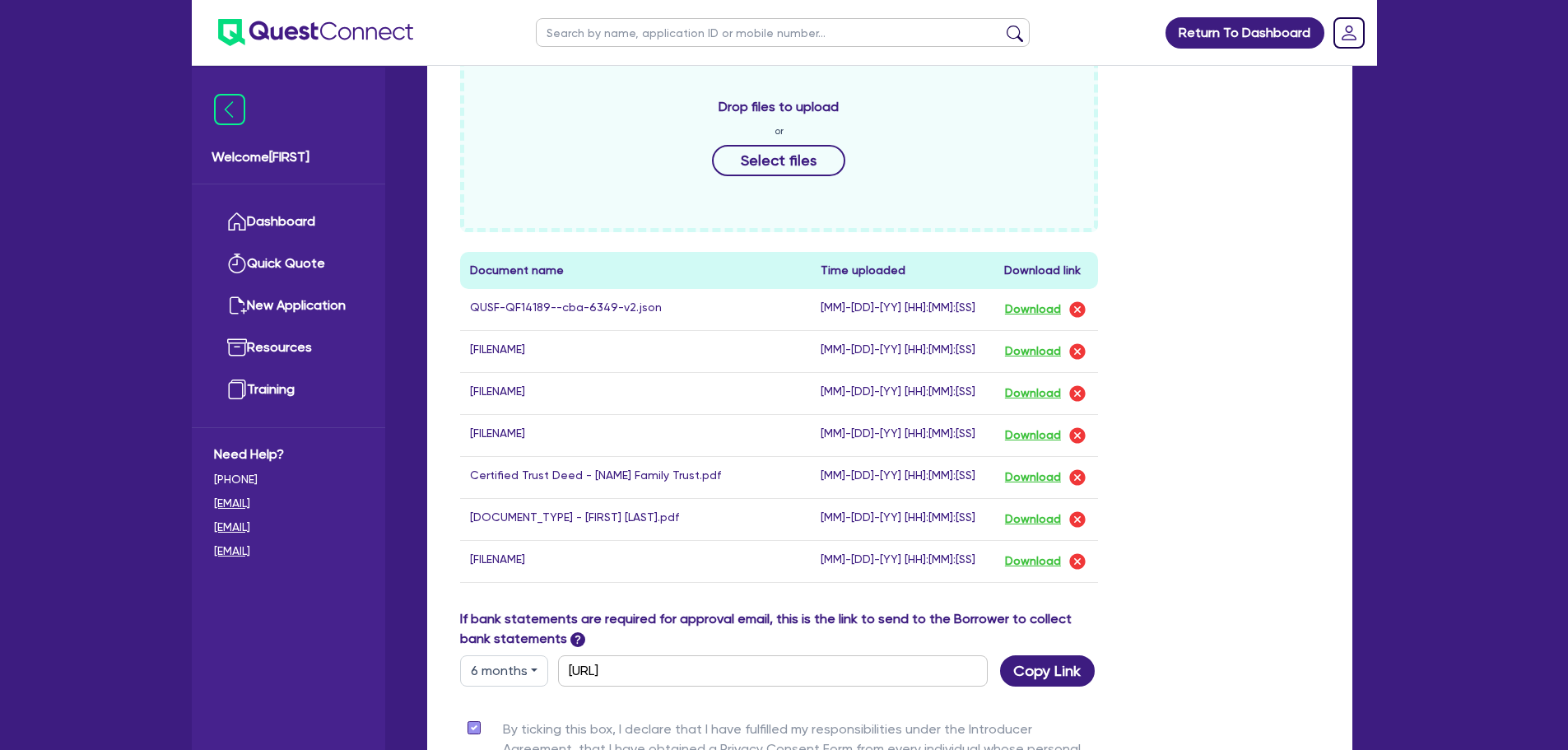 scroll, scrollTop: 0, scrollLeft: 0, axis: both 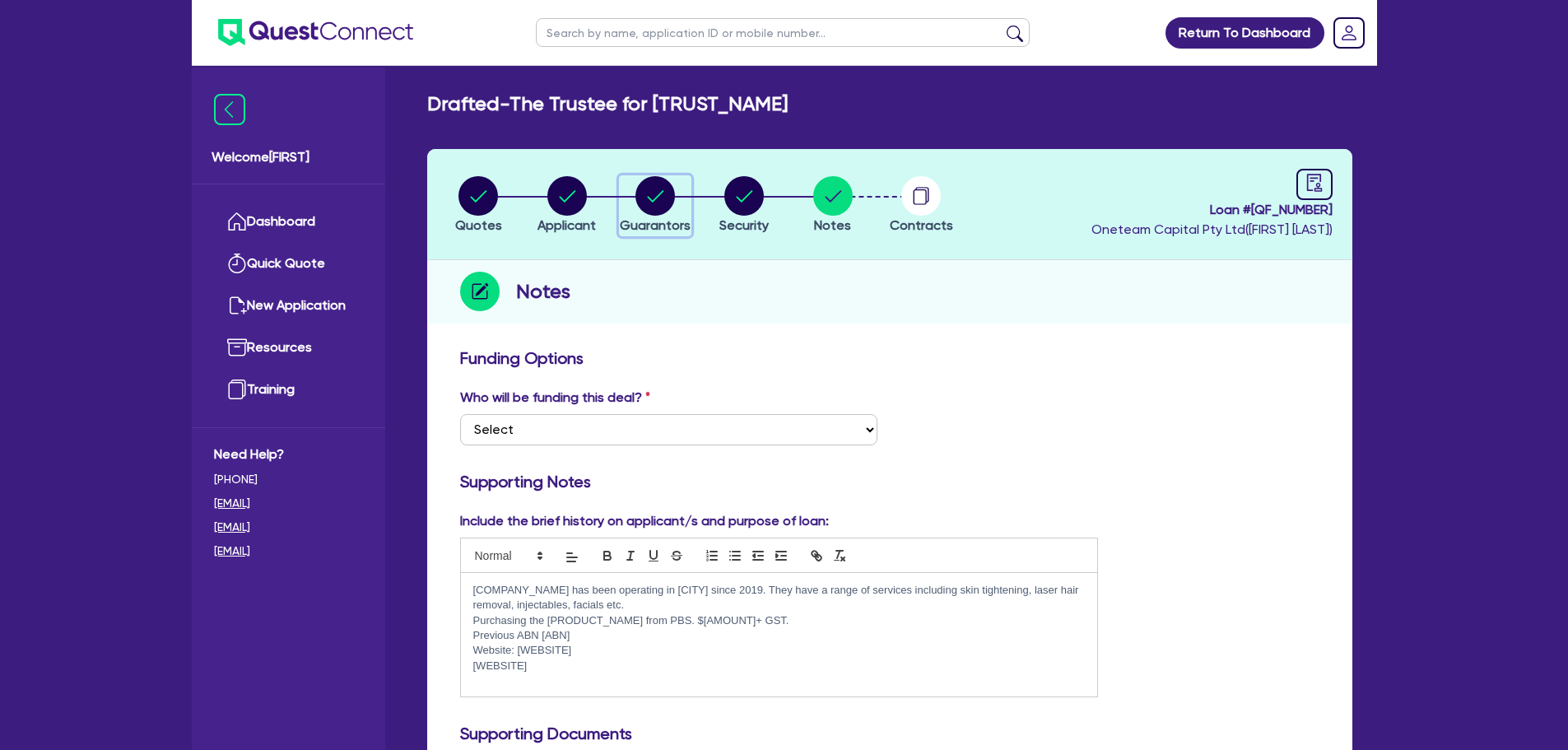 click at bounding box center [655, 196] 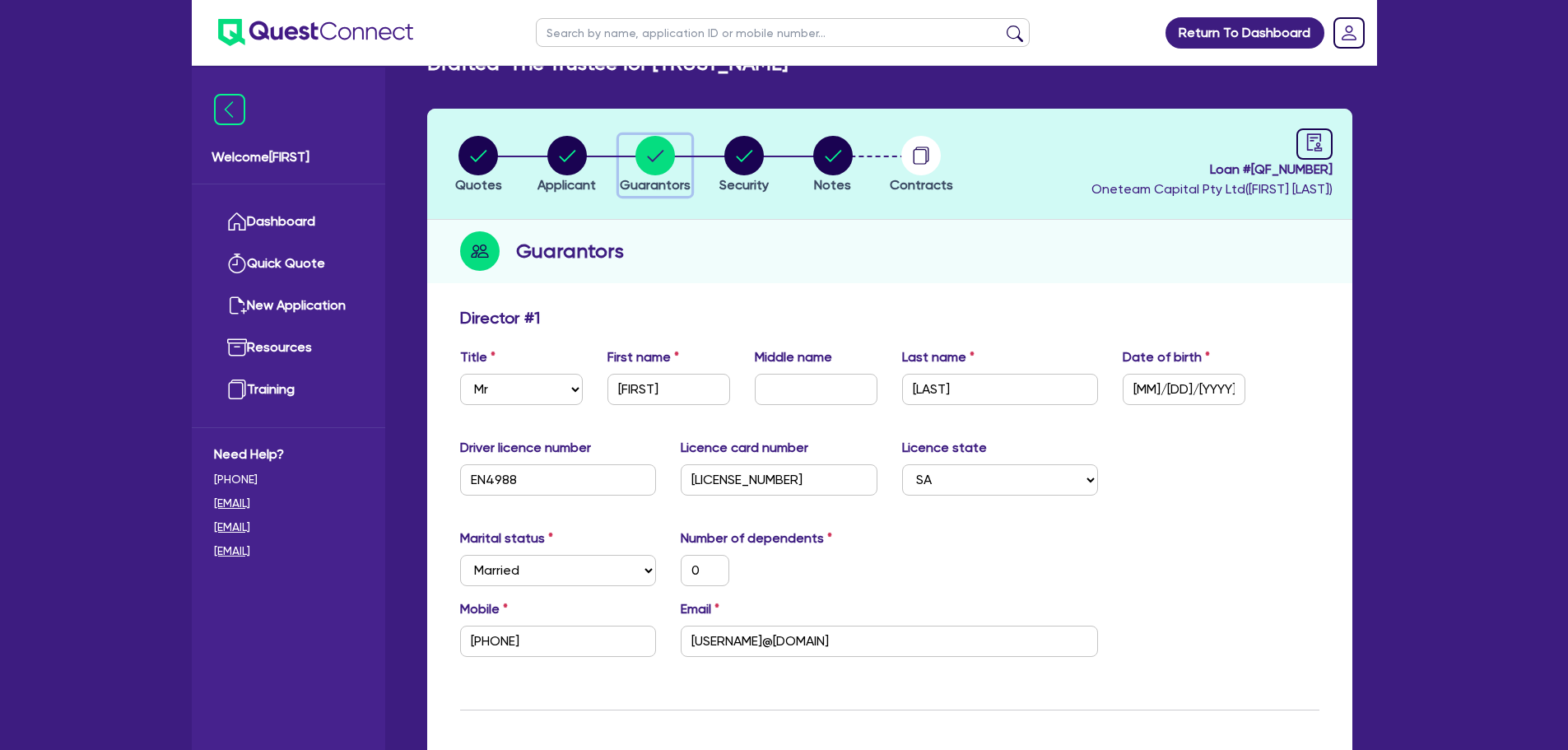 scroll, scrollTop: 0, scrollLeft: 0, axis: both 